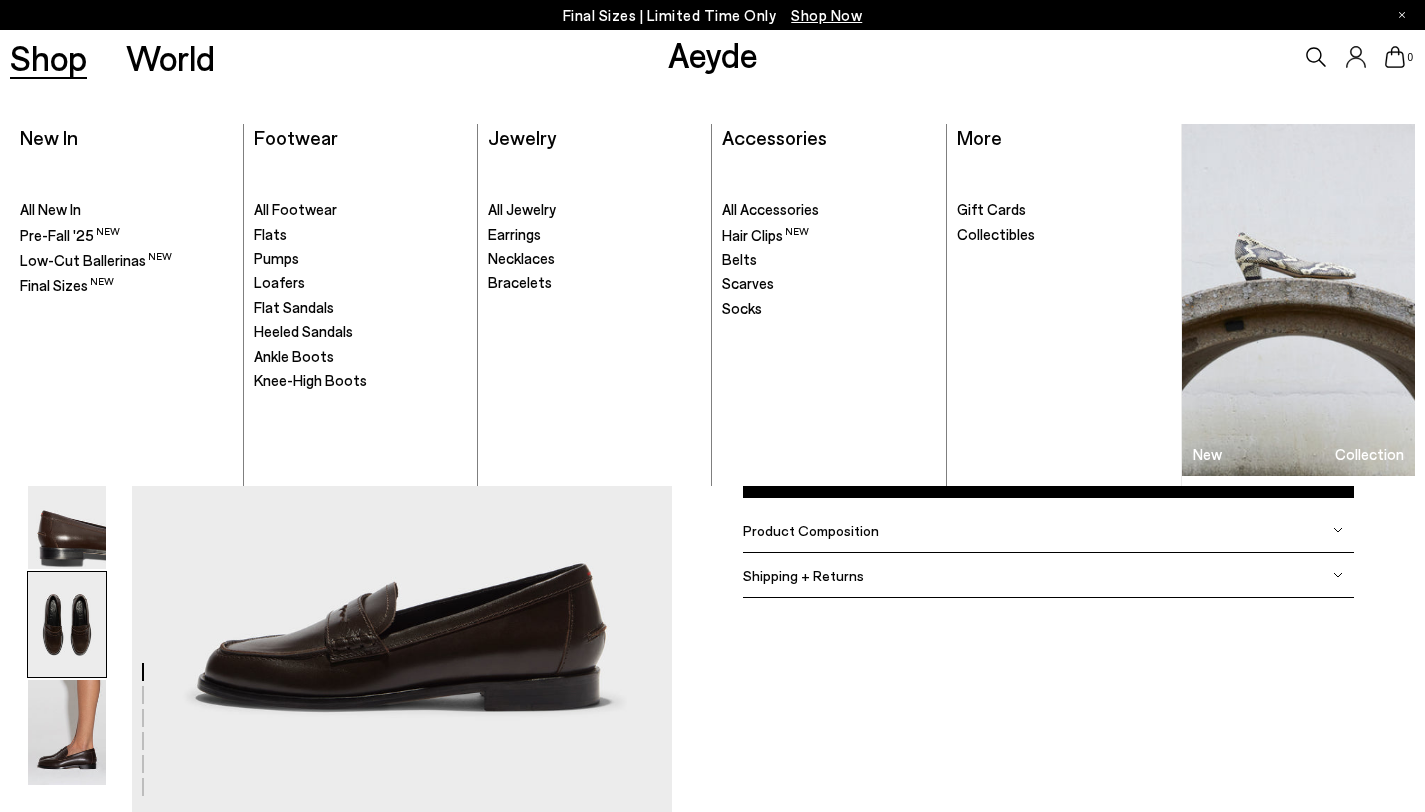 scroll, scrollTop: 0, scrollLeft: 0, axis: both 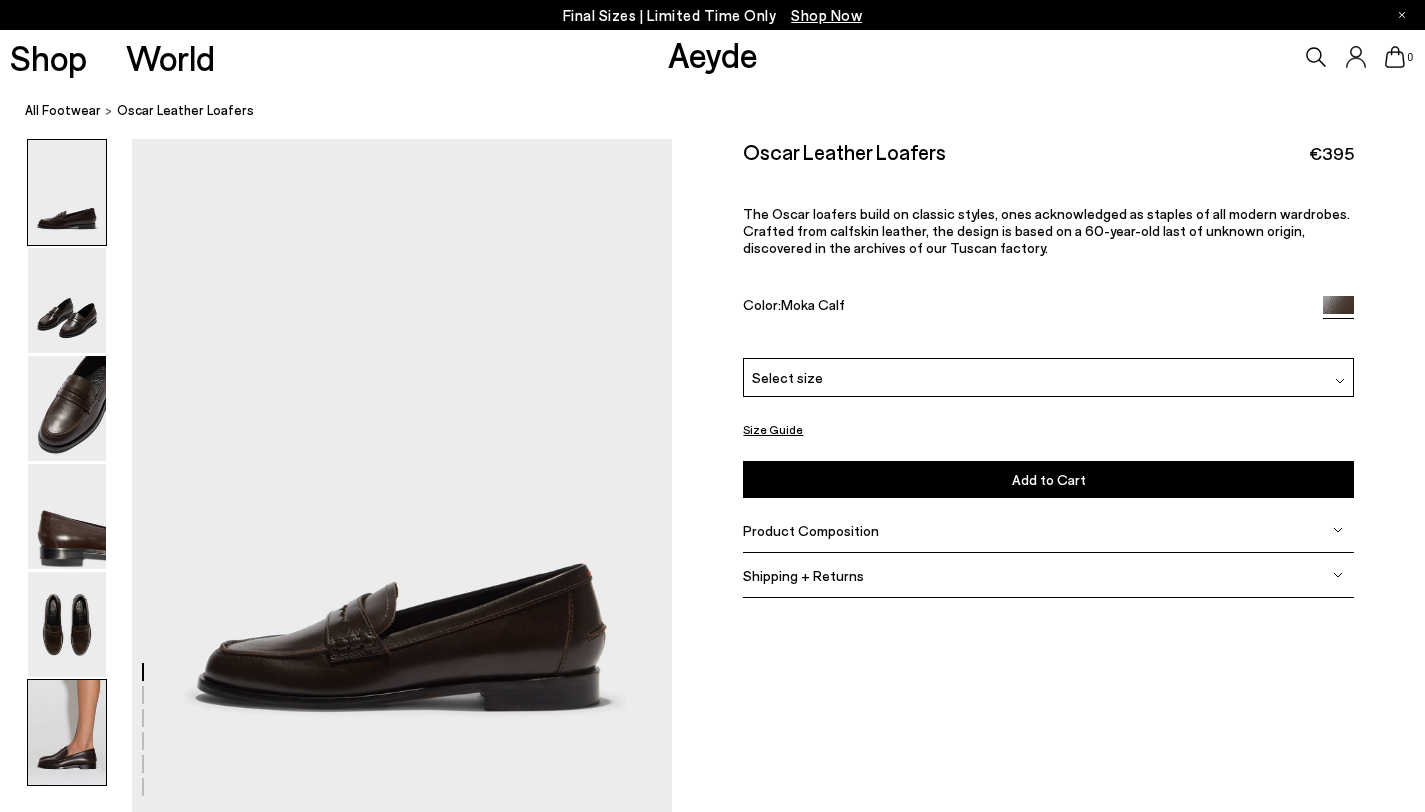 click at bounding box center [67, 732] 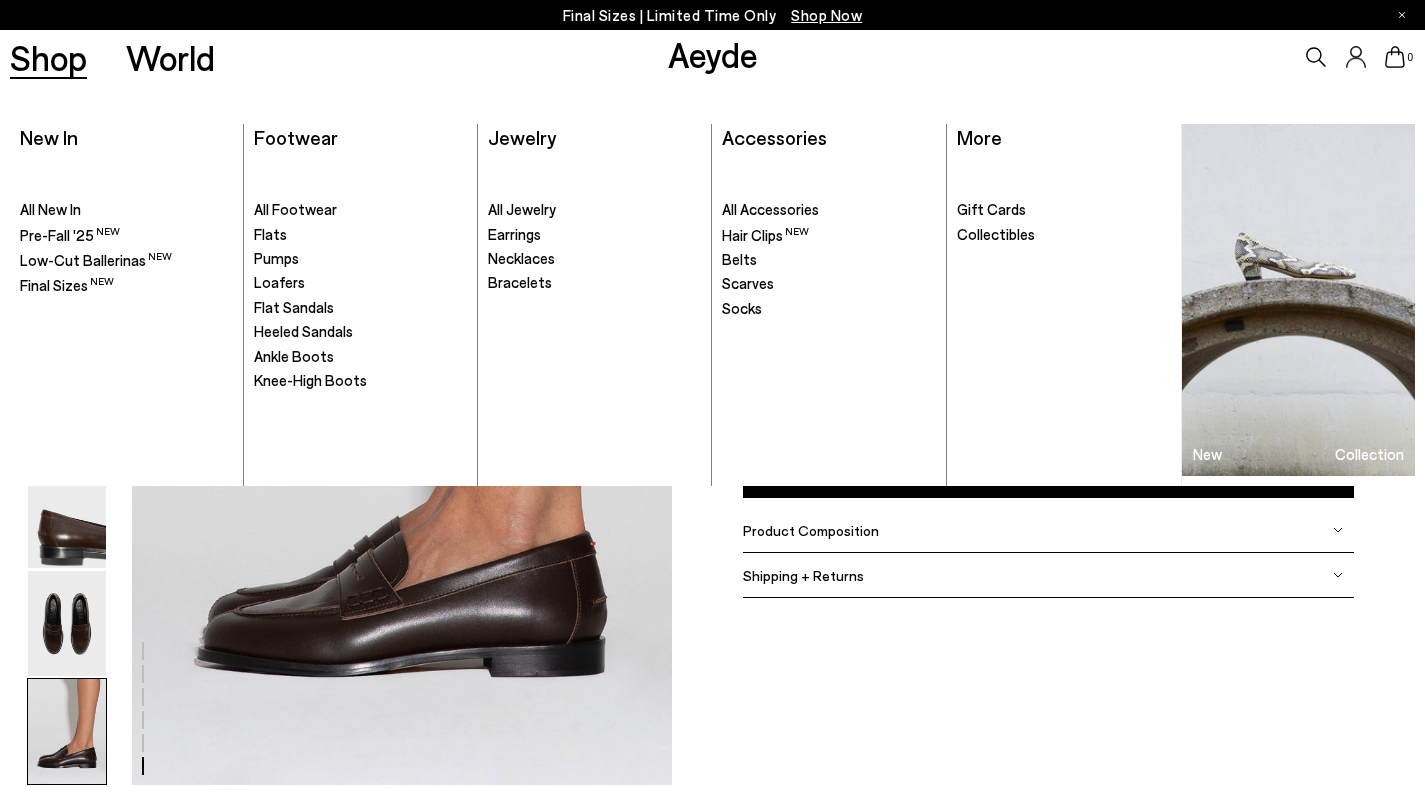 scroll, scrollTop: 3708, scrollLeft: 0, axis: vertical 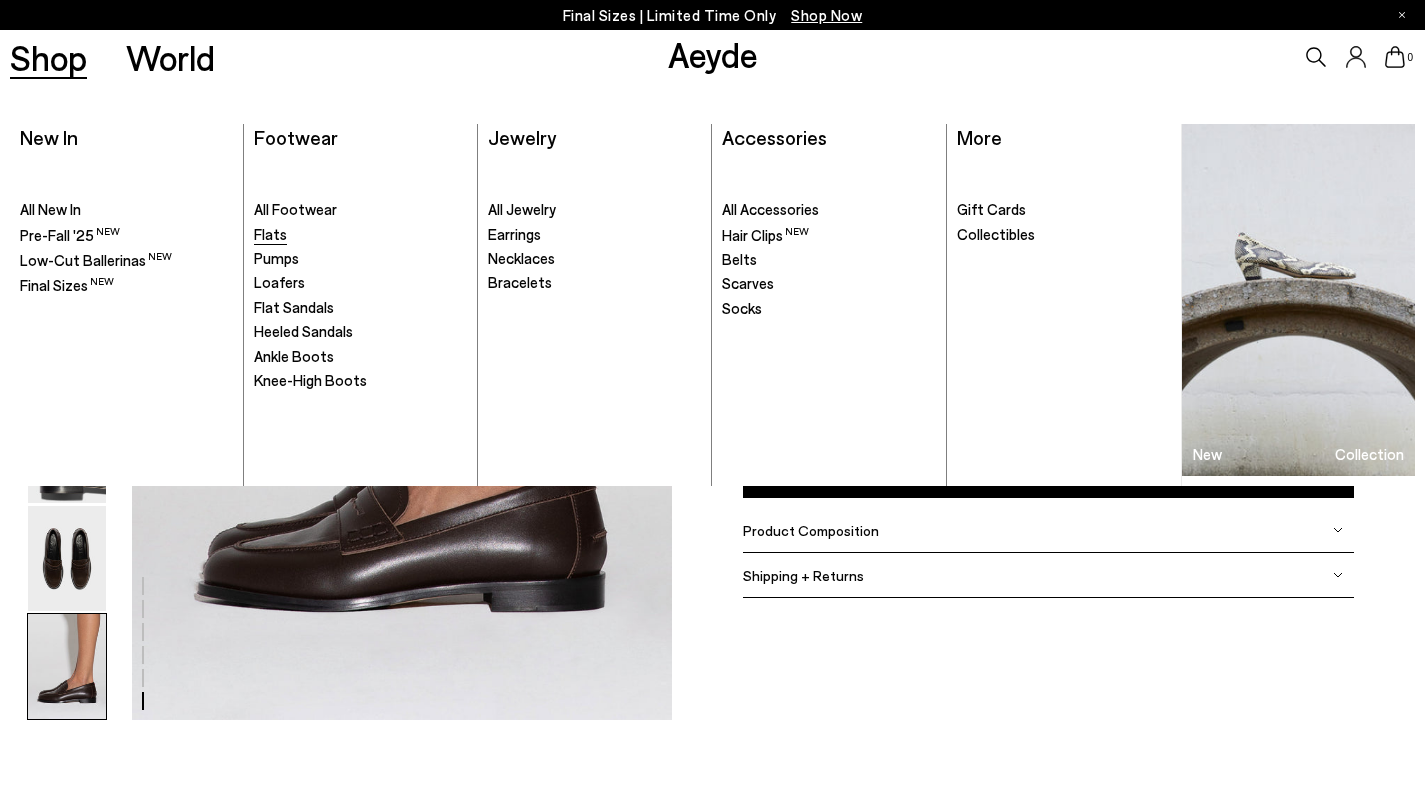 click on "Flats" at bounding box center [270, 234] 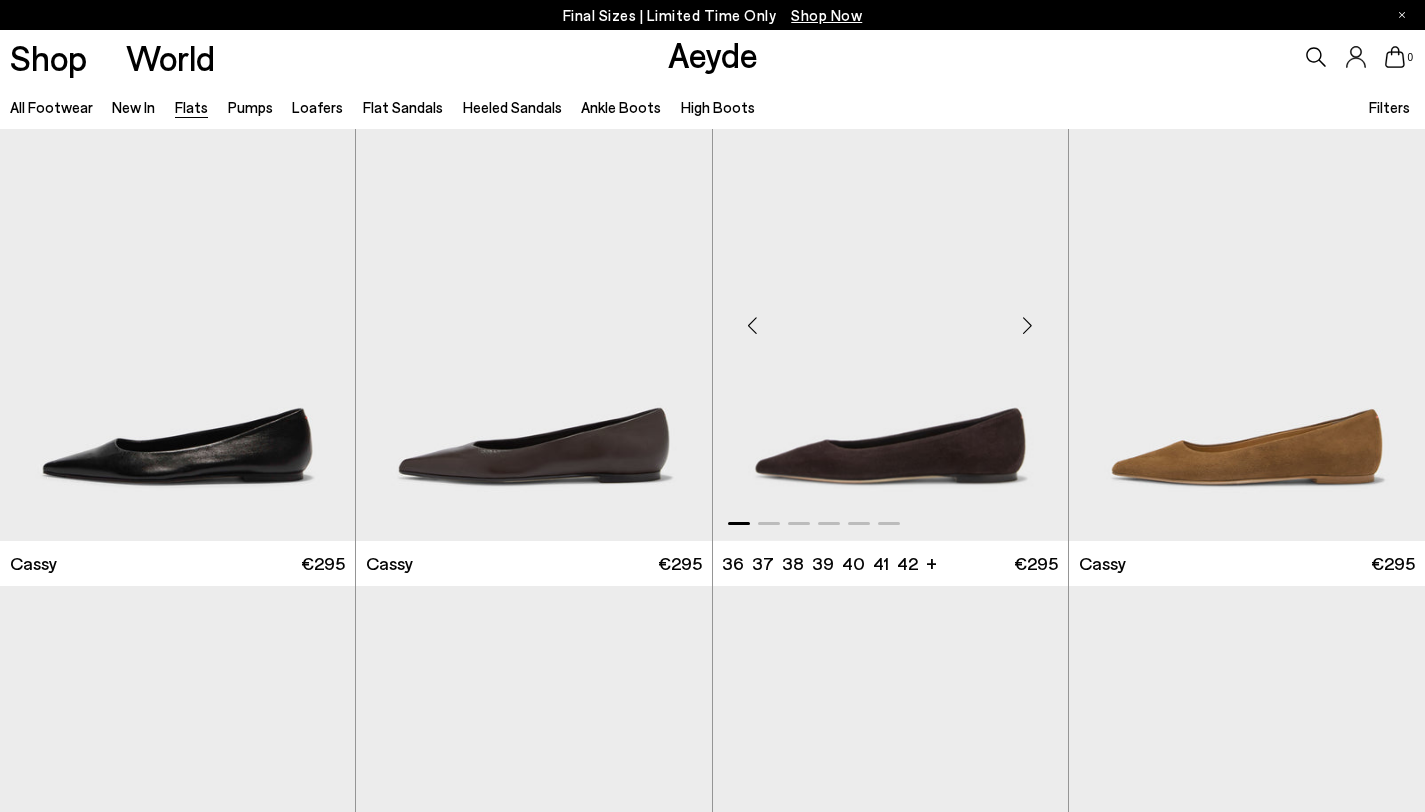 scroll, scrollTop: 71, scrollLeft: 0, axis: vertical 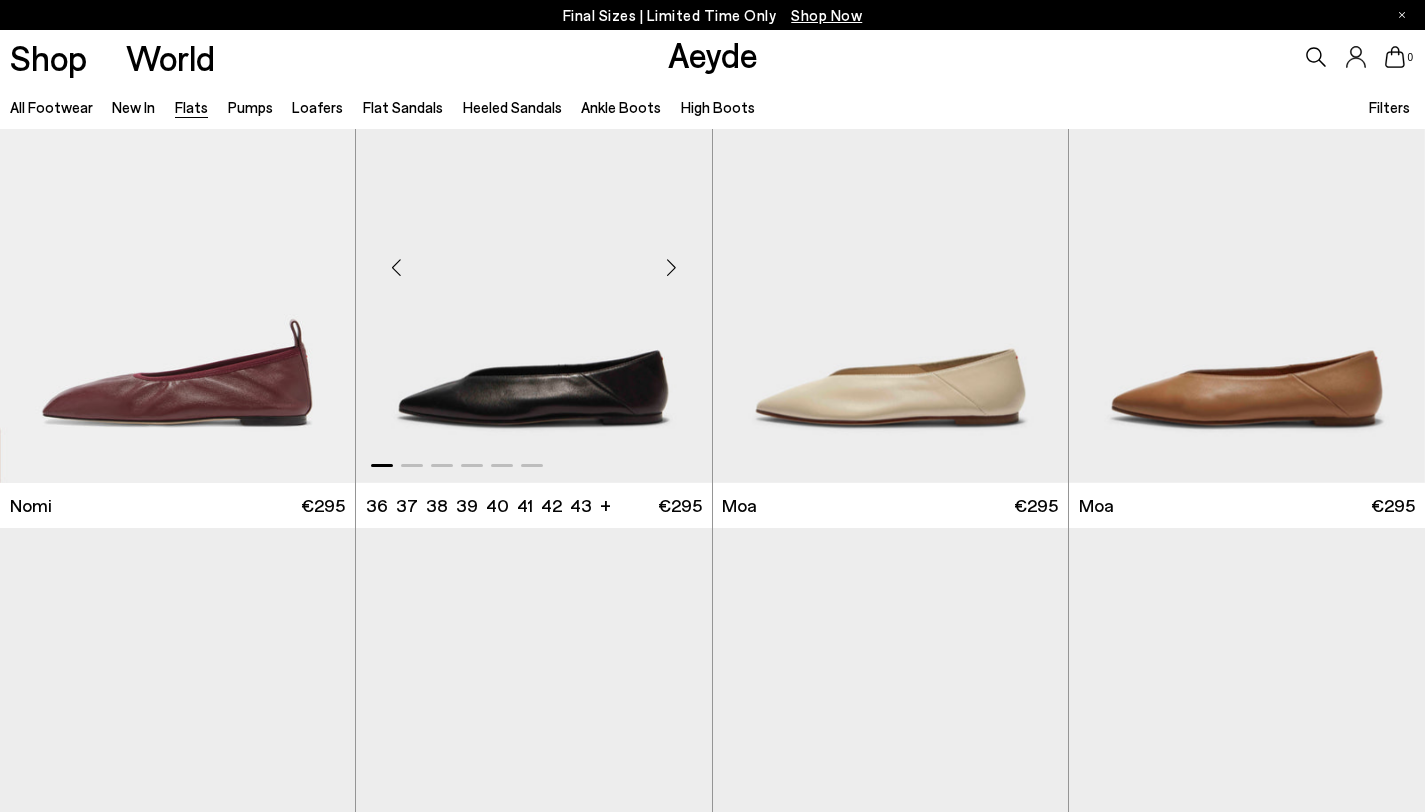 click at bounding box center [672, 268] 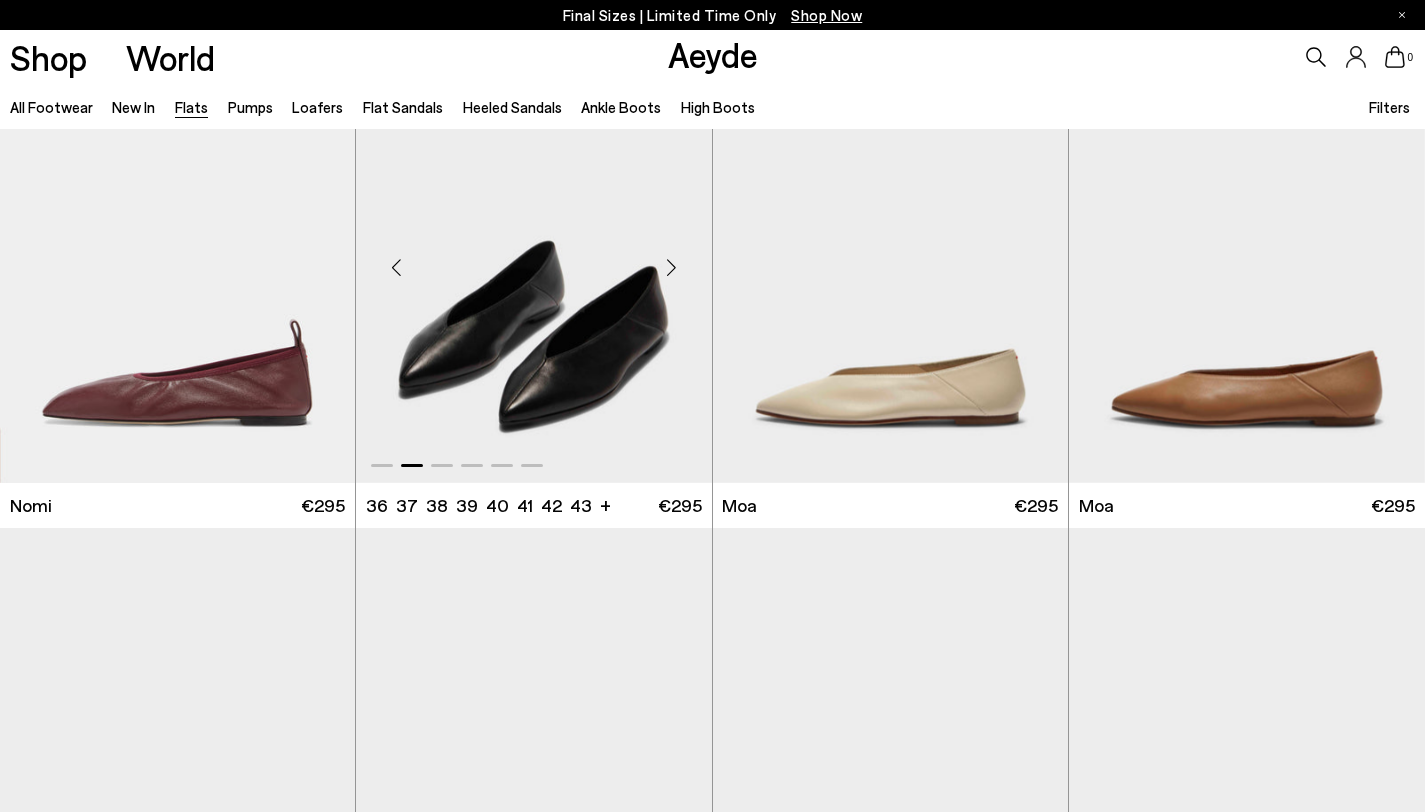 click at bounding box center (672, 268) 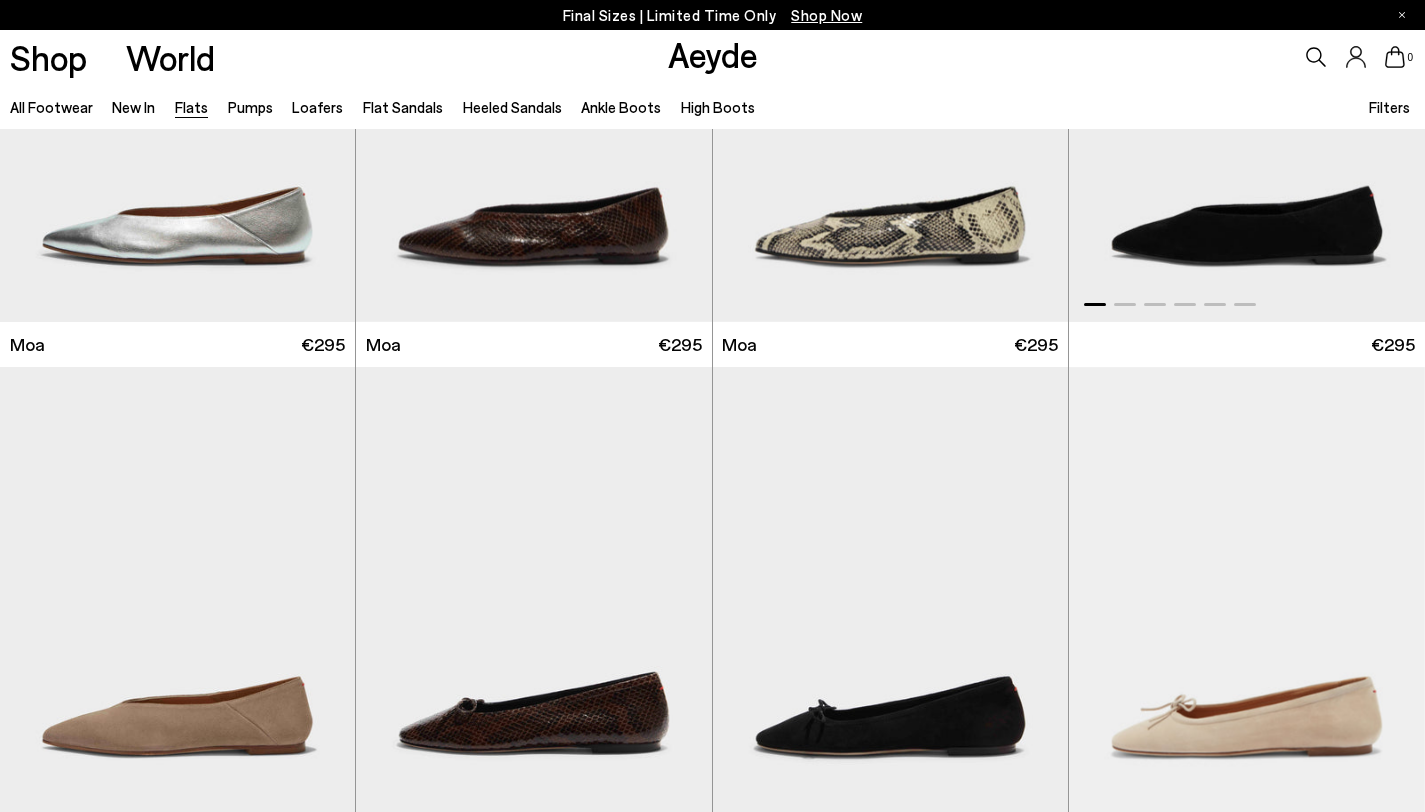 scroll, scrollTop: 2449, scrollLeft: 0, axis: vertical 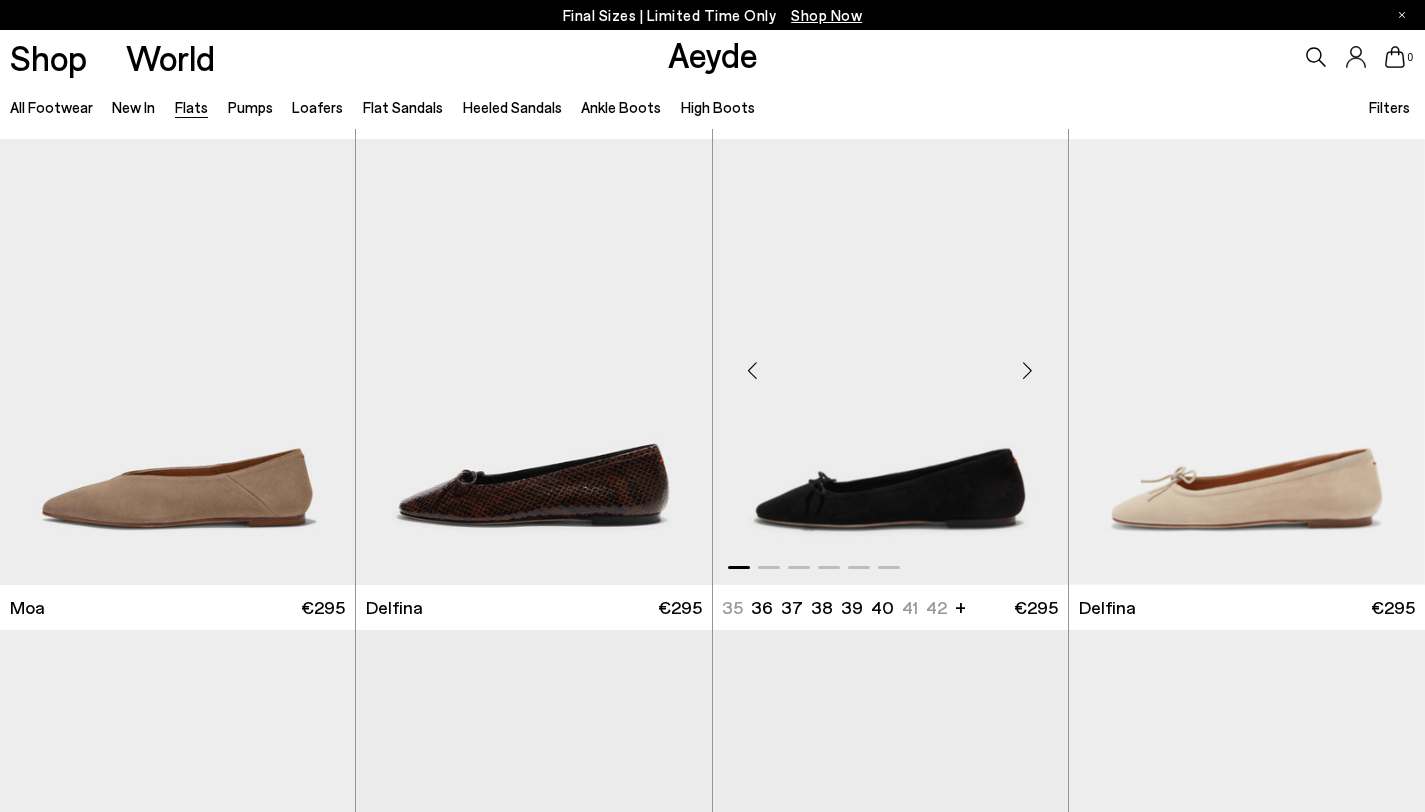 click at bounding box center (1028, 370) 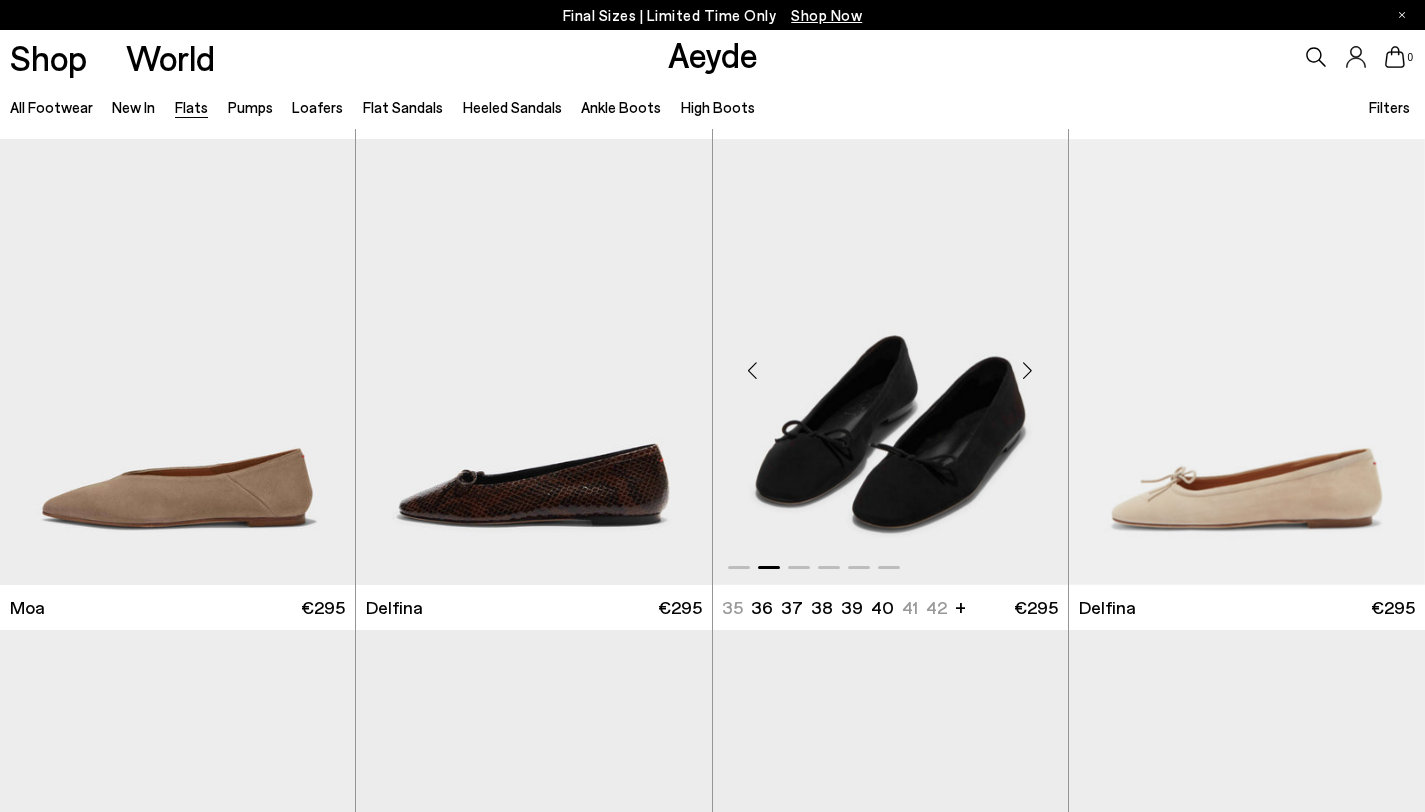 click at bounding box center (1028, 370) 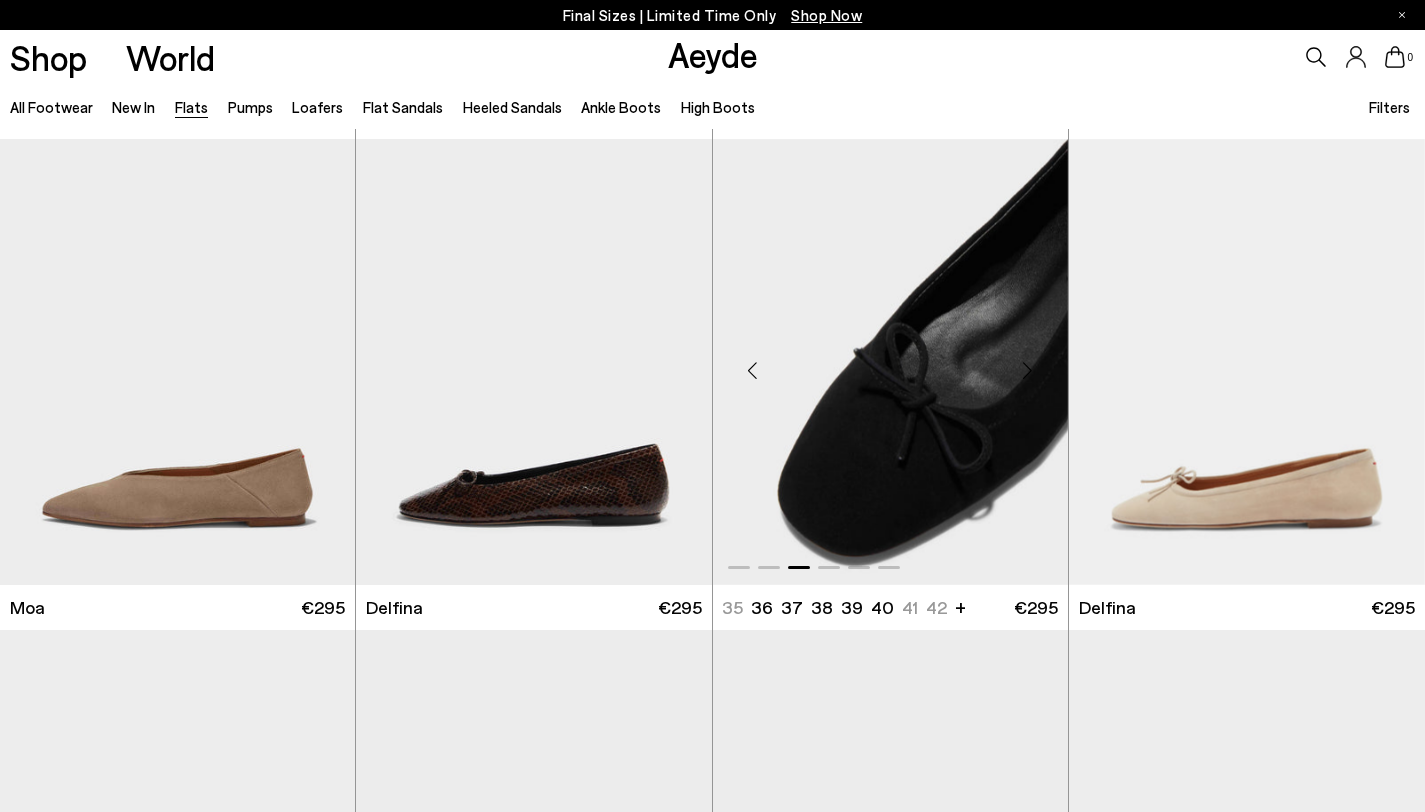 click at bounding box center (1028, 370) 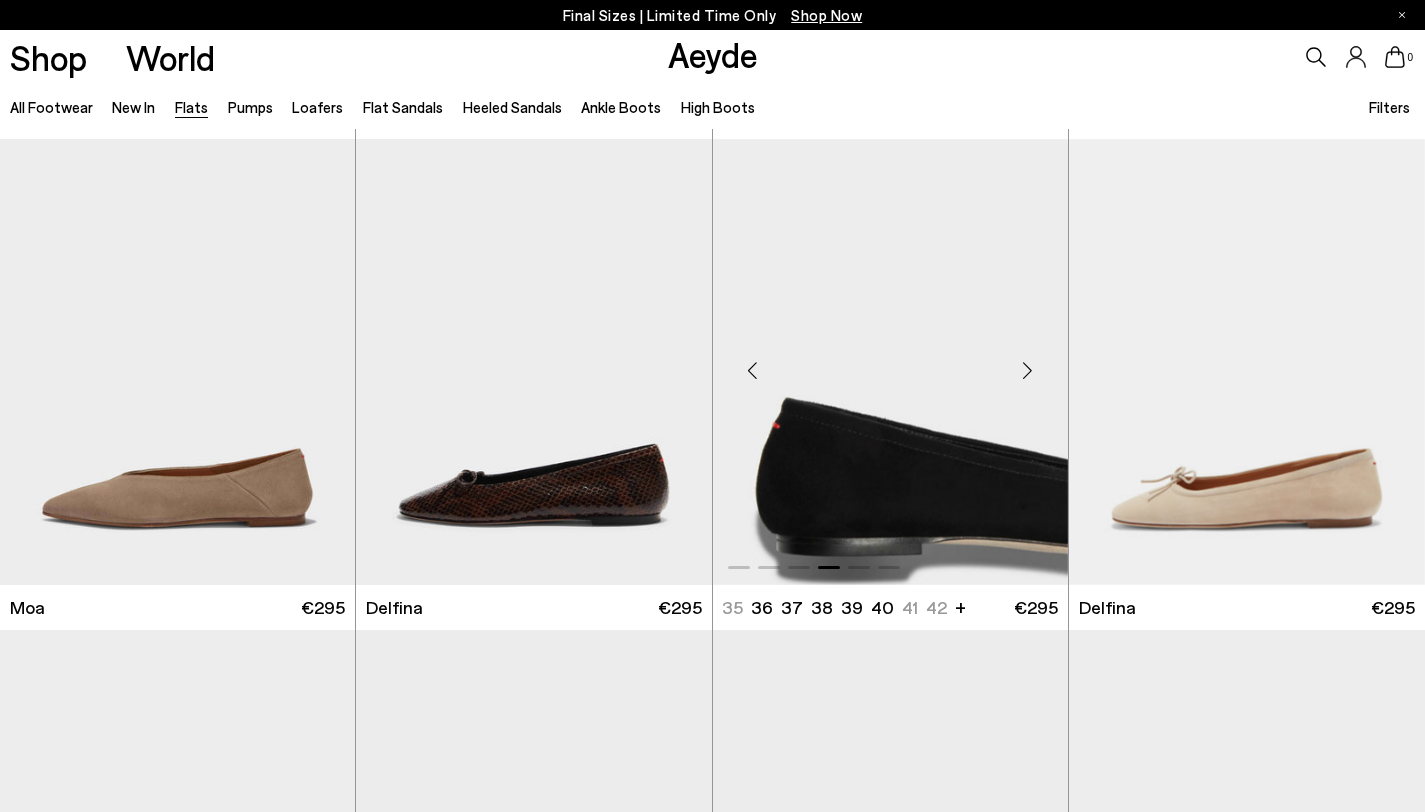 click at bounding box center [1028, 370] 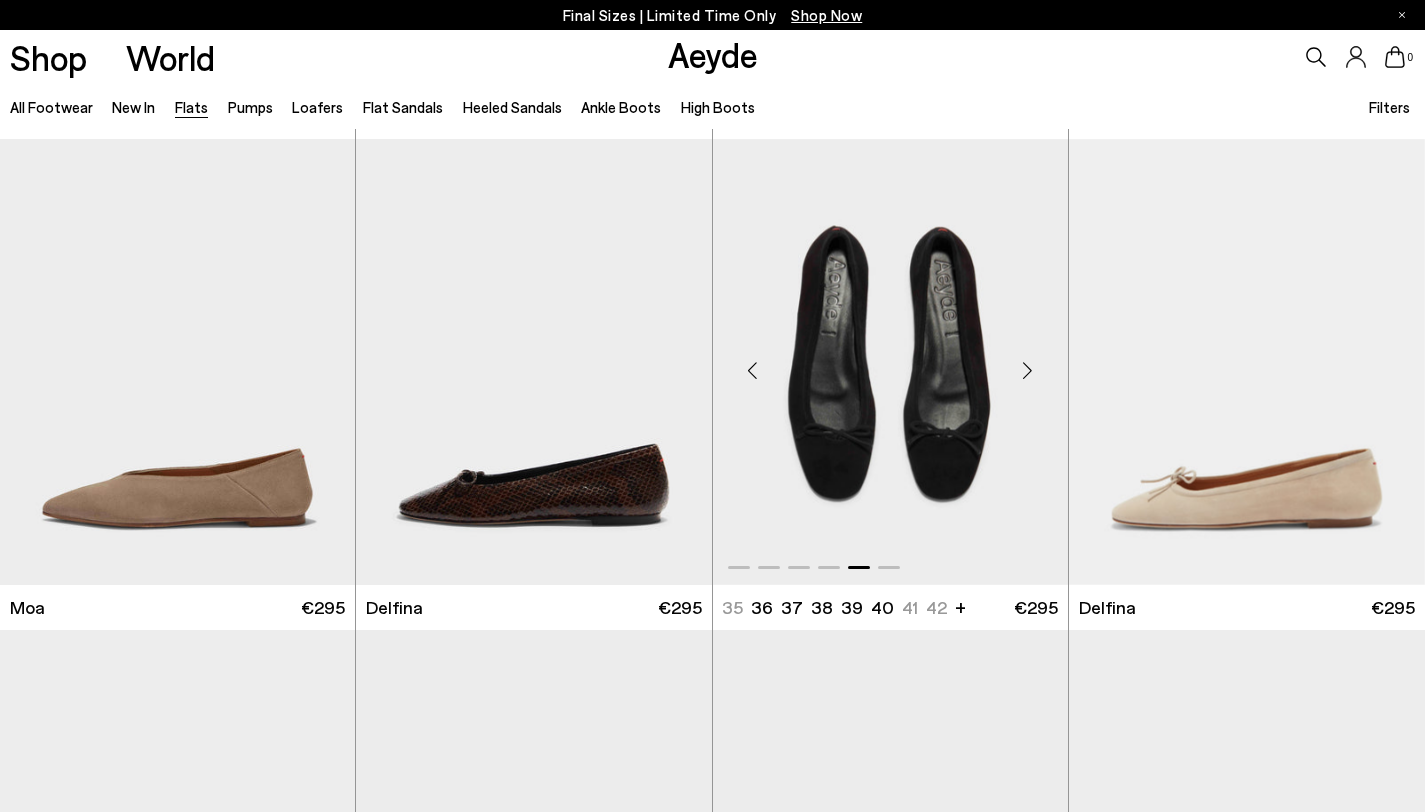 scroll, scrollTop: 3024, scrollLeft: 0, axis: vertical 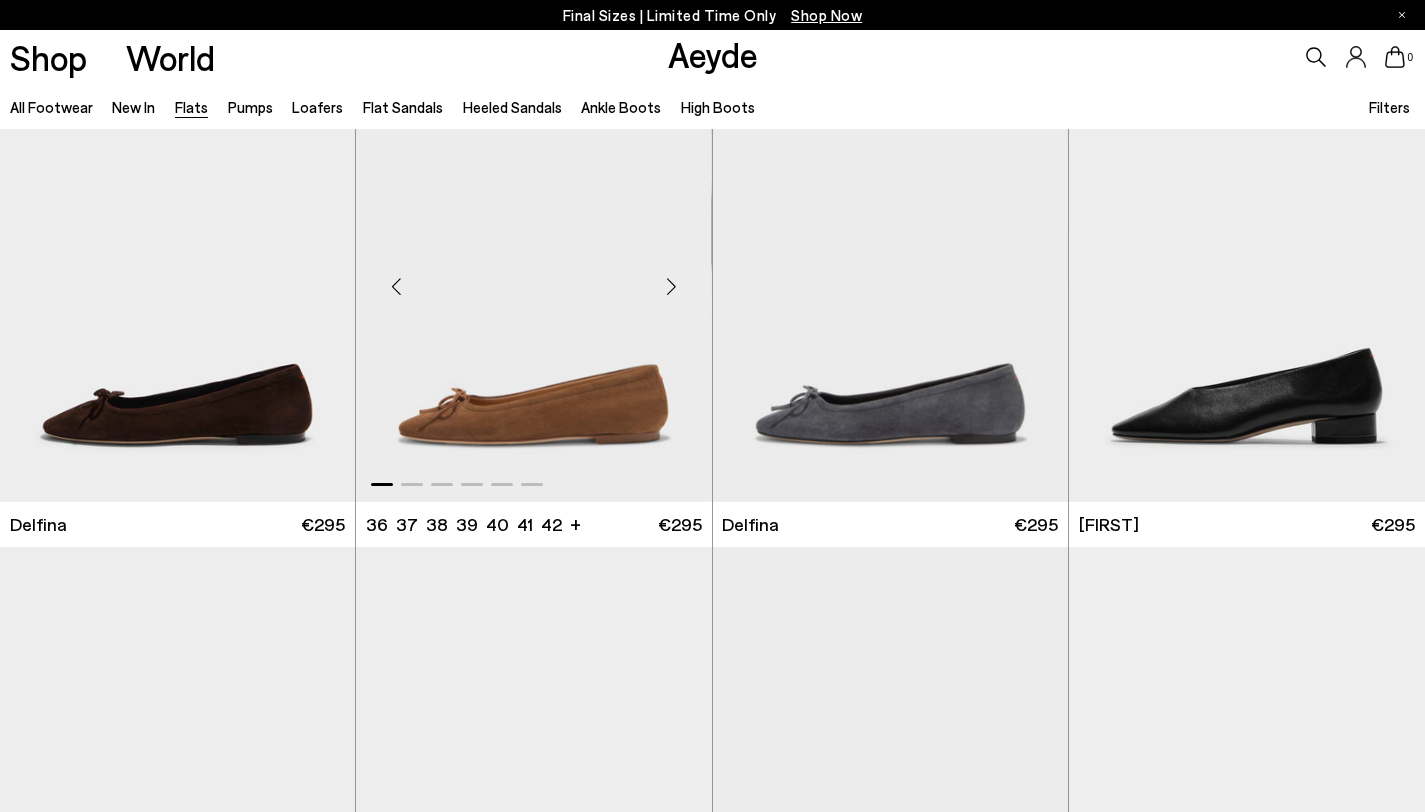 click at bounding box center [672, 287] 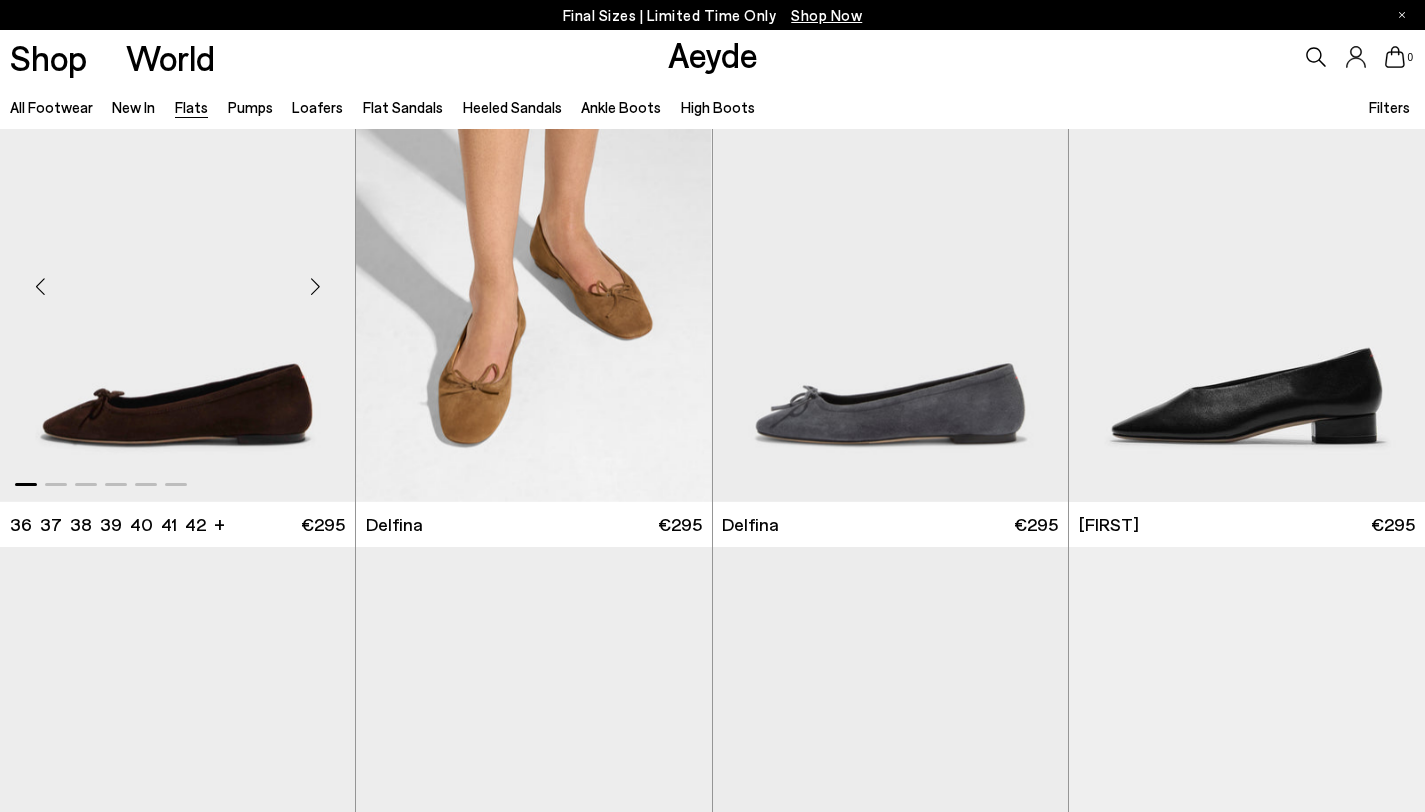 click at bounding box center (315, 287) 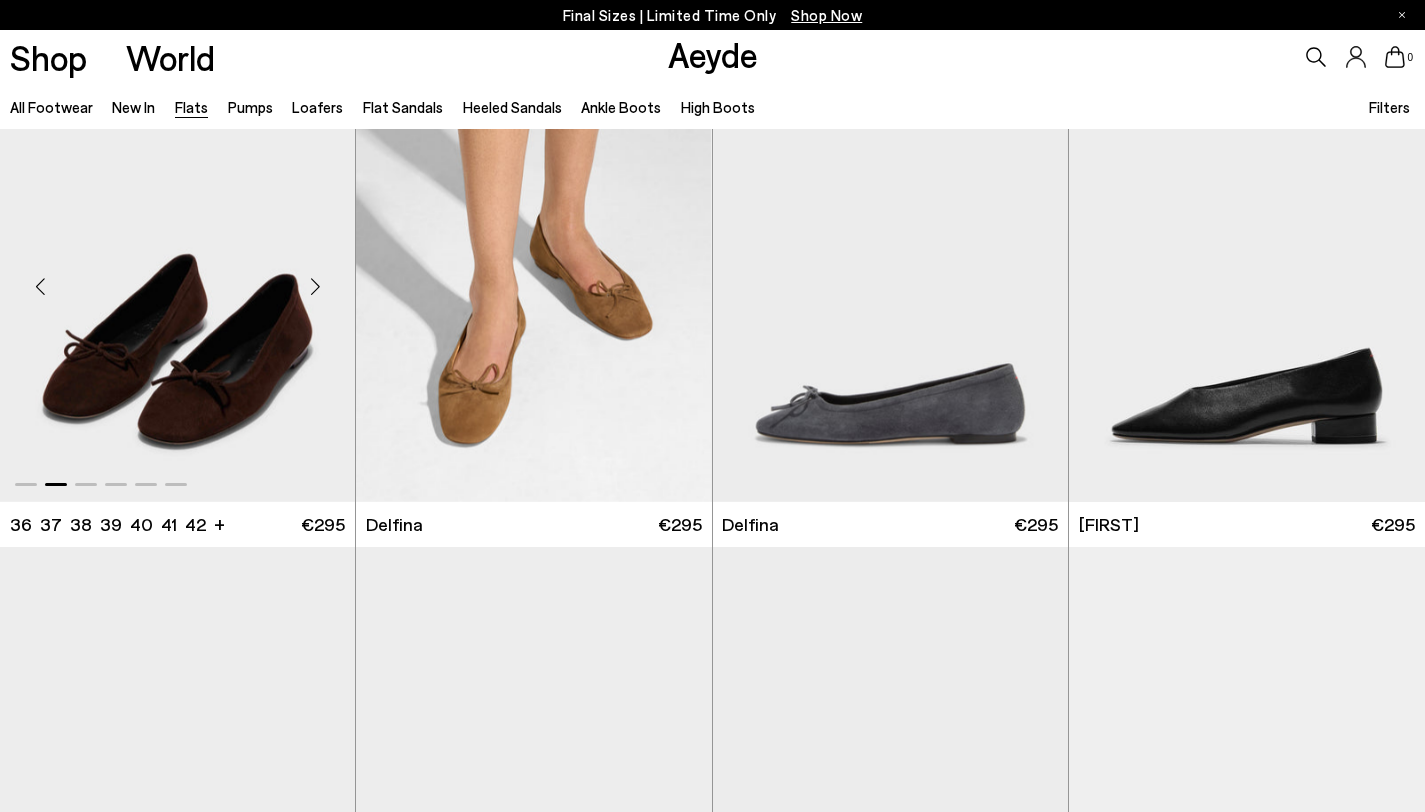 click at bounding box center [315, 287] 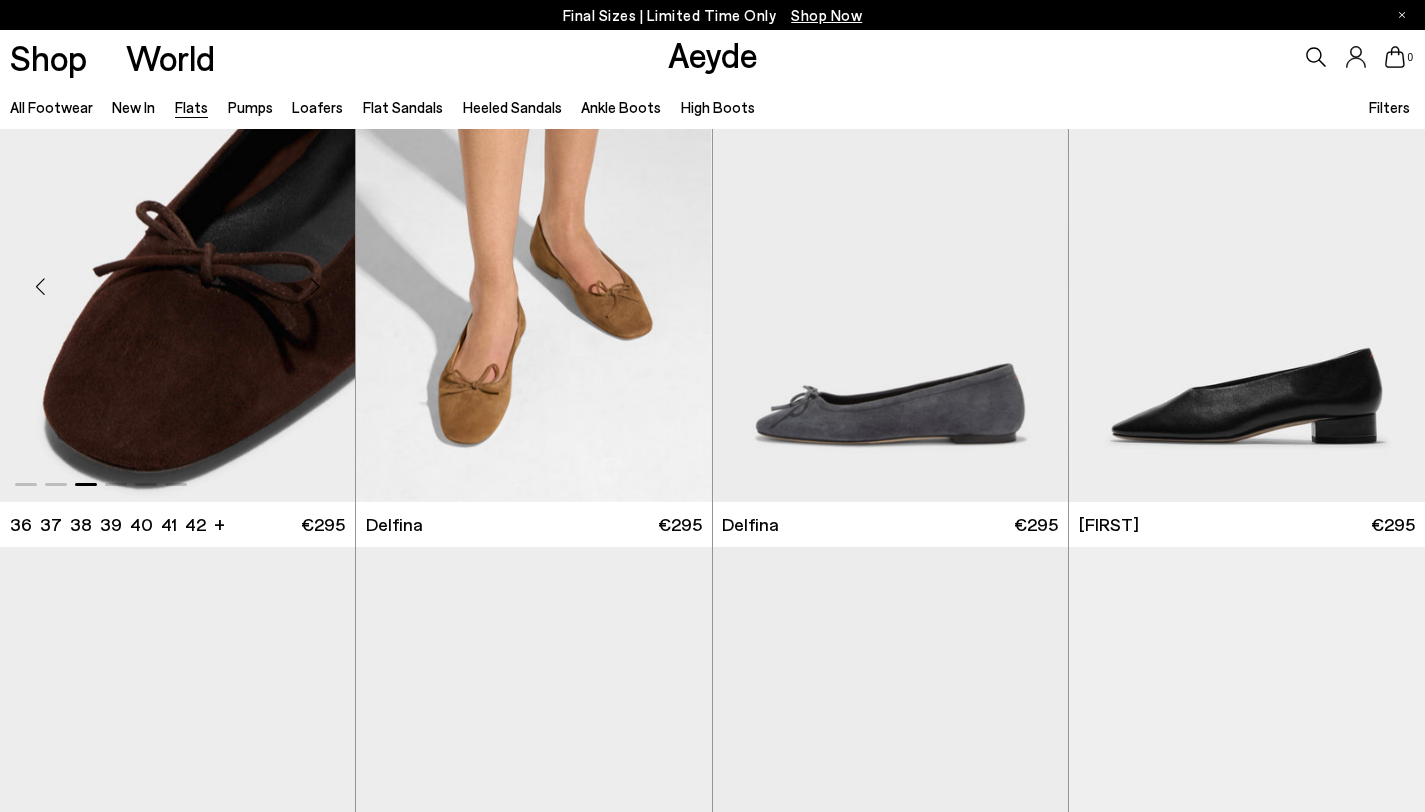 click at bounding box center [315, 287] 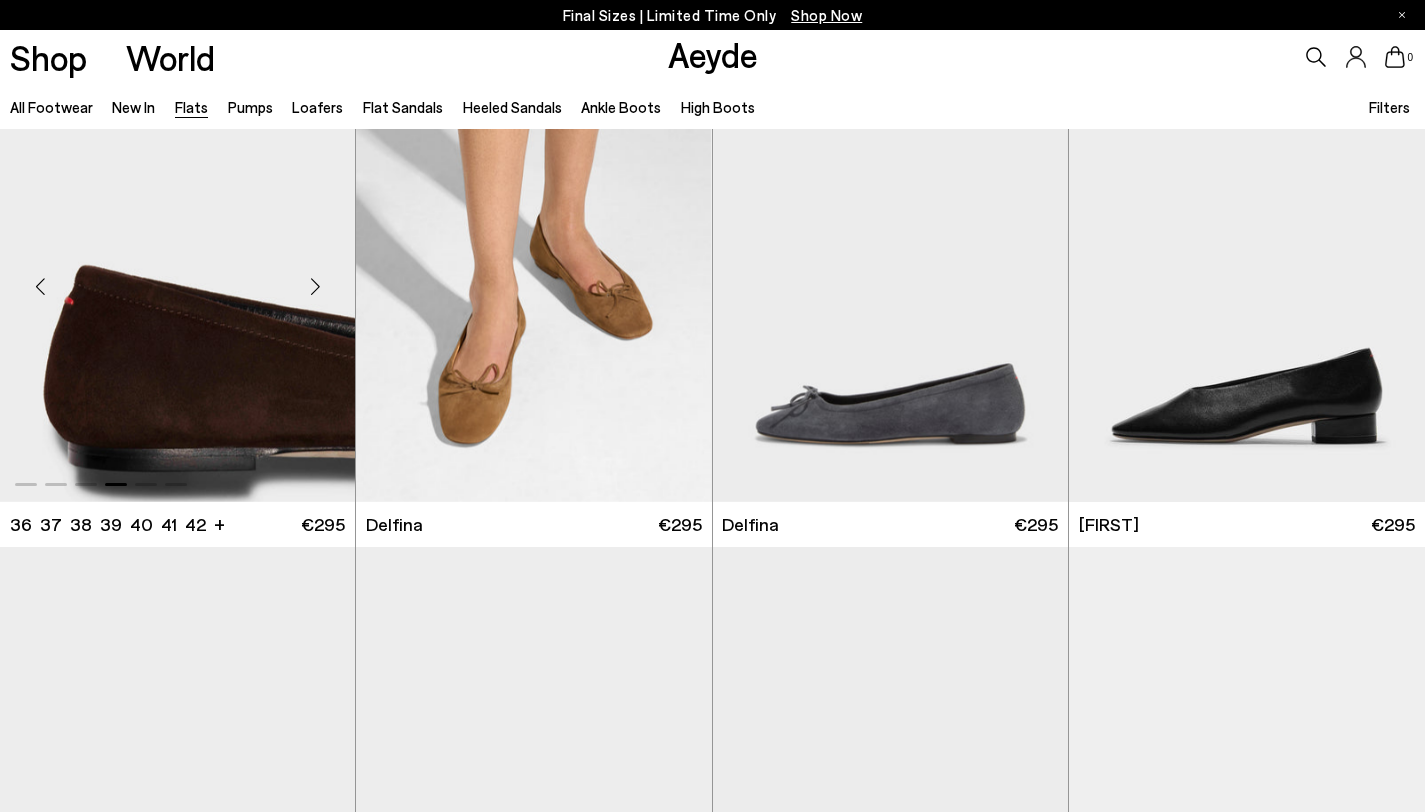 click at bounding box center [315, 287] 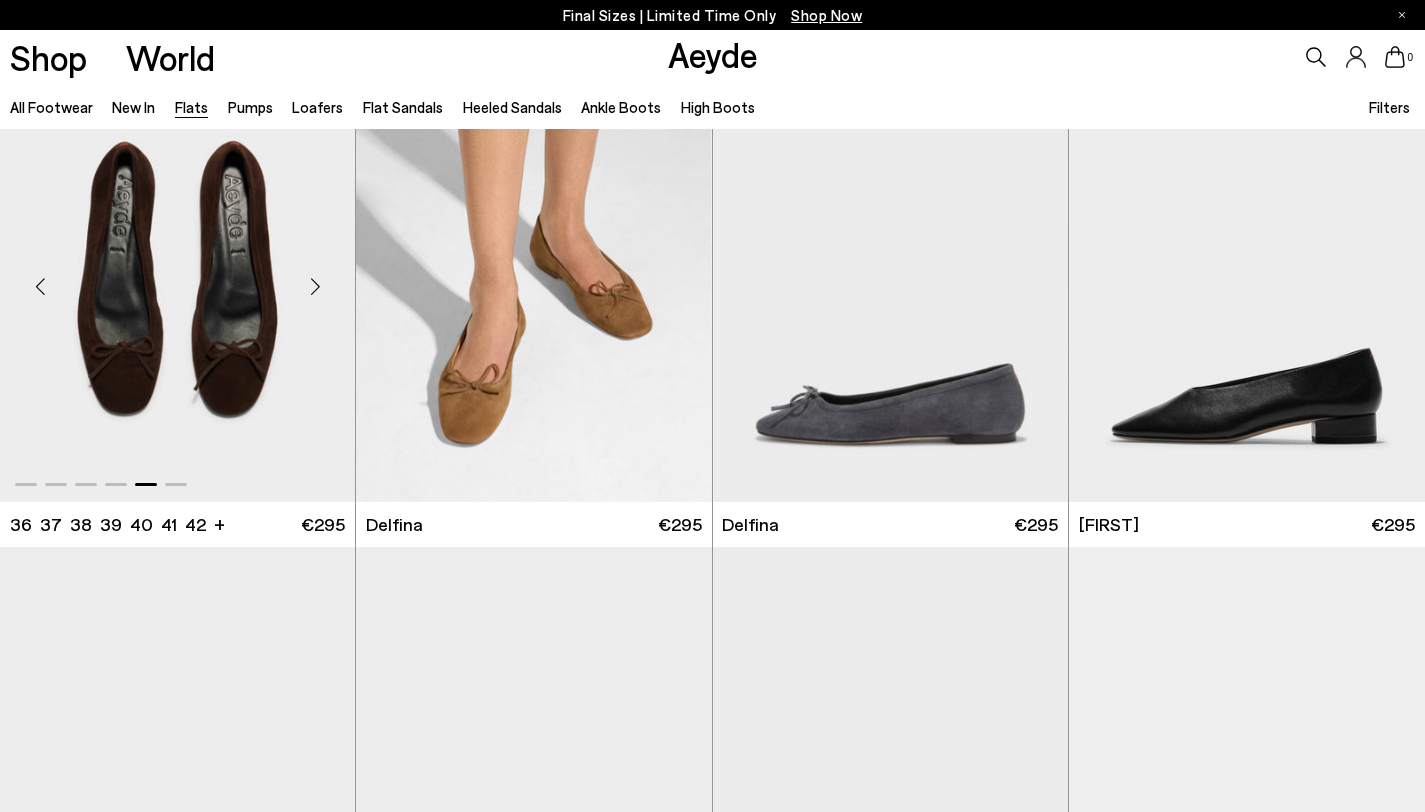 click at bounding box center (315, 287) 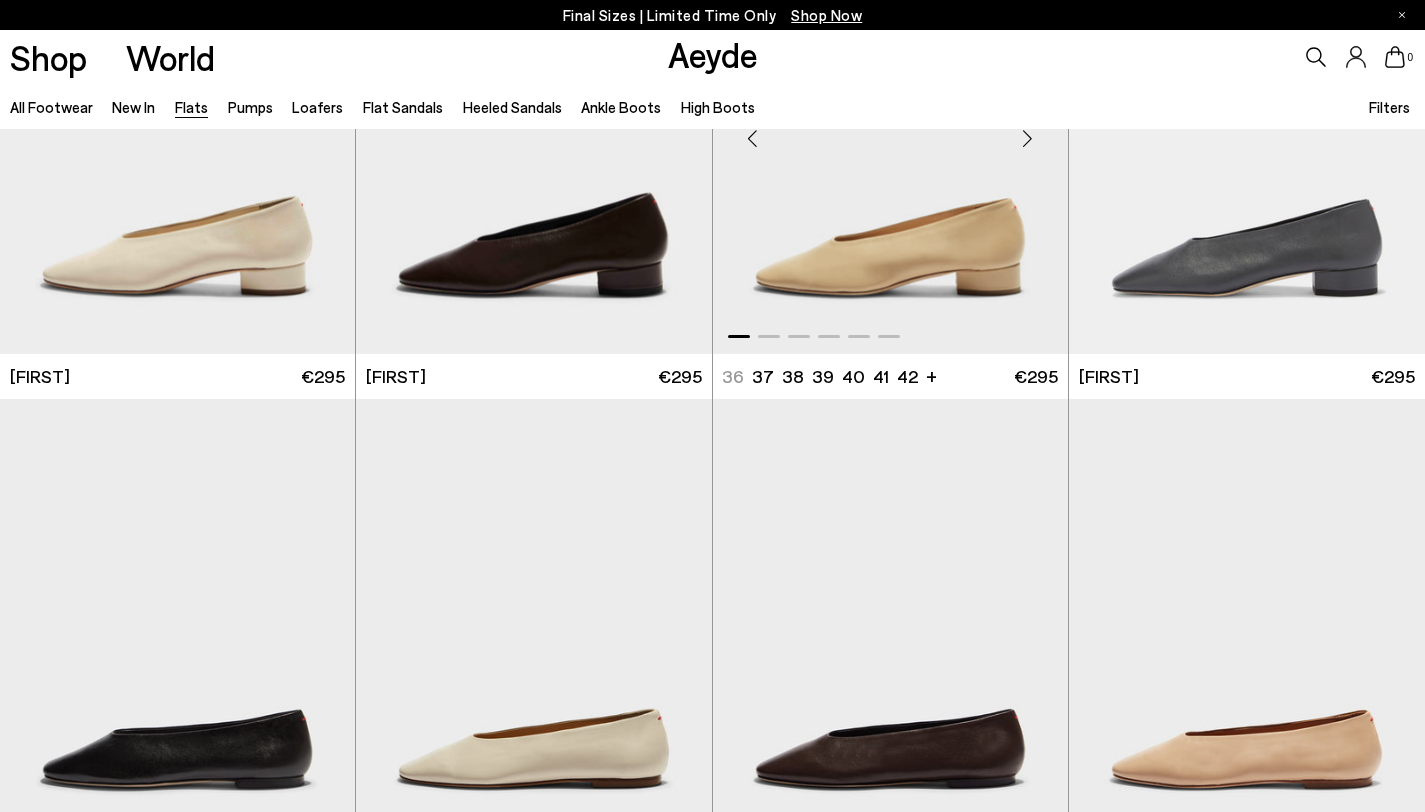 scroll, scrollTop: 3674, scrollLeft: 0, axis: vertical 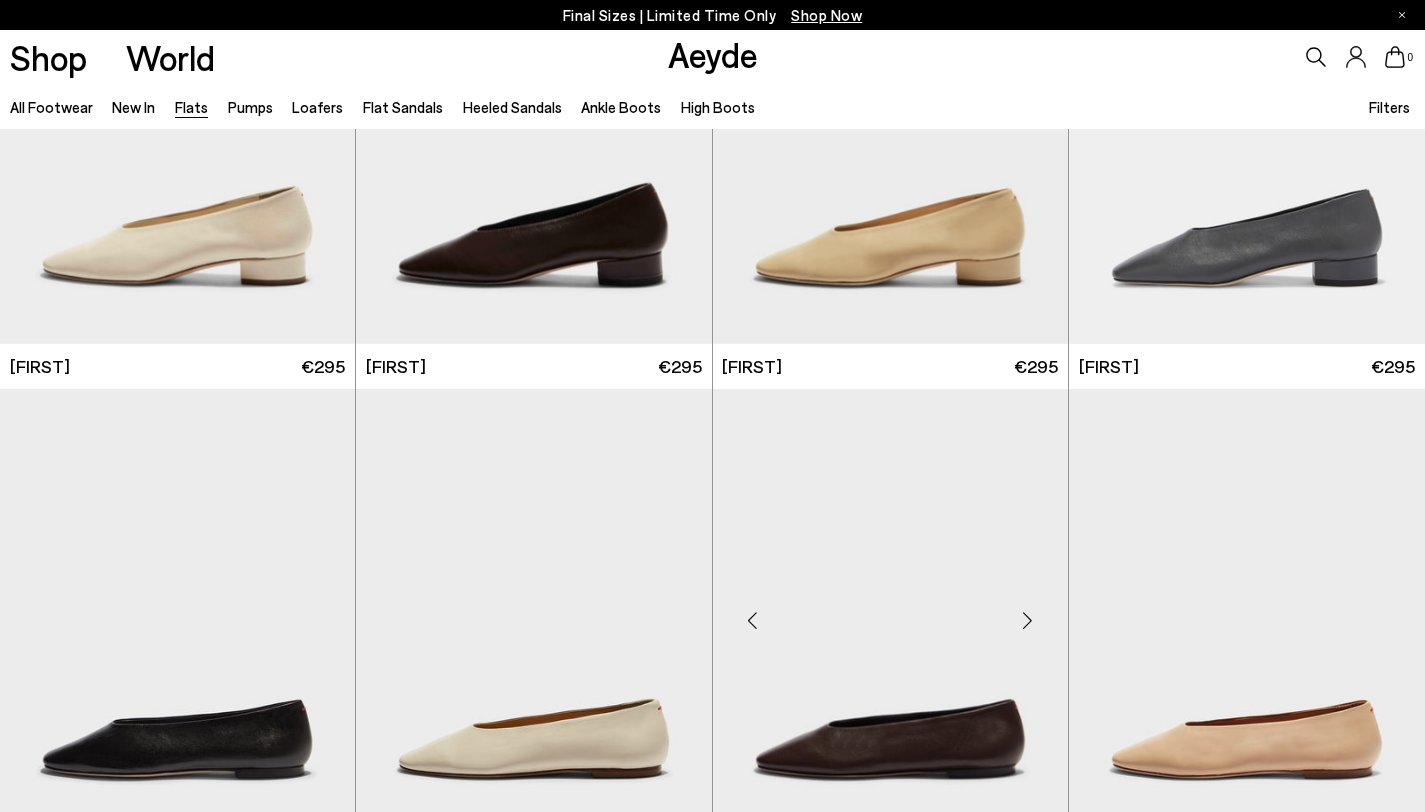 click at bounding box center (1028, 620) 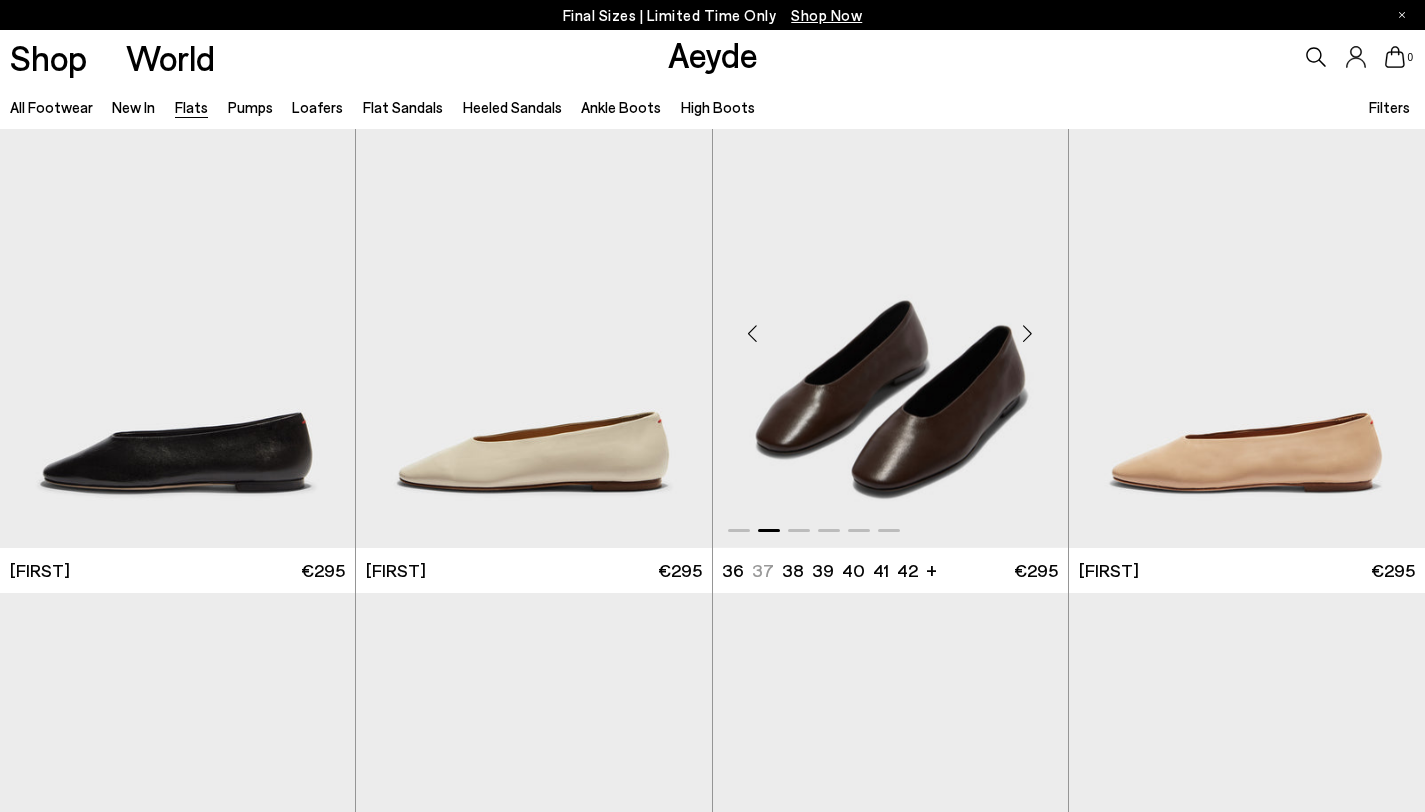 click at bounding box center [1028, 333] 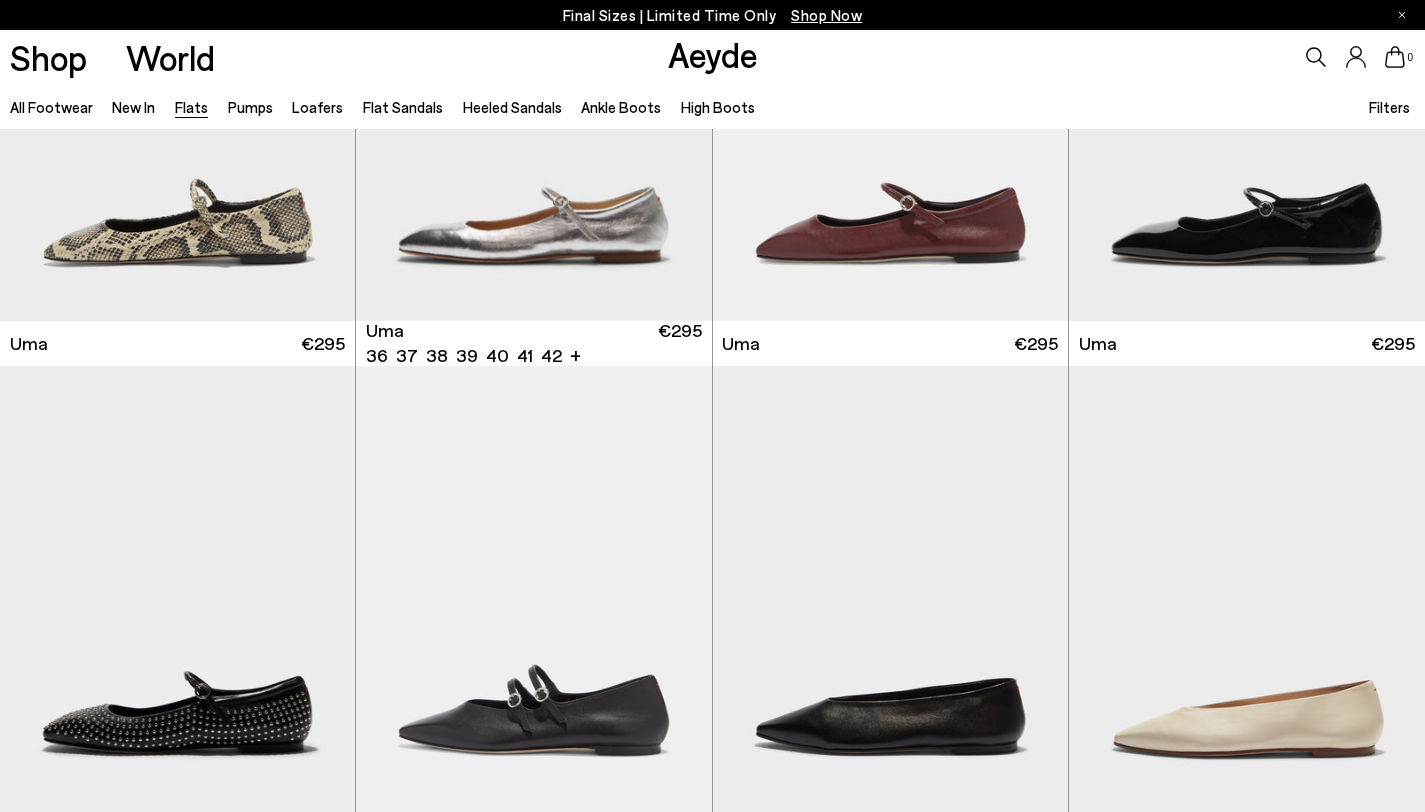 scroll, scrollTop: 5449, scrollLeft: 0, axis: vertical 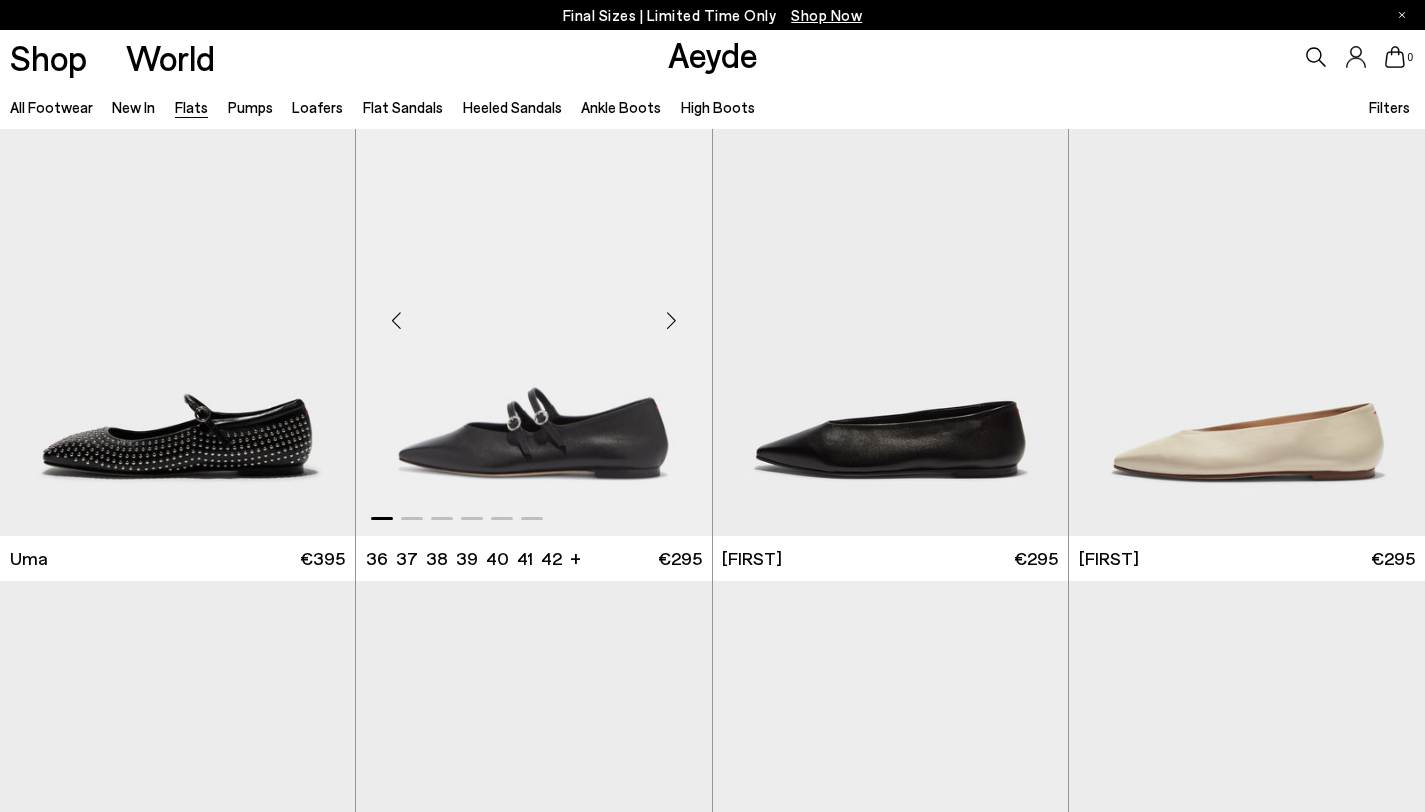 click at bounding box center [672, 320] 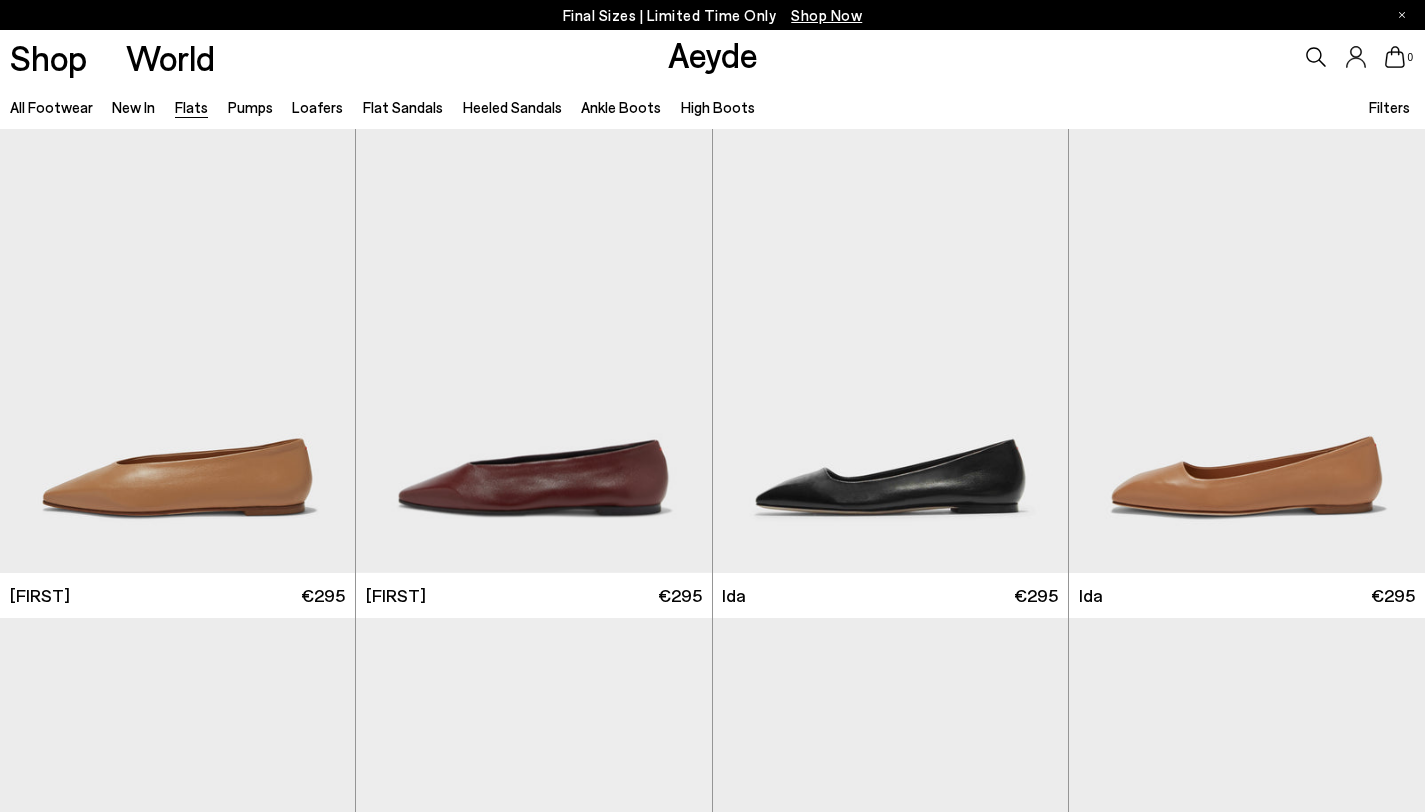 scroll, scrollTop: 6438, scrollLeft: 0, axis: vertical 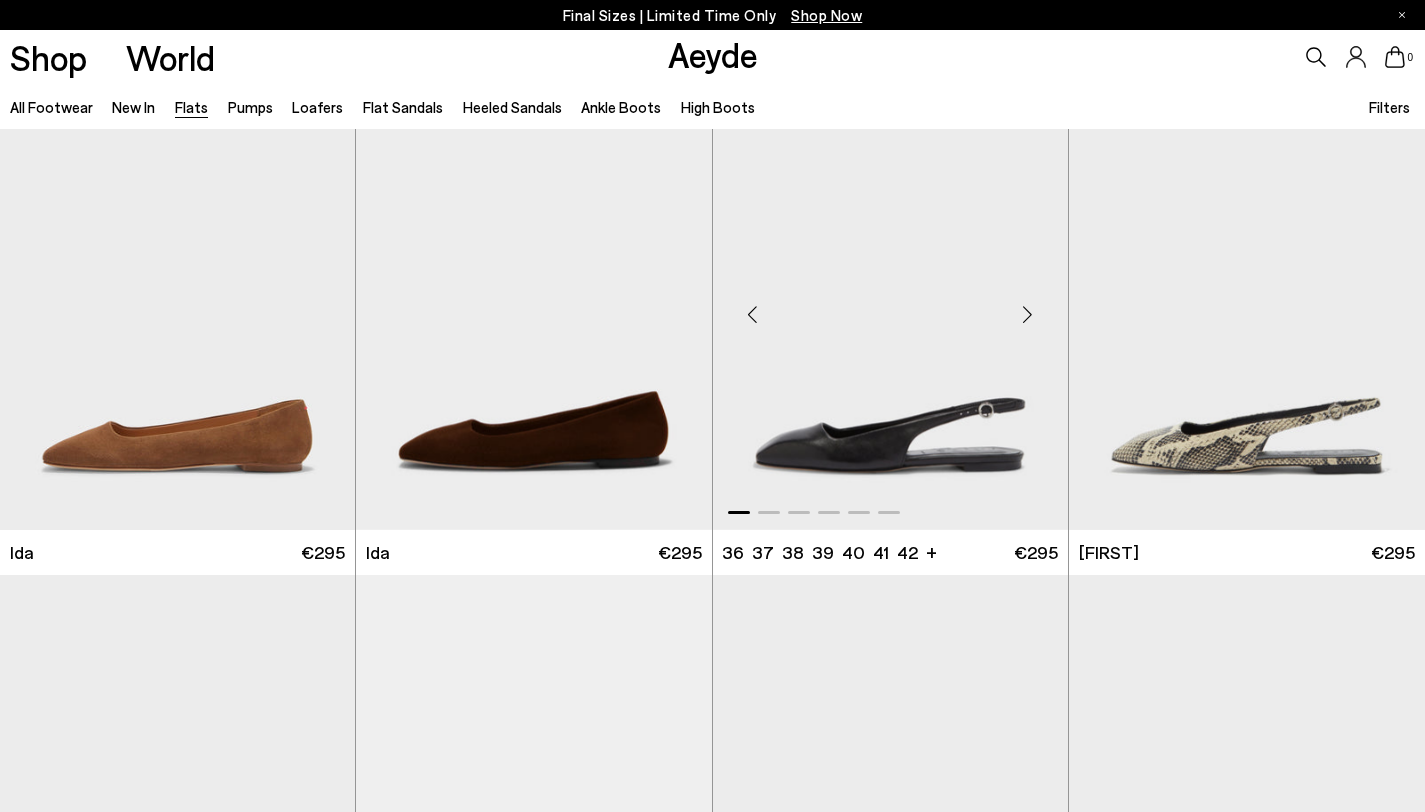 click at bounding box center [1028, 315] 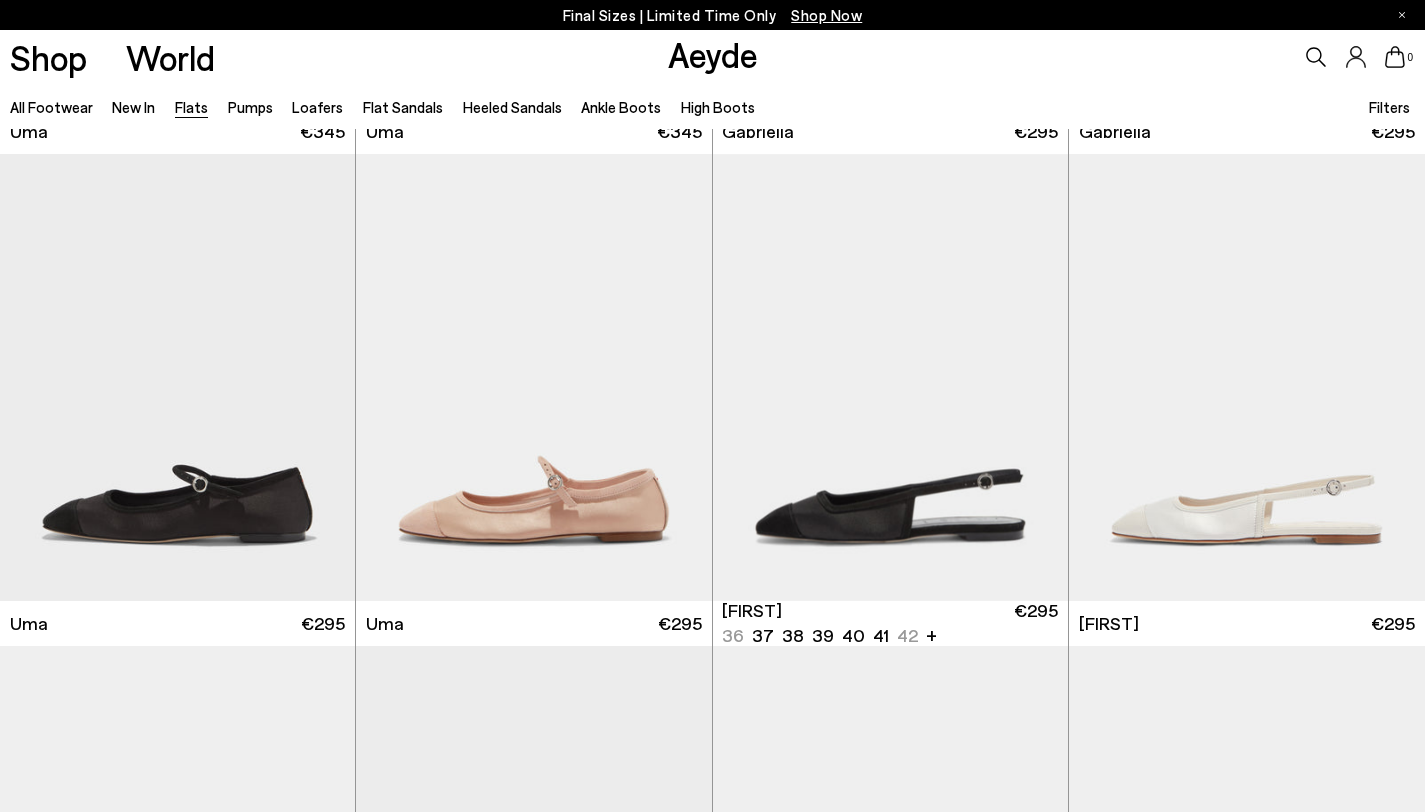 scroll, scrollTop: 8348, scrollLeft: 0, axis: vertical 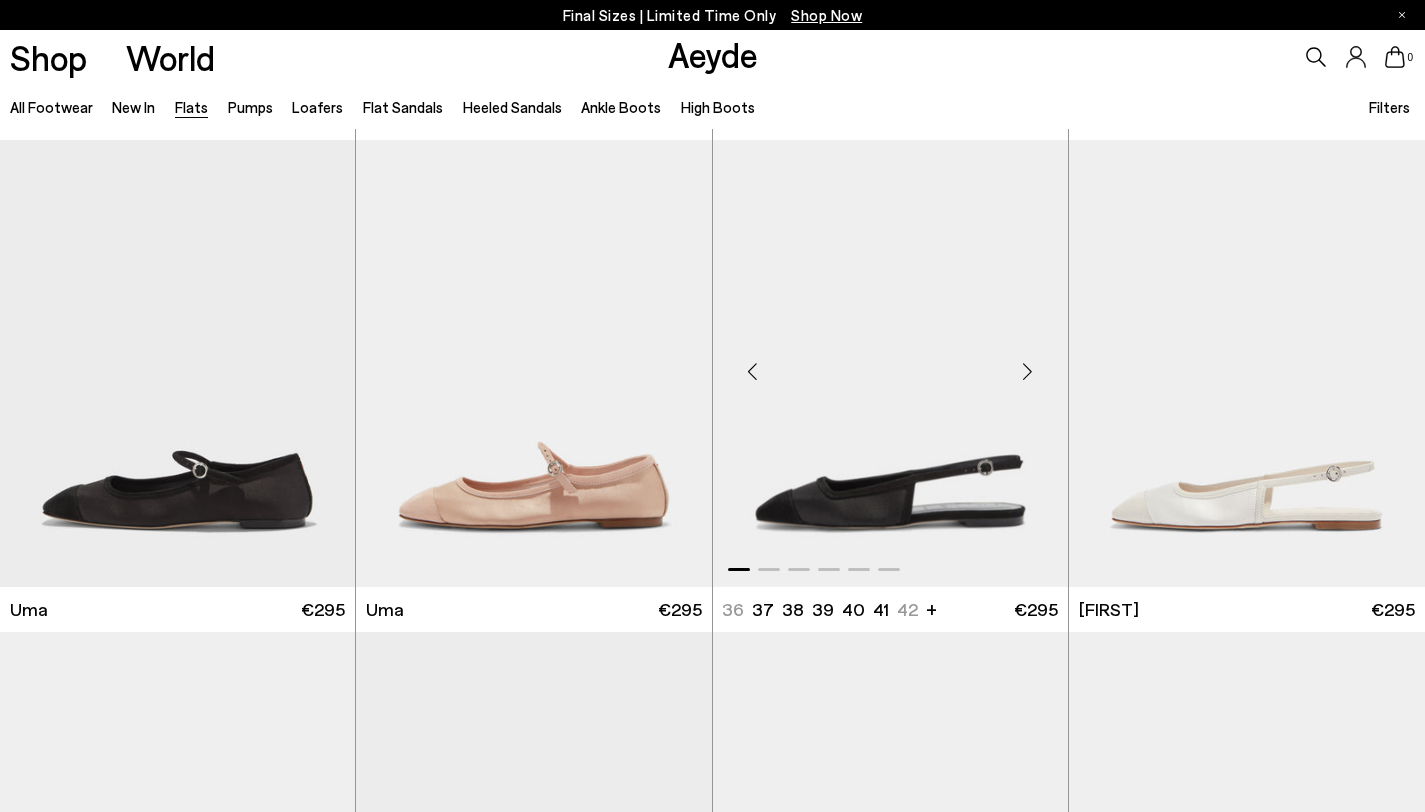 click at bounding box center [1028, 371] 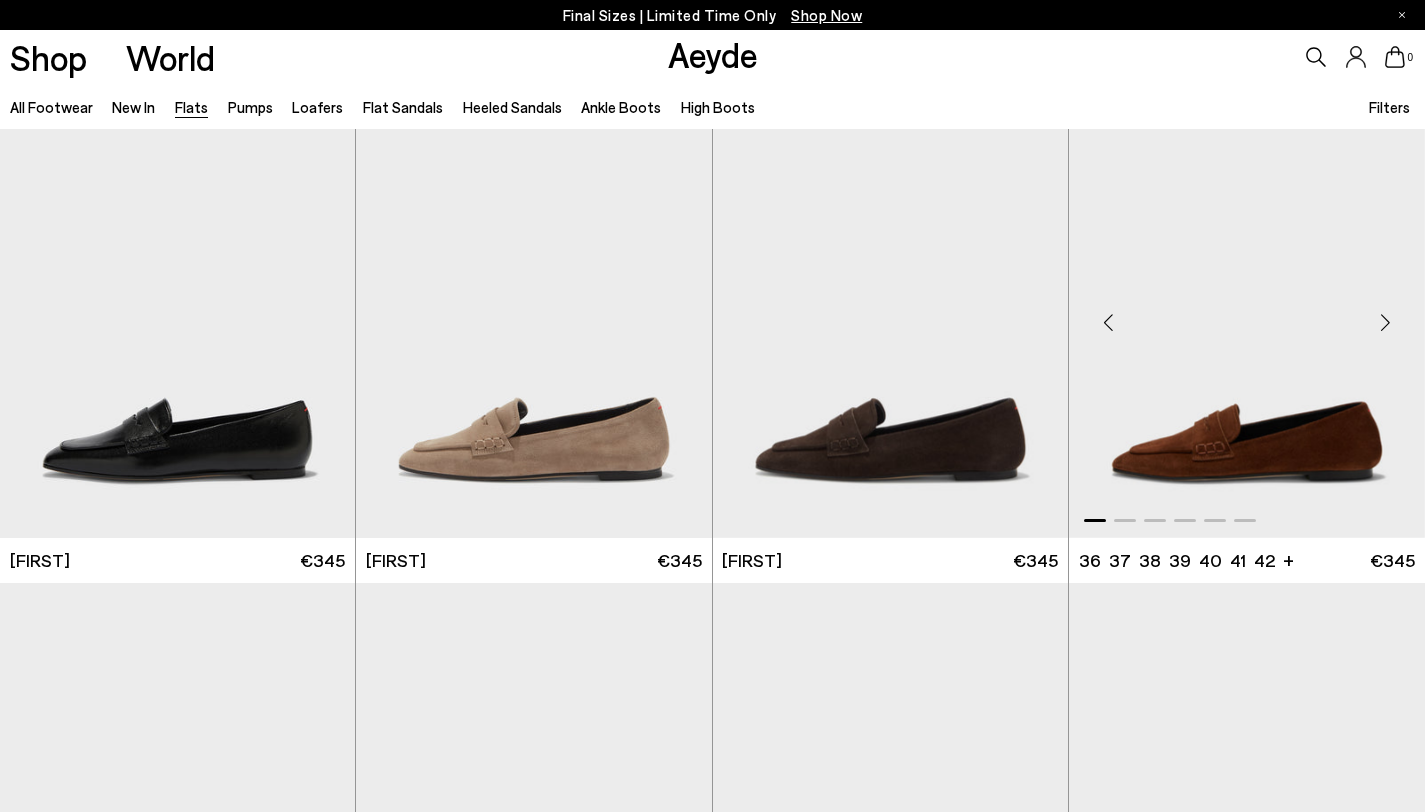 scroll, scrollTop: 9395, scrollLeft: 0, axis: vertical 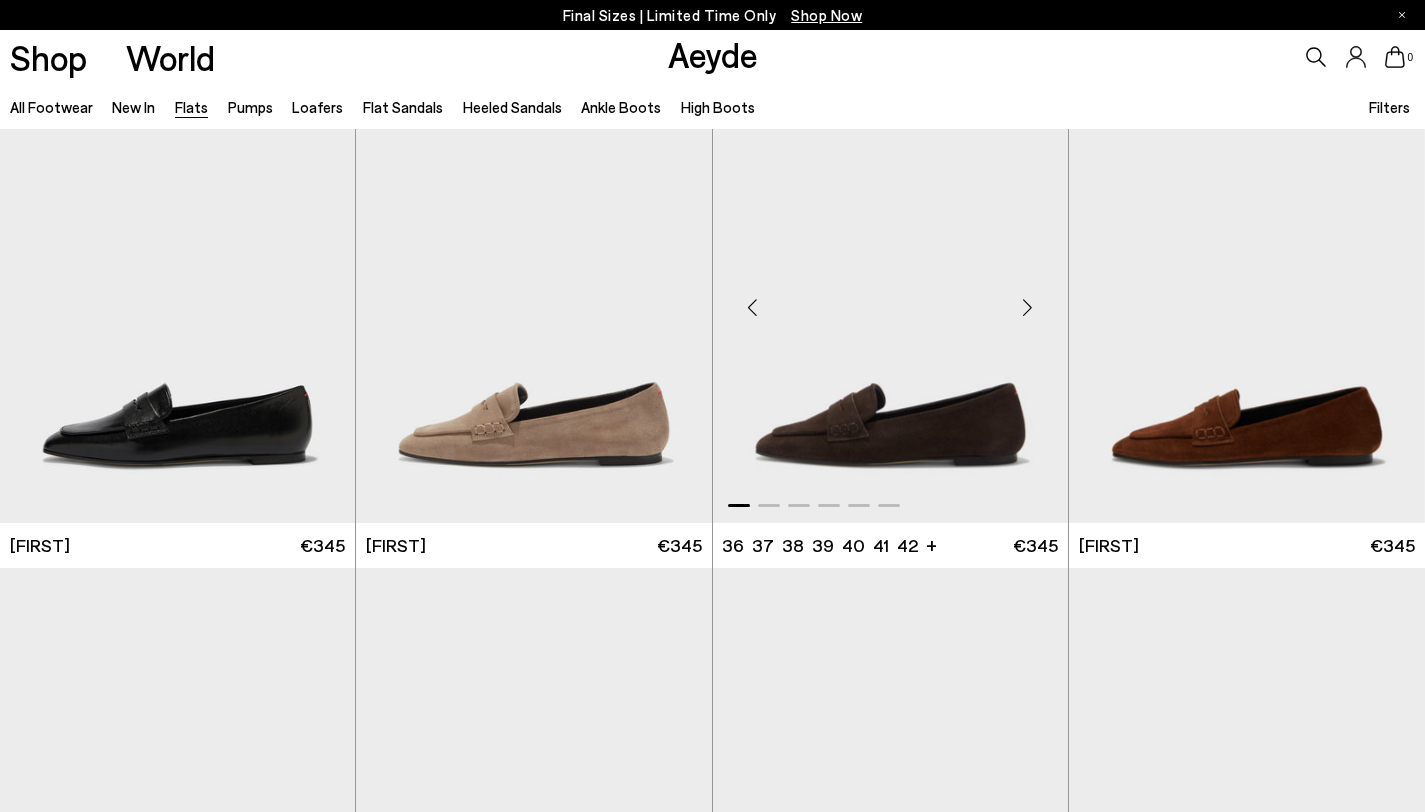 click at bounding box center [1028, 308] 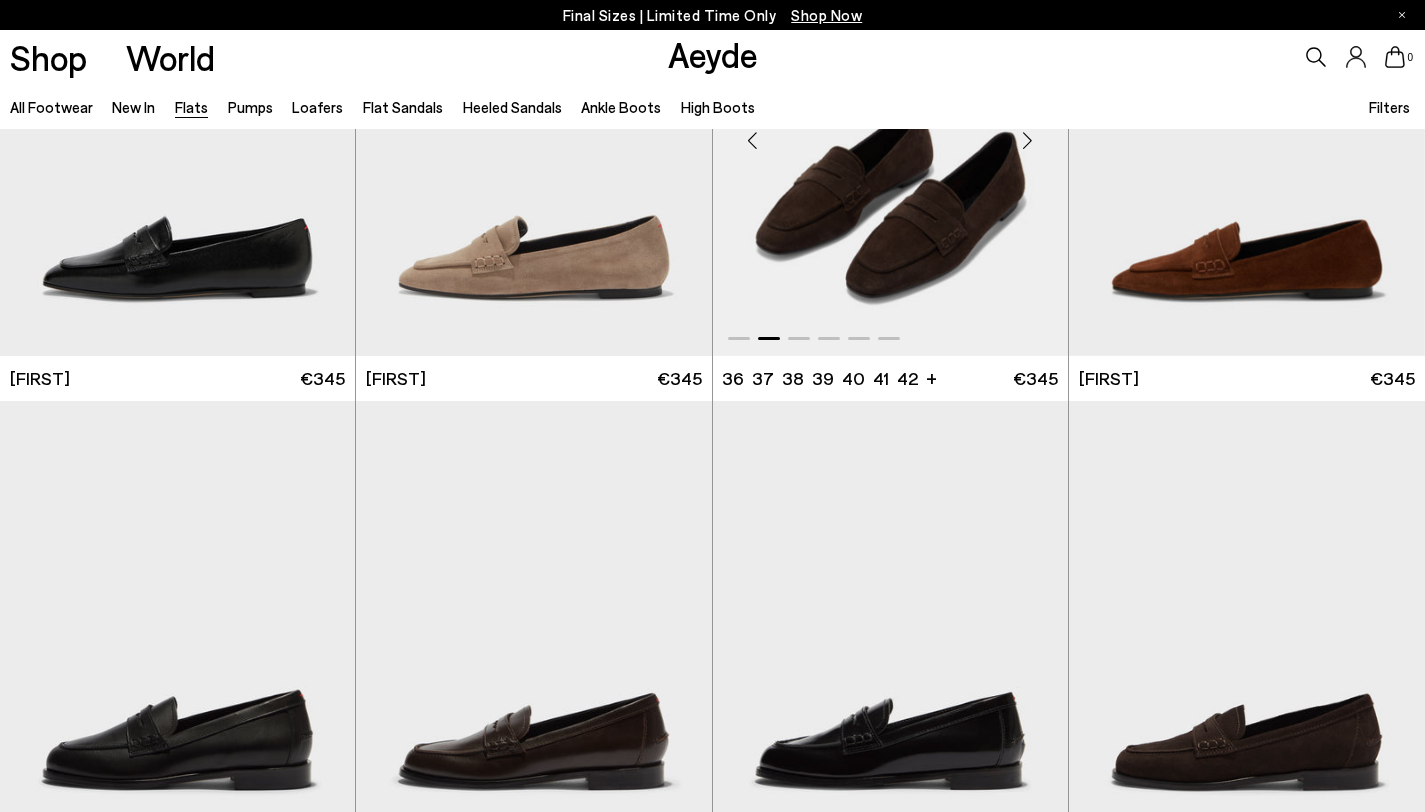 scroll, scrollTop: 9952, scrollLeft: 0, axis: vertical 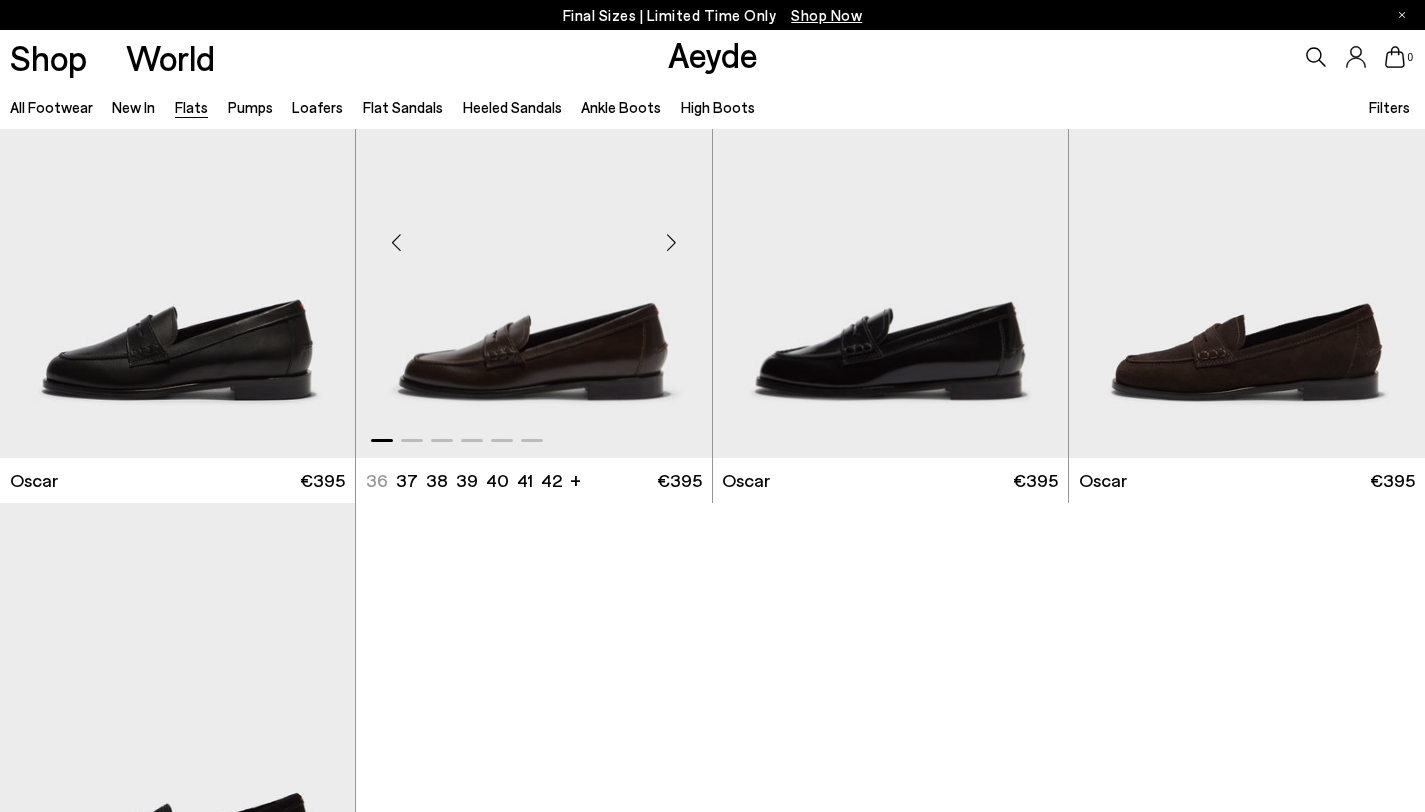 click at bounding box center (672, 242) 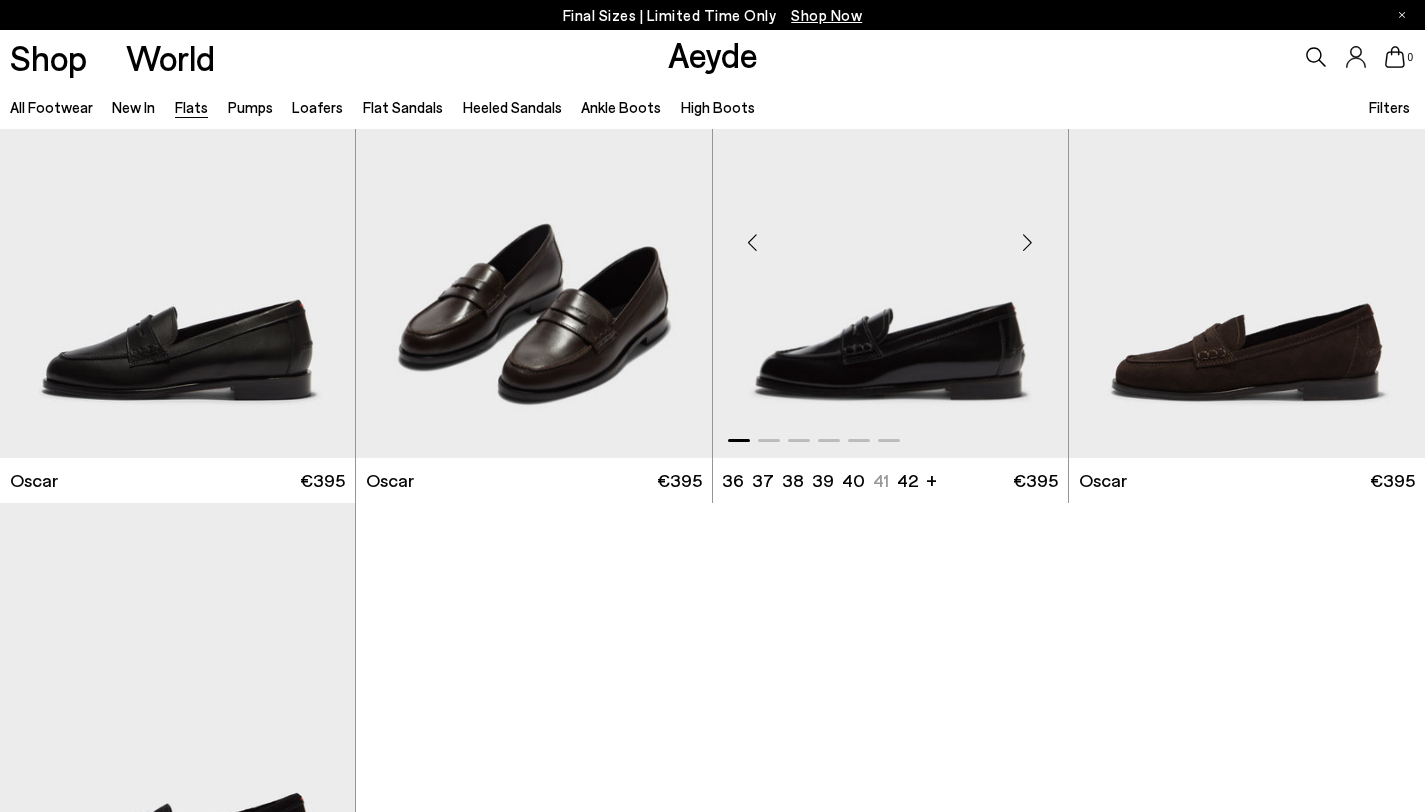 click at bounding box center [1028, 242] 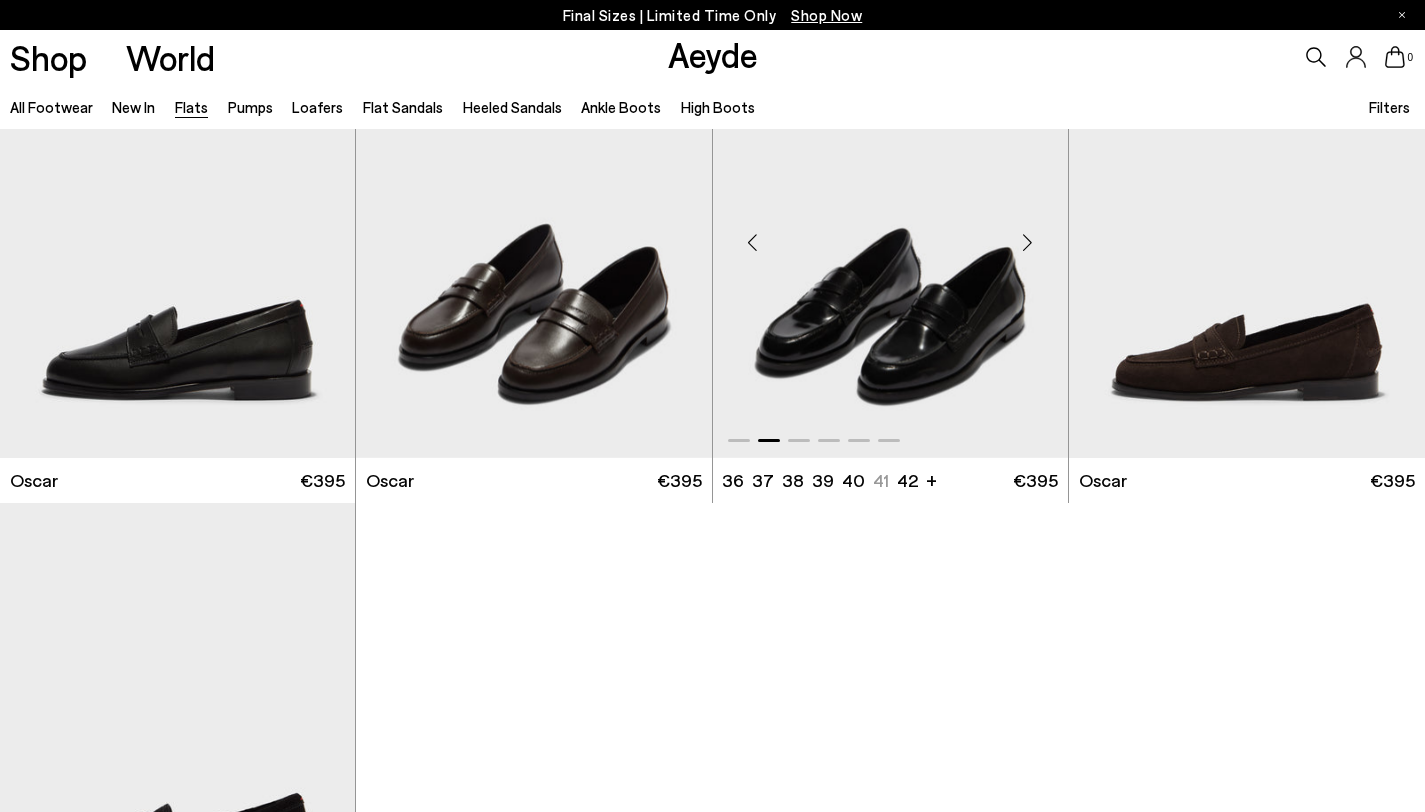 click at bounding box center (1028, 242) 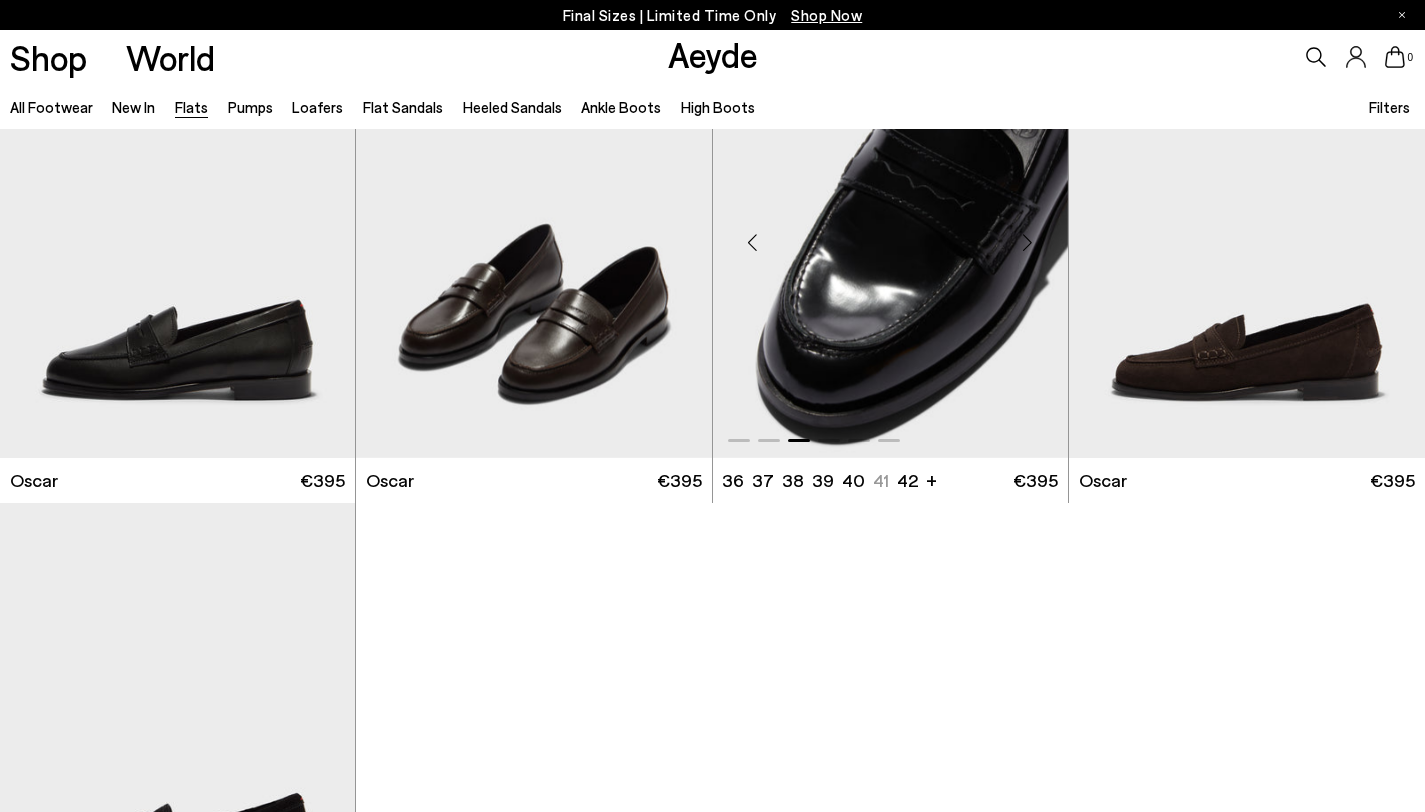 click at bounding box center [1028, 242] 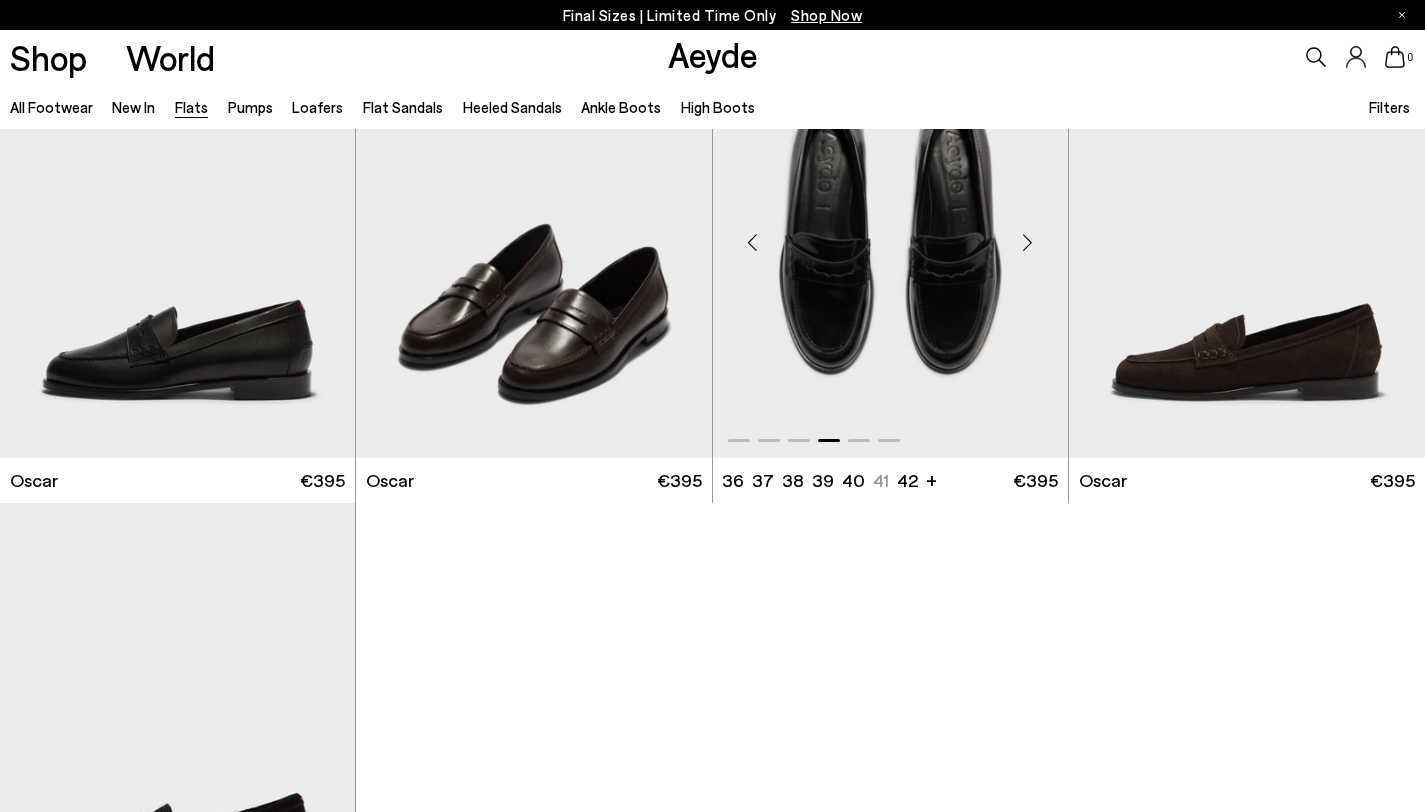 click at bounding box center [1028, 242] 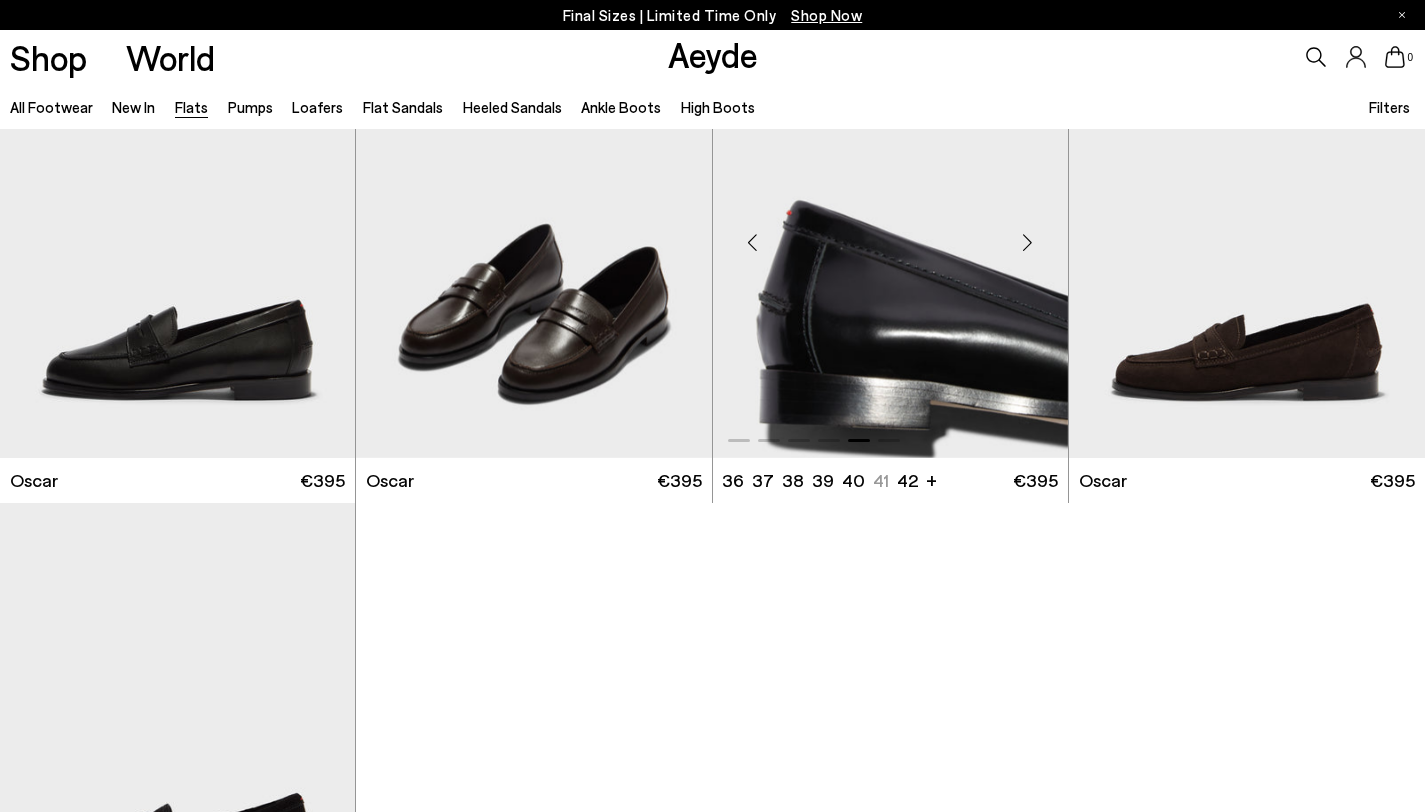 click at bounding box center [1028, 242] 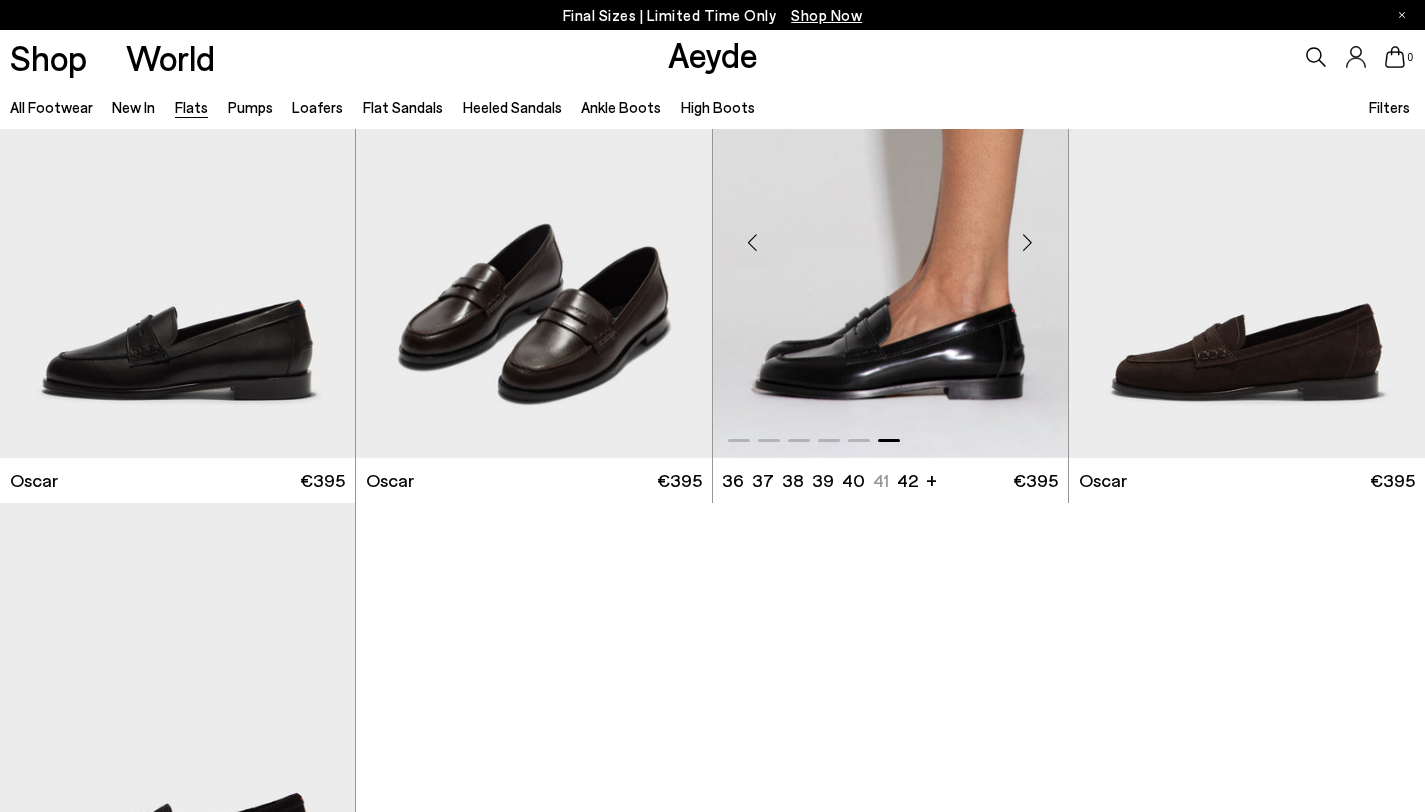 click at bounding box center (1028, 242) 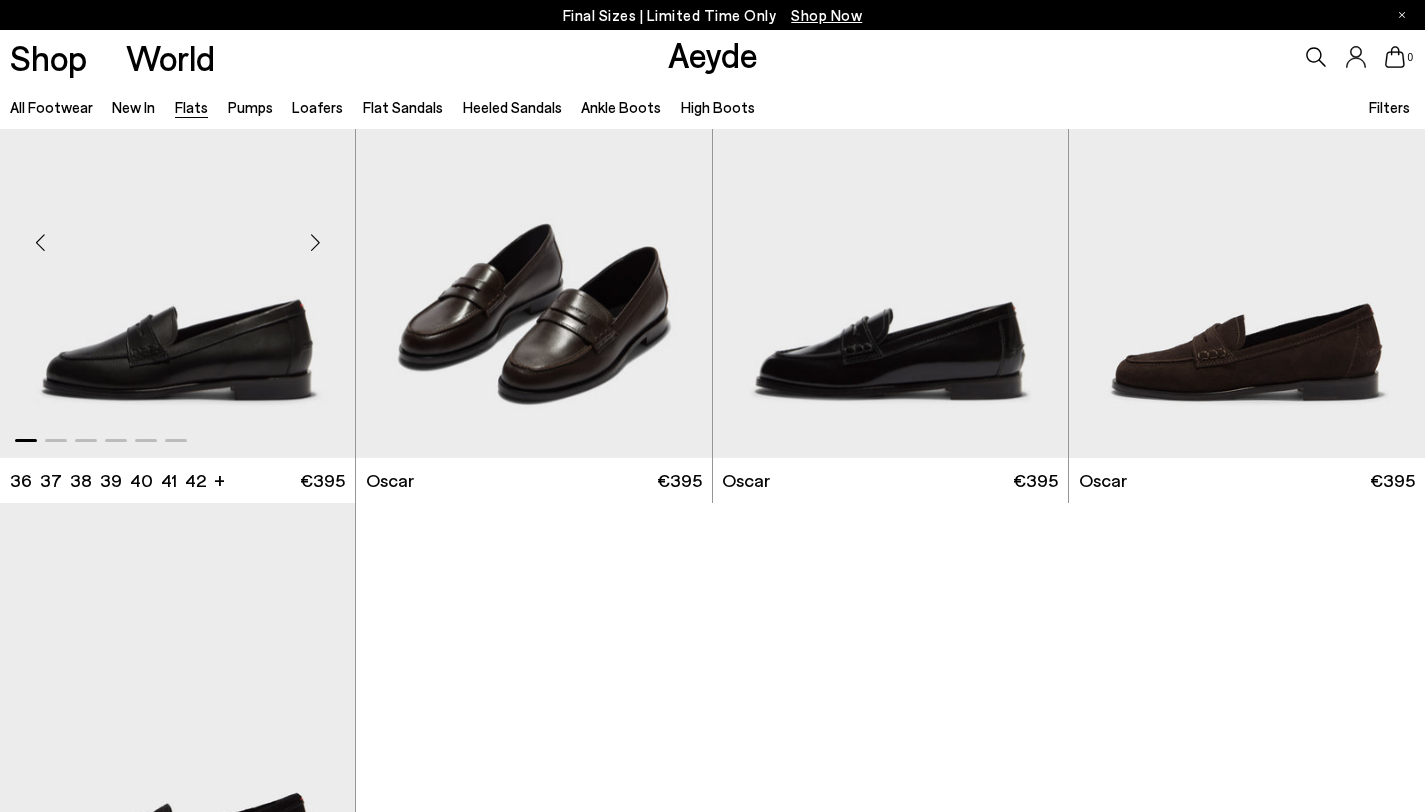click at bounding box center [315, 242] 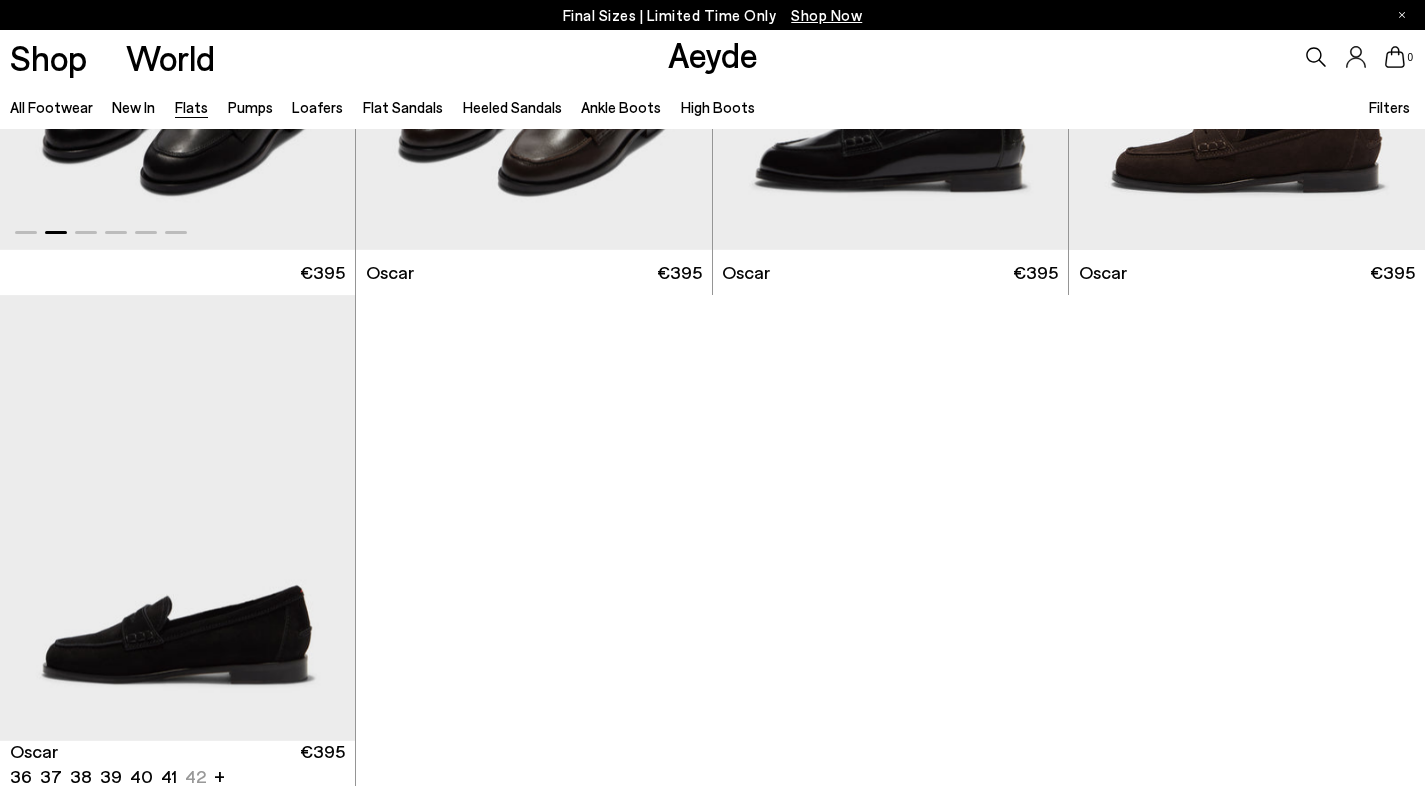 scroll, scrollTop: 10355, scrollLeft: 0, axis: vertical 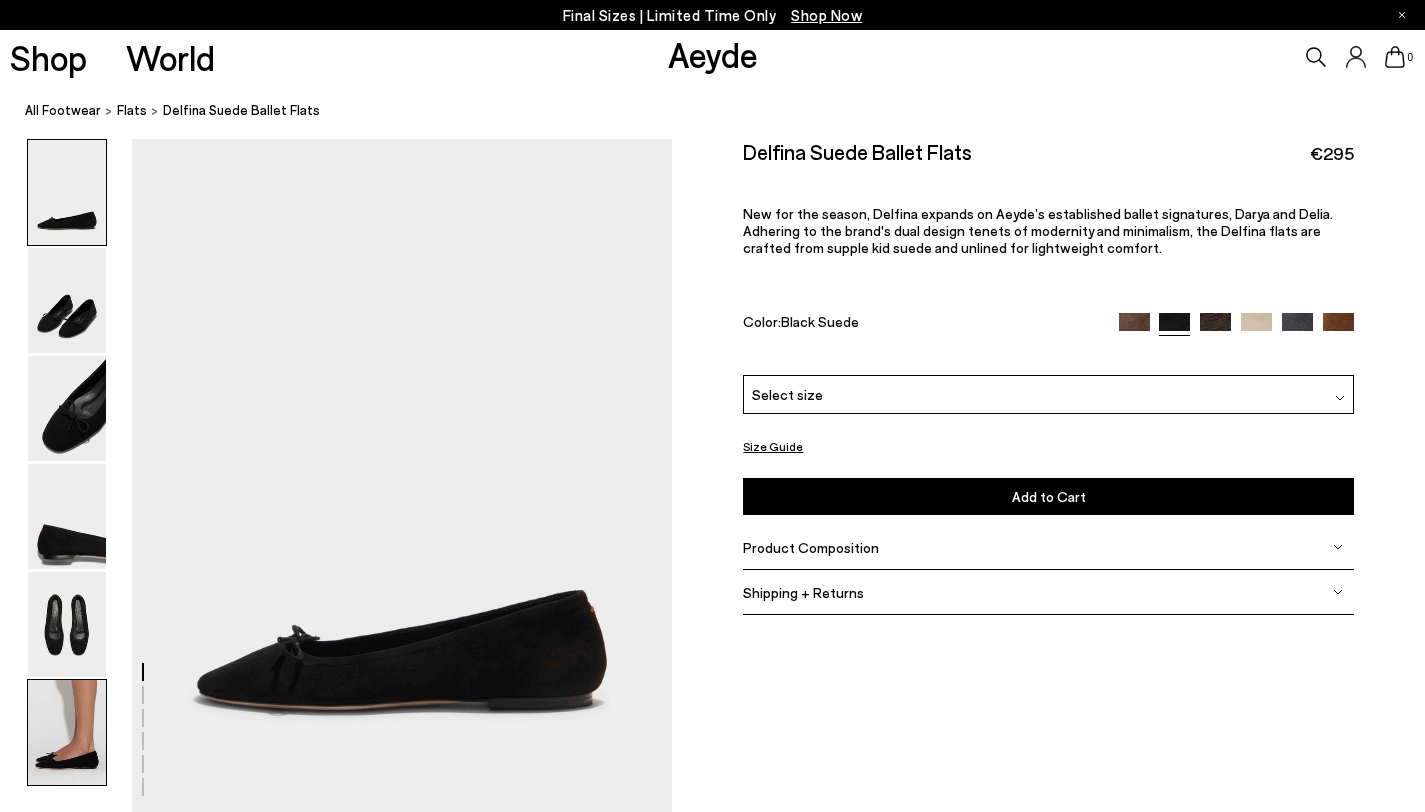 click at bounding box center (67, 732) 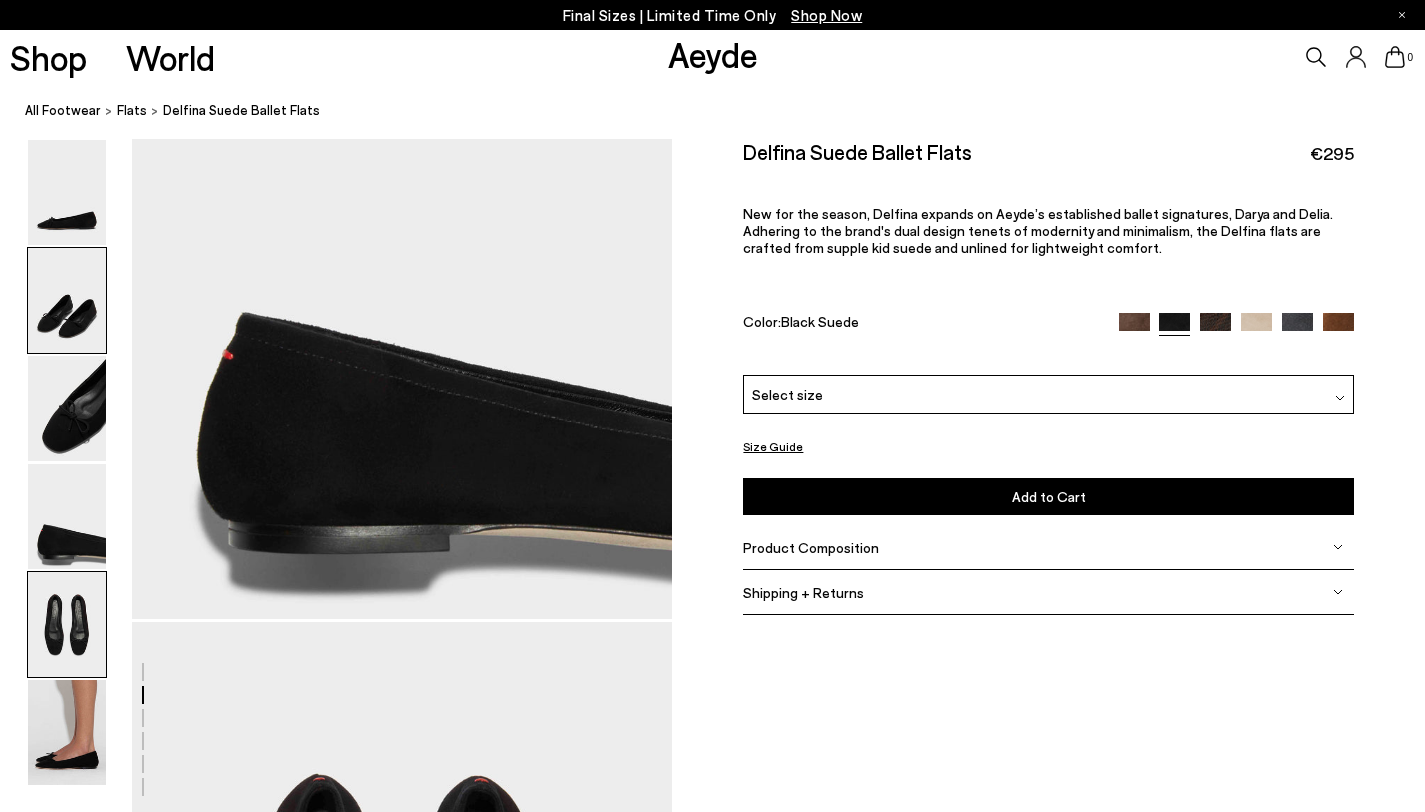 click at bounding box center [67, 624] 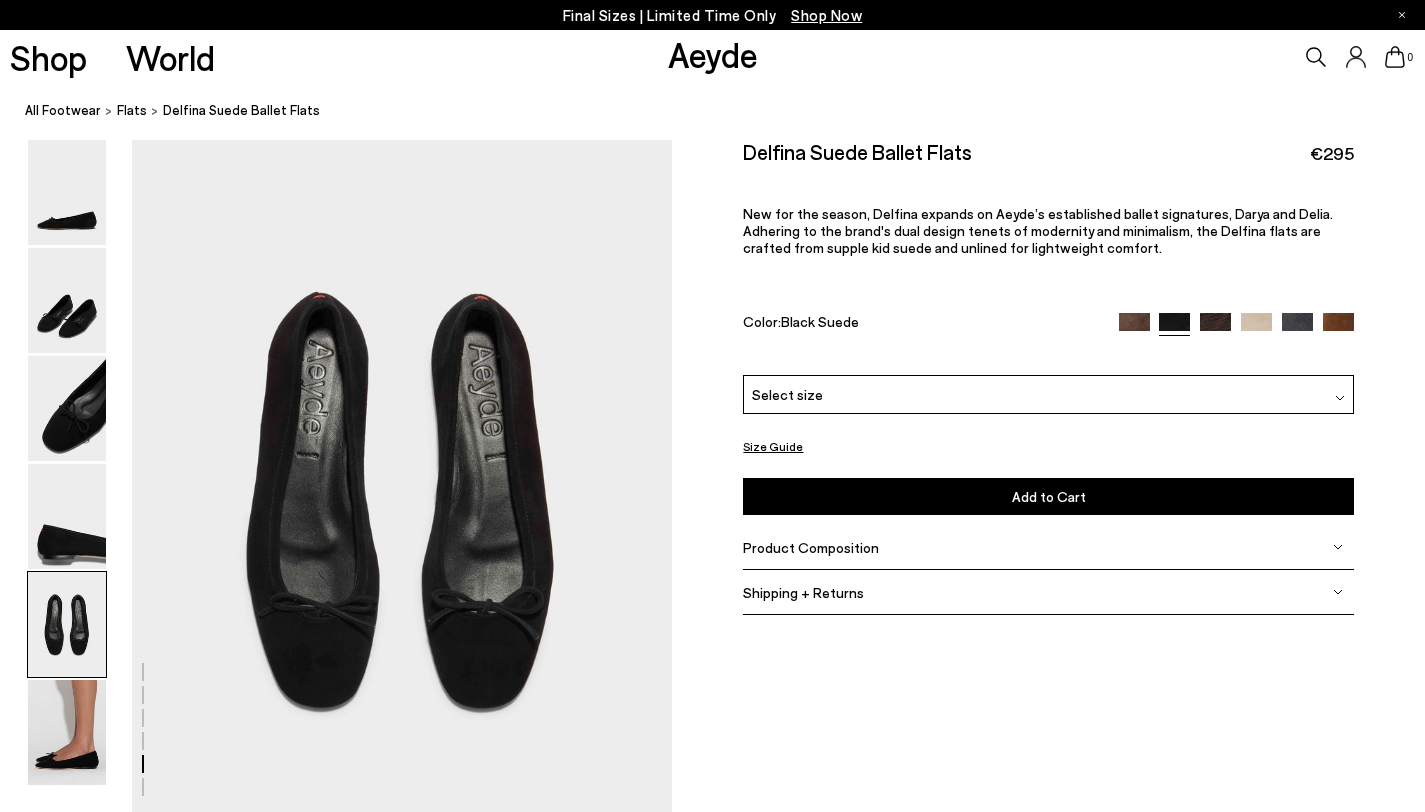 scroll, scrollTop: 2848, scrollLeft: 0, axis: vertical 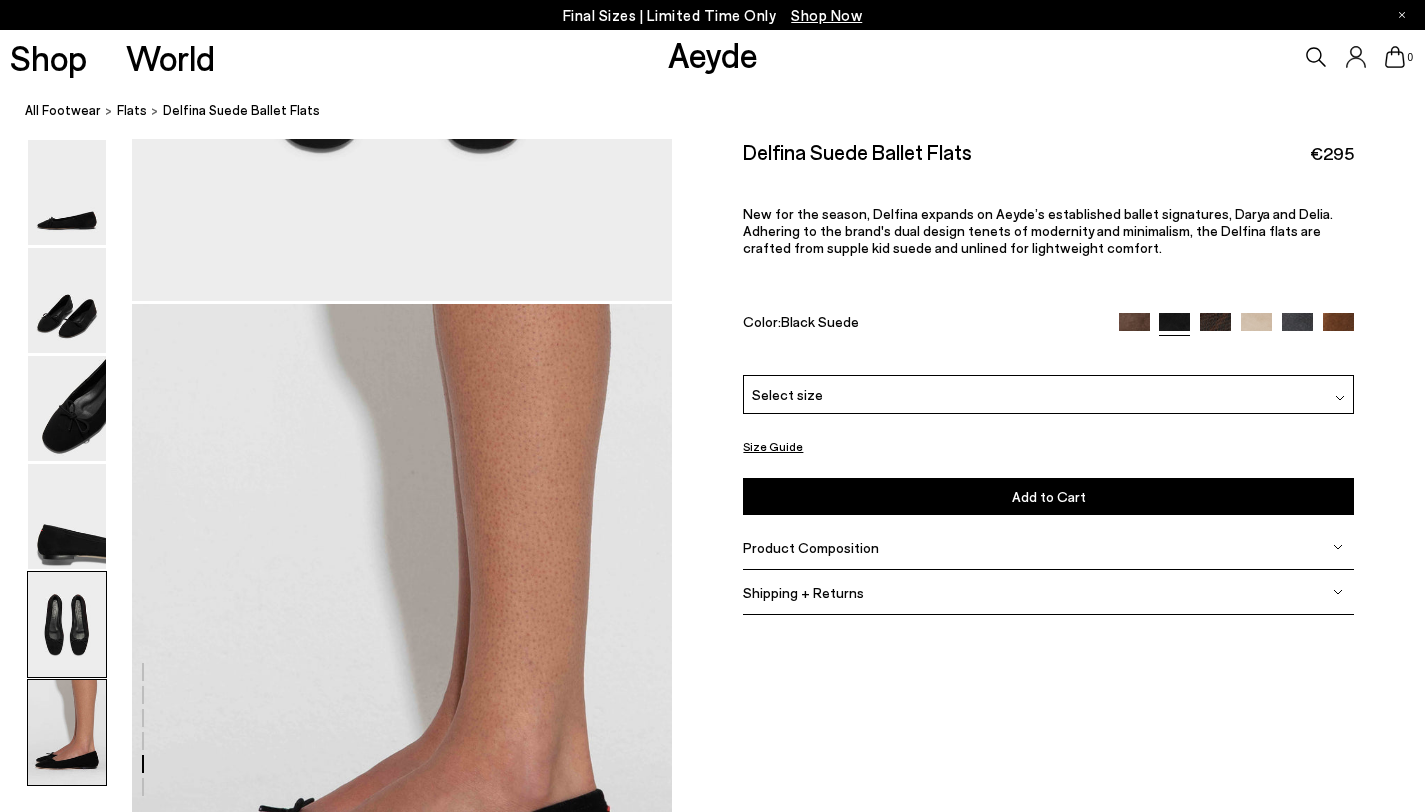 click at bounding box center (67, 732) 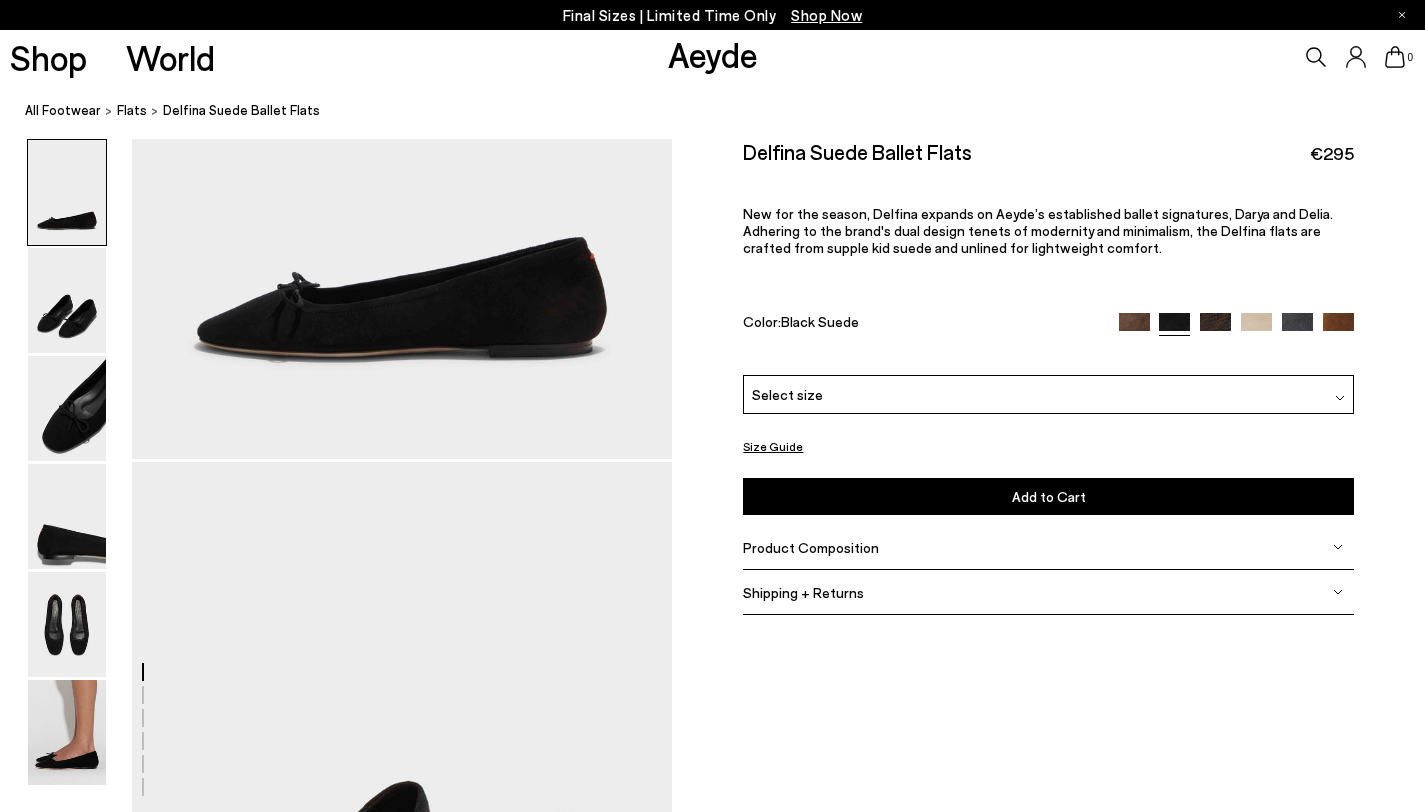 scroll, scrollTop: 183, scrollLeft: 0, axis: vertical 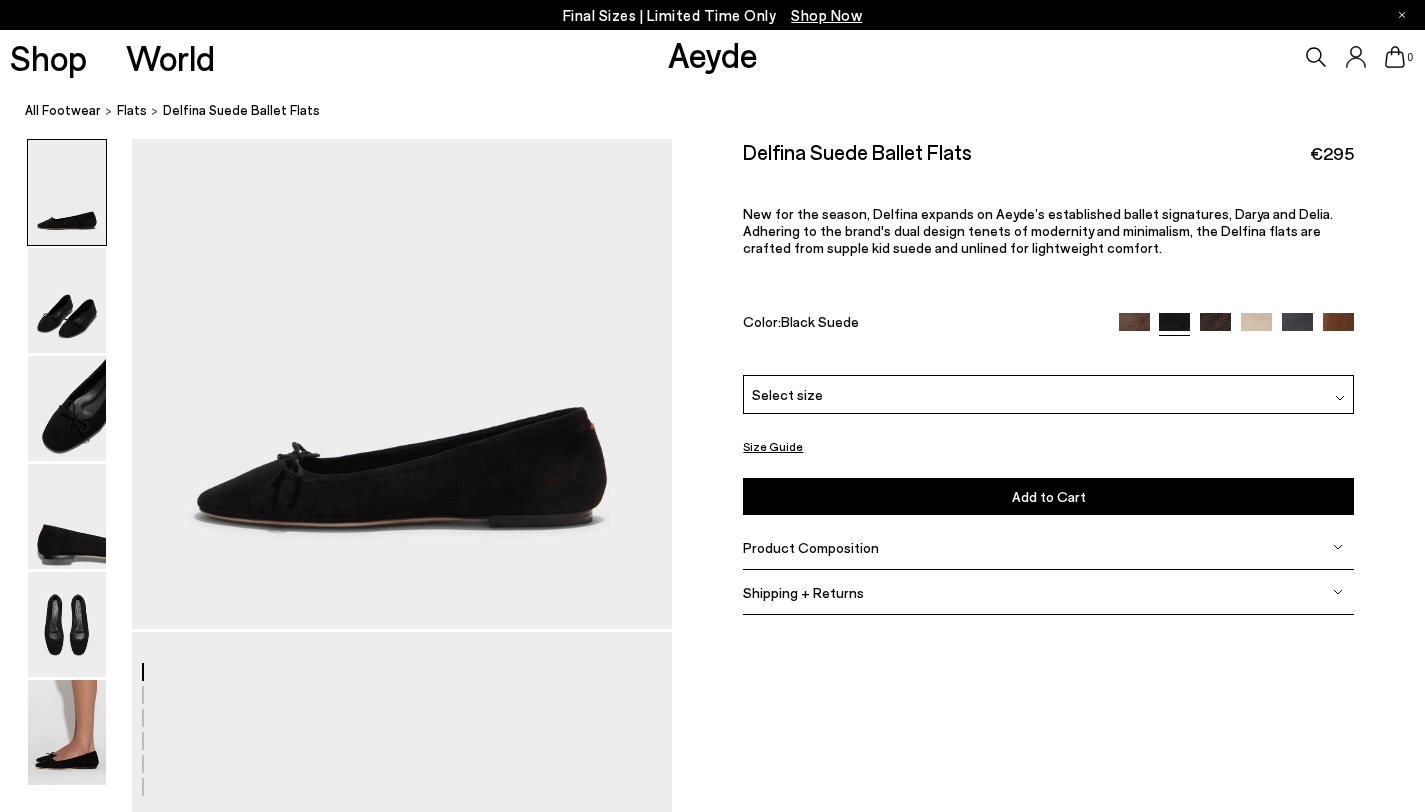 click at bounding box center (1134, 328) 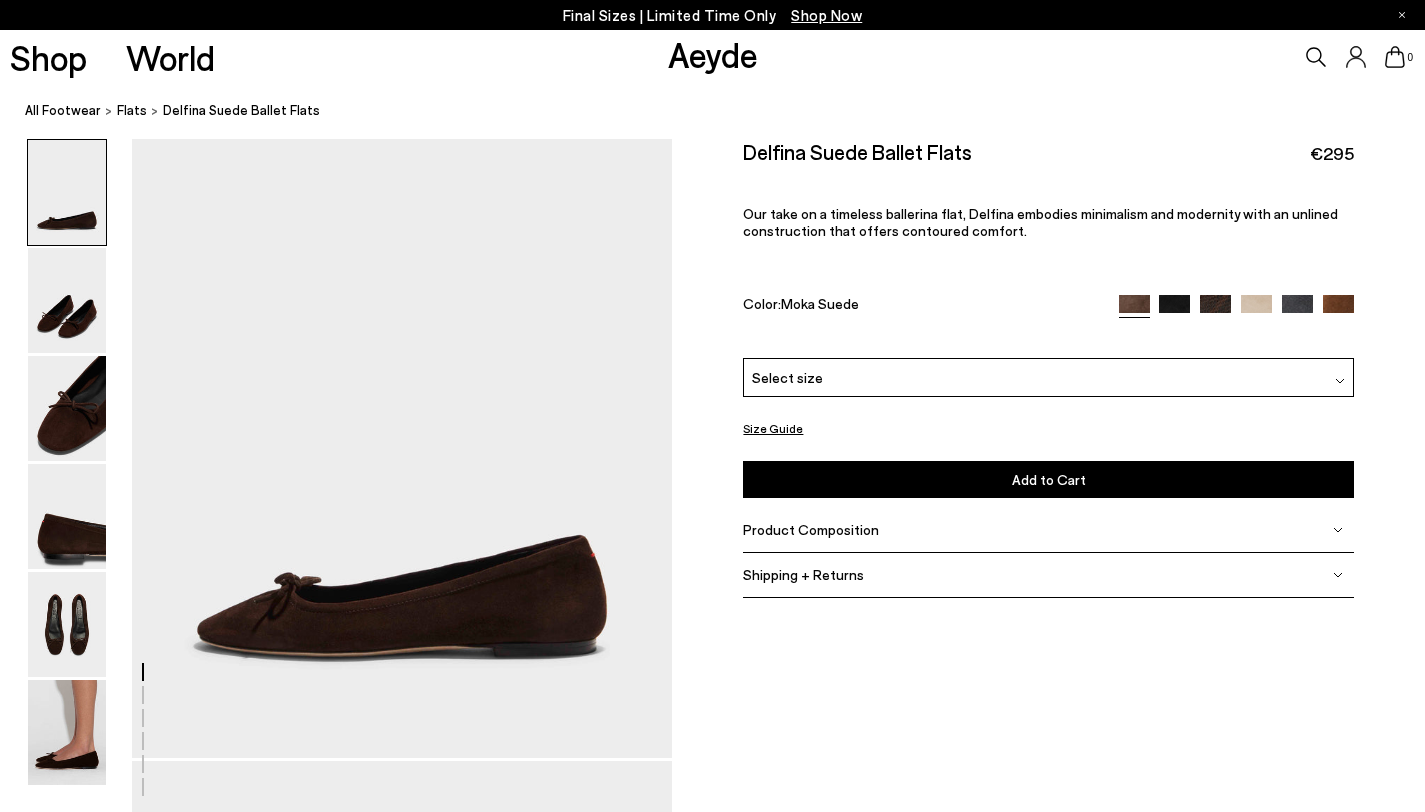 scroll, scrollTop: 0, scrollLeft: 0, axis: both 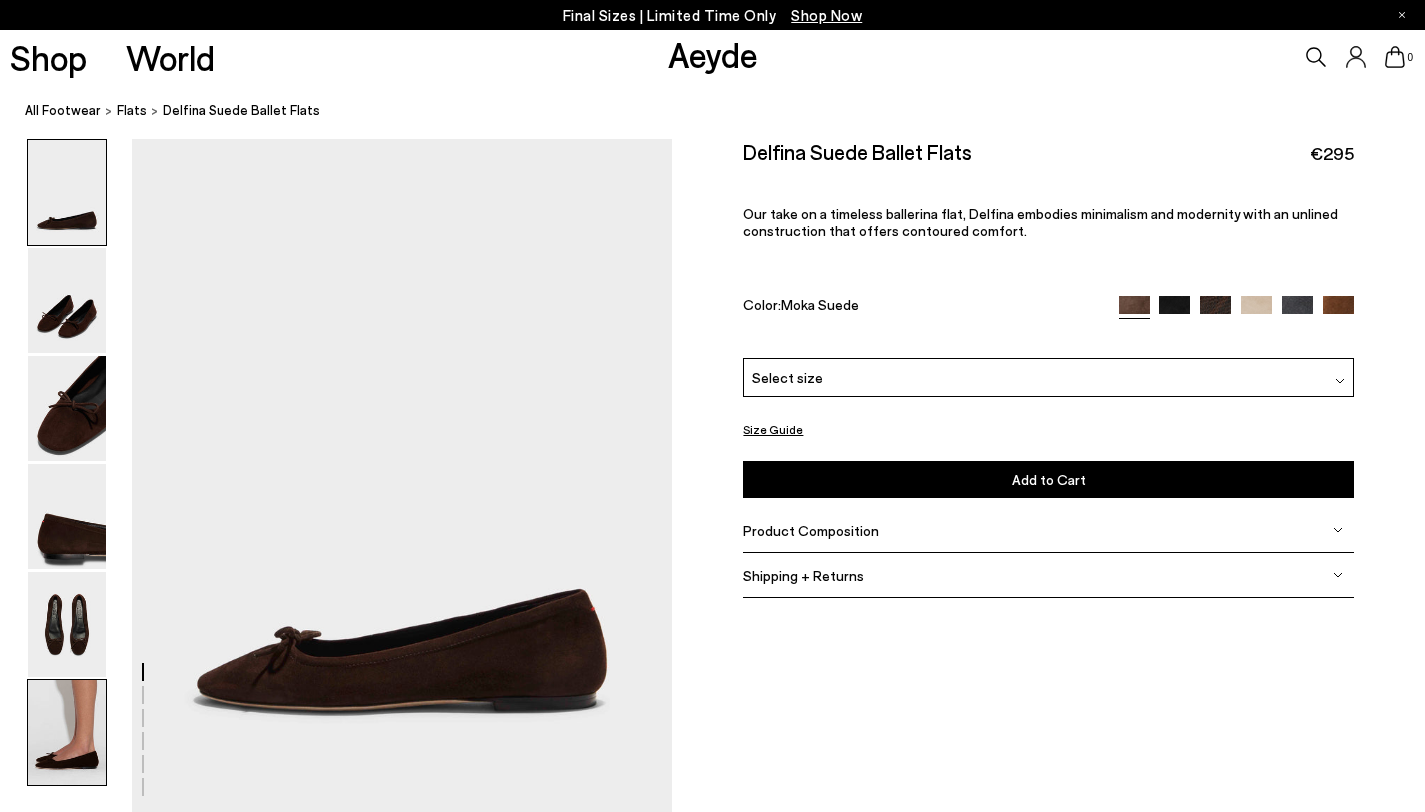 click at bounding box center [67, 732] 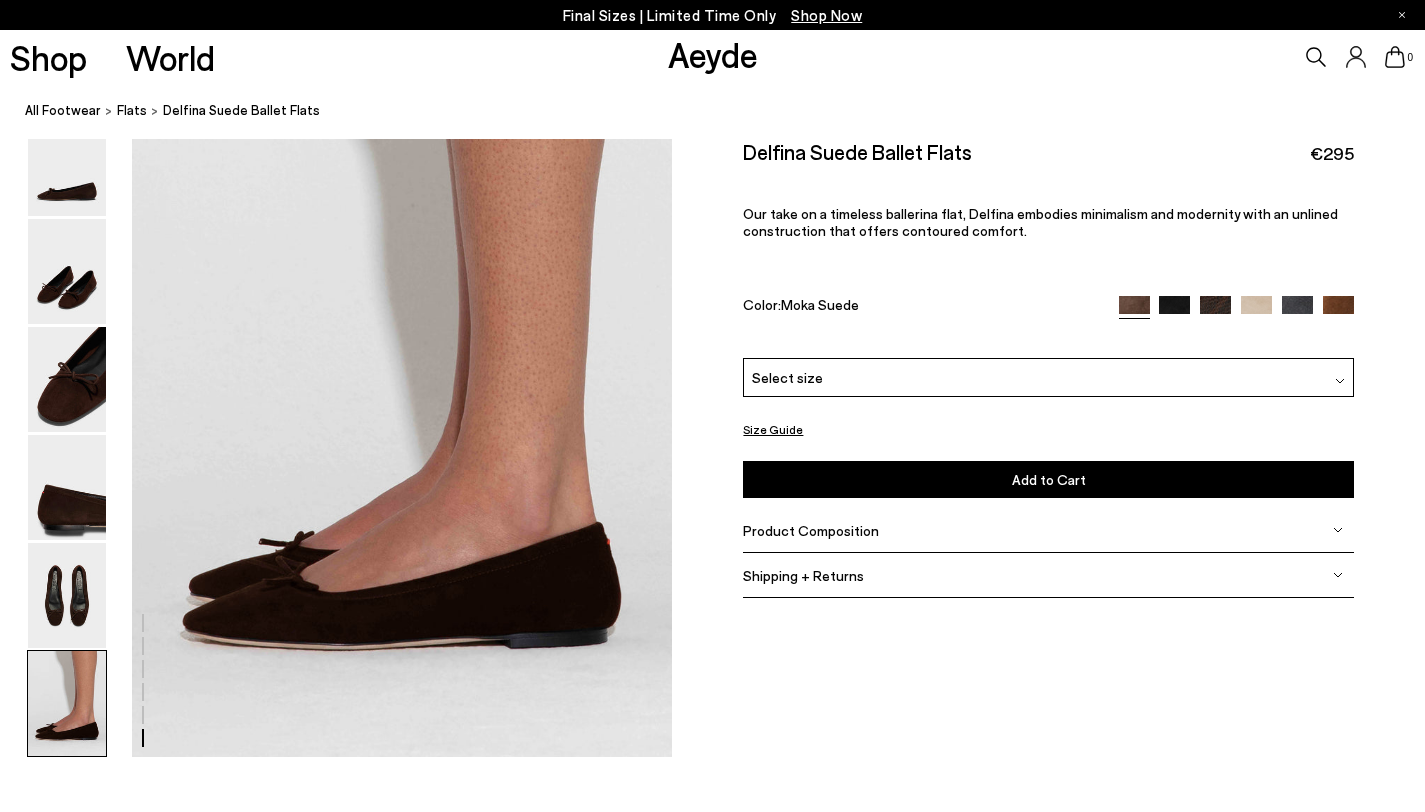scroll, scrollTop: 3708, scrollLeft: 0, axis: vertical 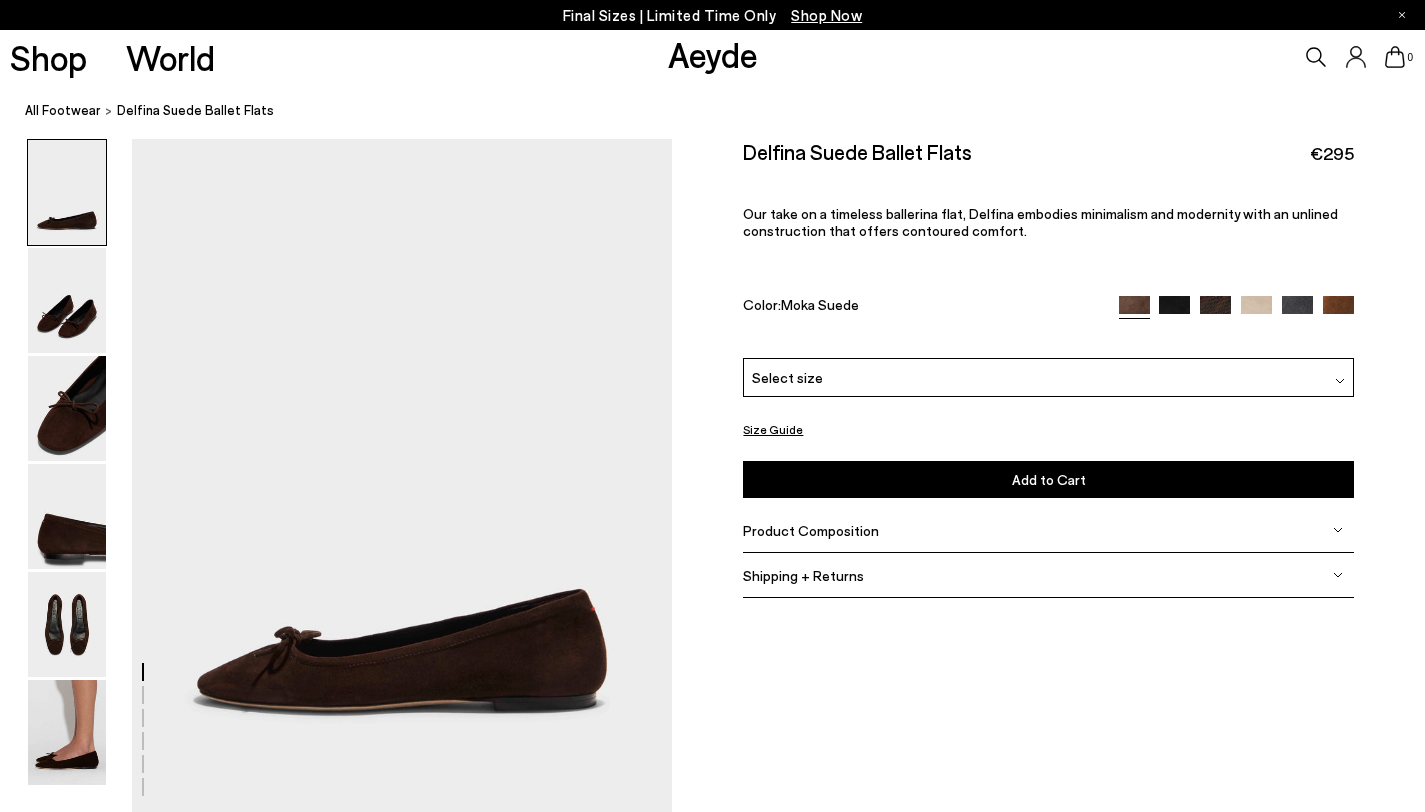 click at bounding box center [67, 624] 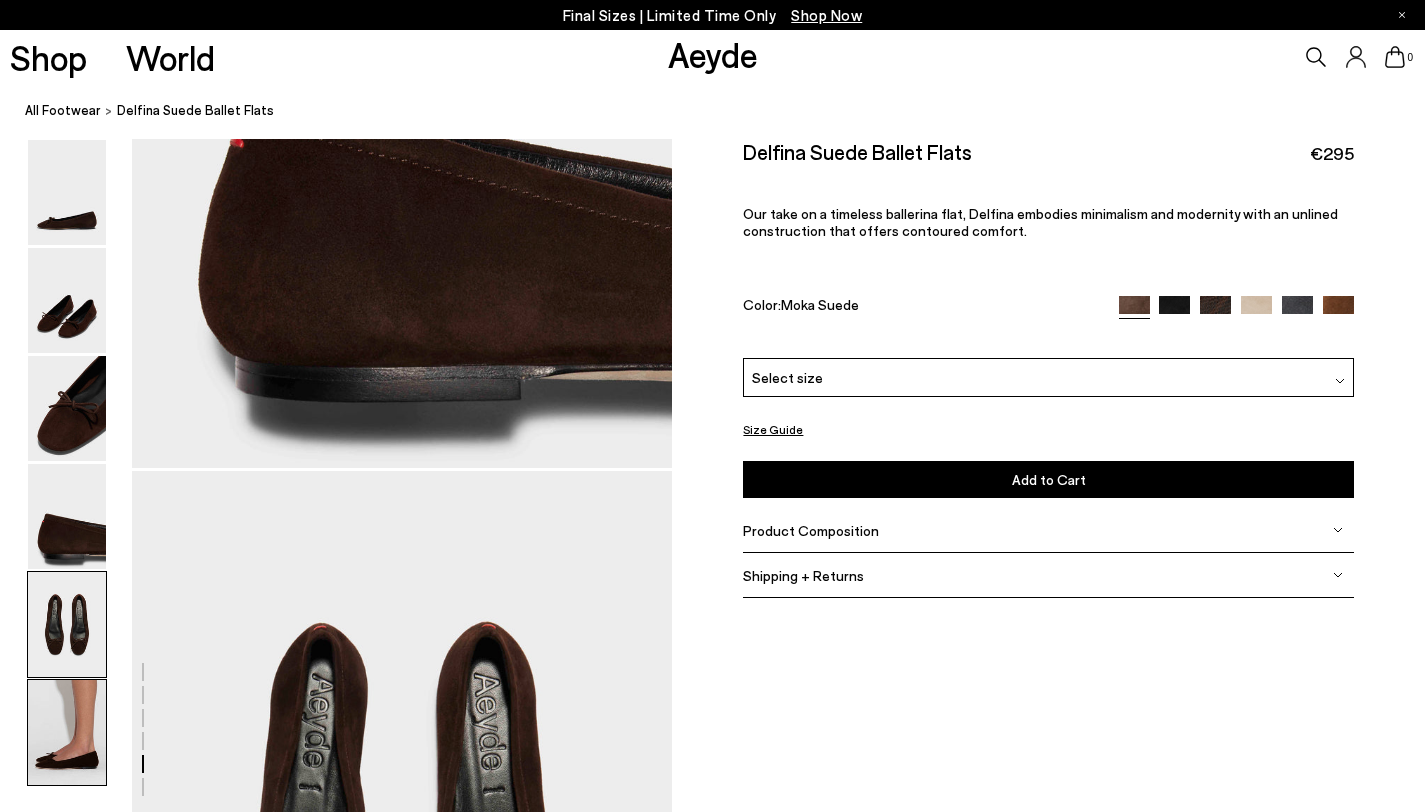 click at bounding box center [67, 732] 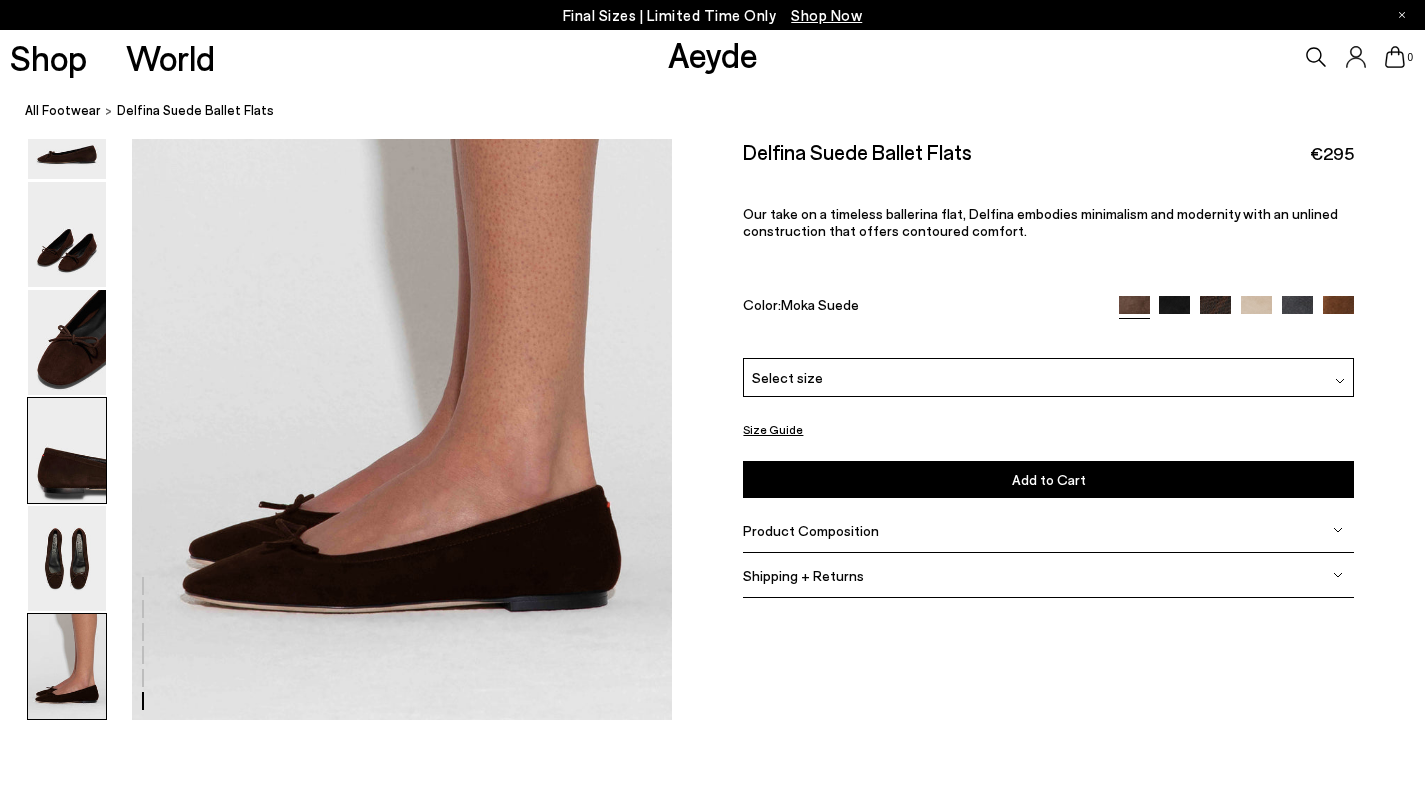 click at bounding box center (67, 450) 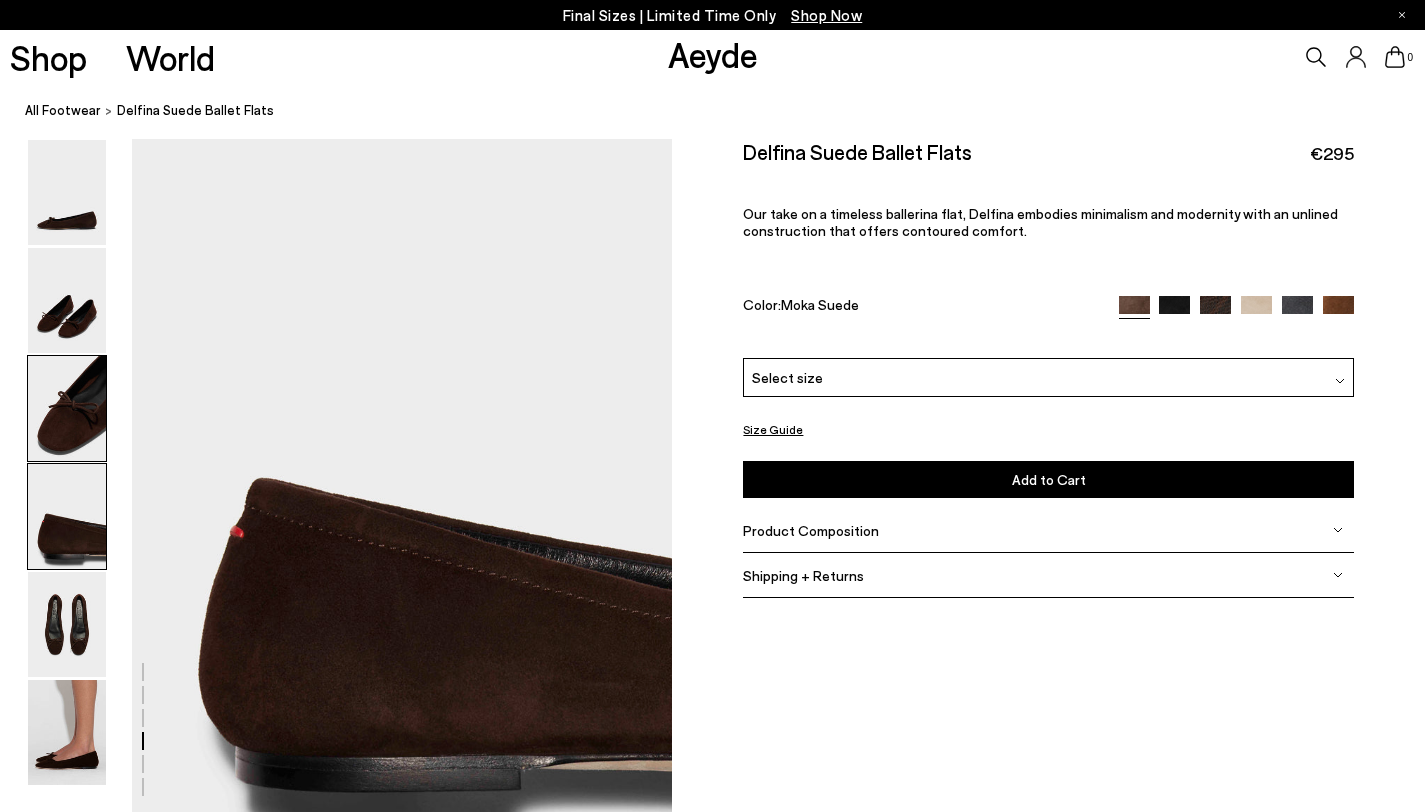 click at bounding box center (67, 408) 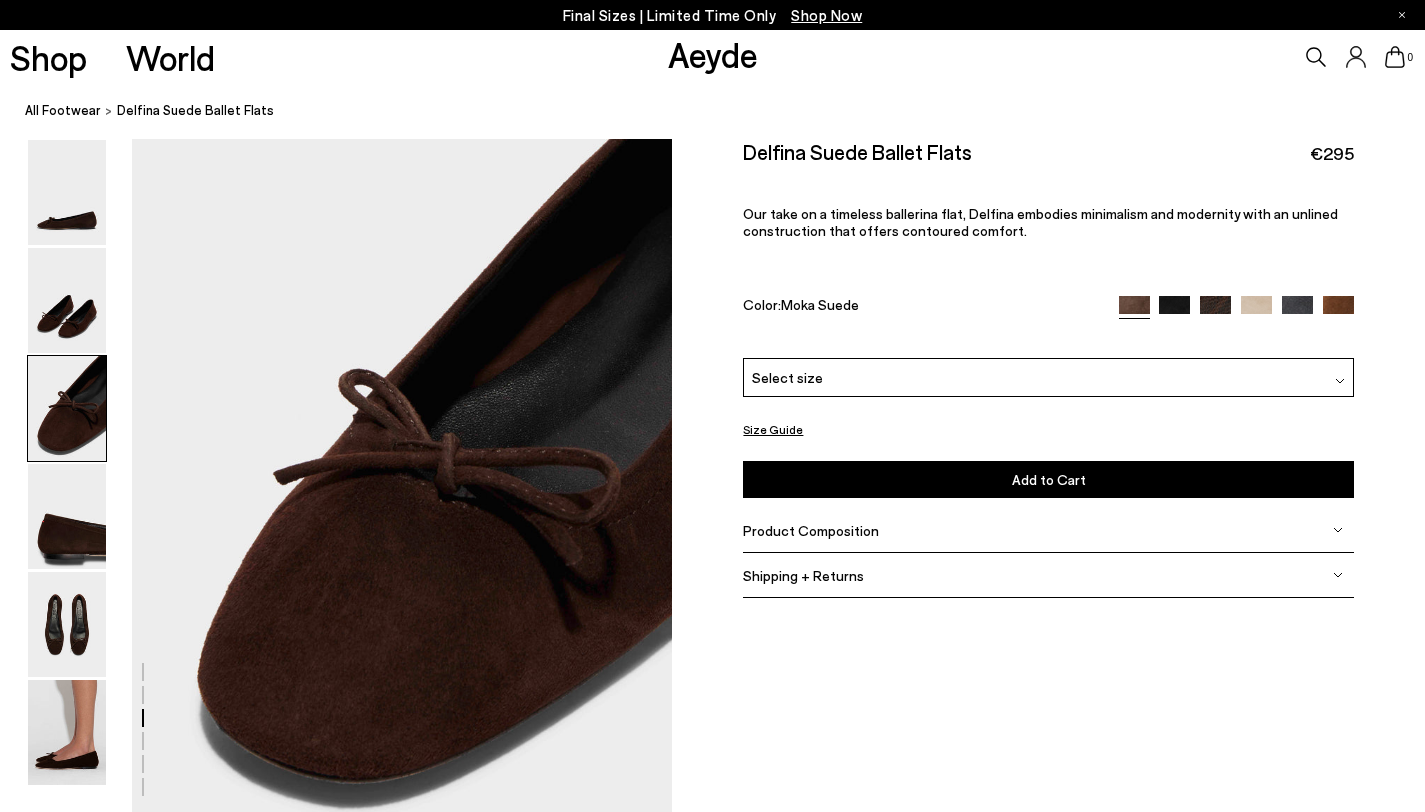 scroll, scrollTop: 1401, scrollLeft: 0, axis: vertical 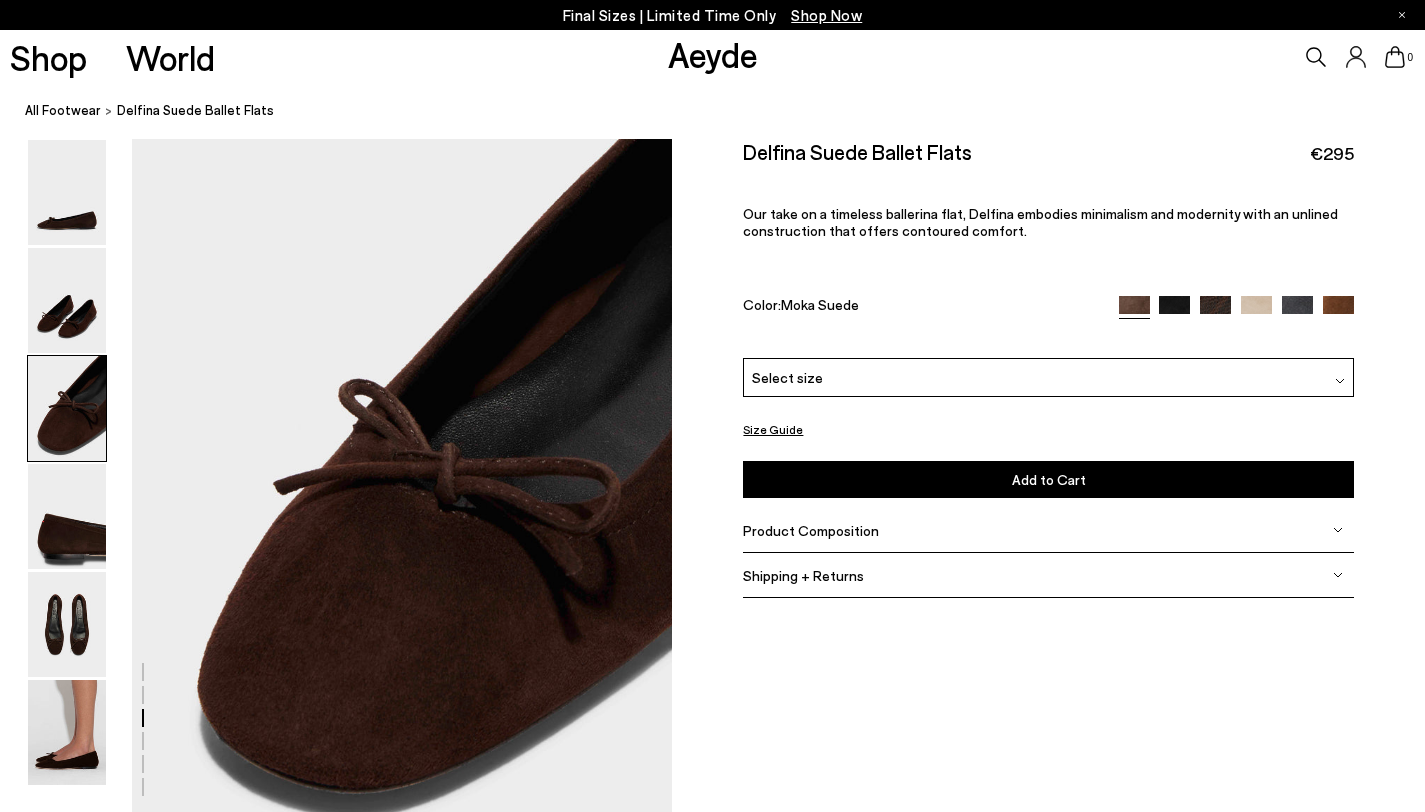click at bounding box center (1297, 311) 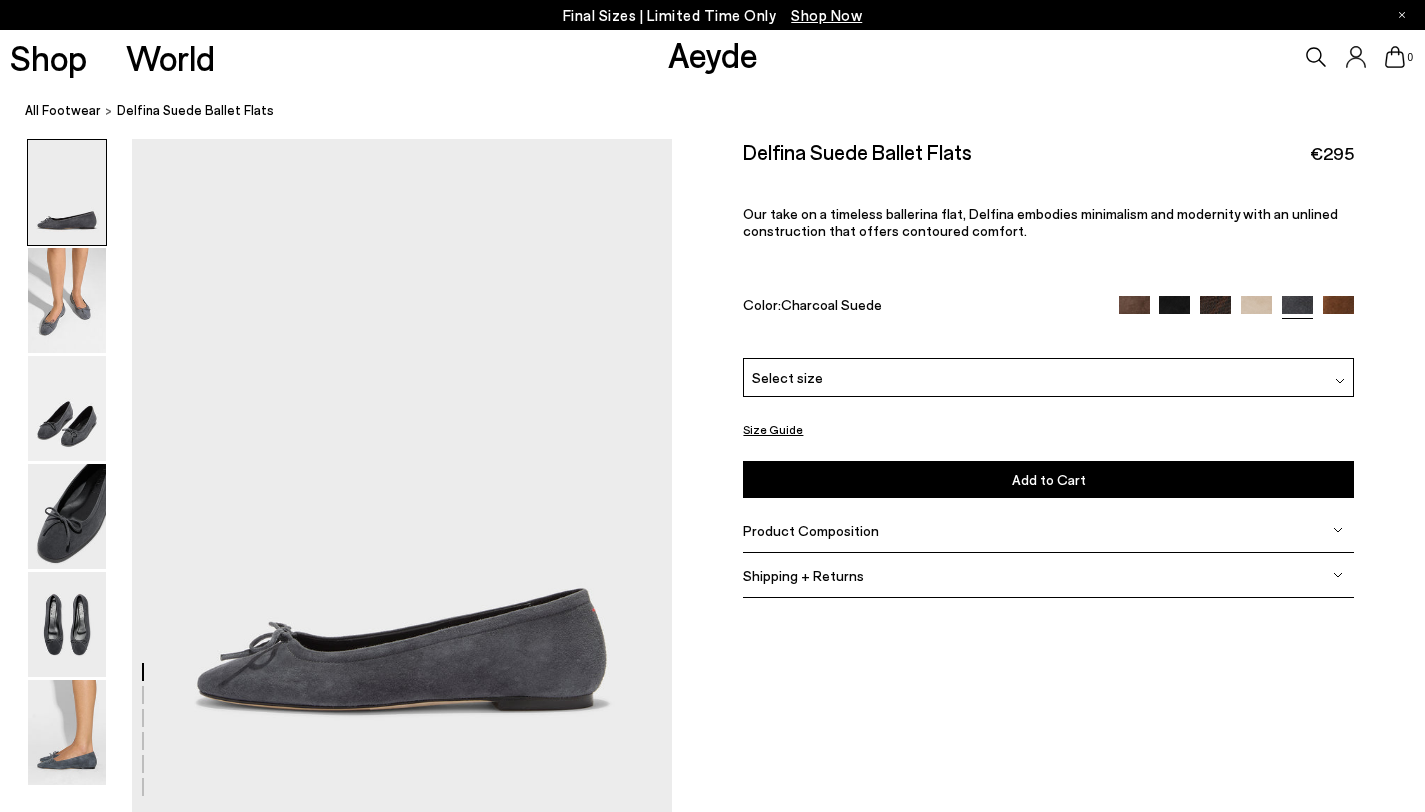 scroll, scrollTop: 0, scrollLeft: 0, axis: both 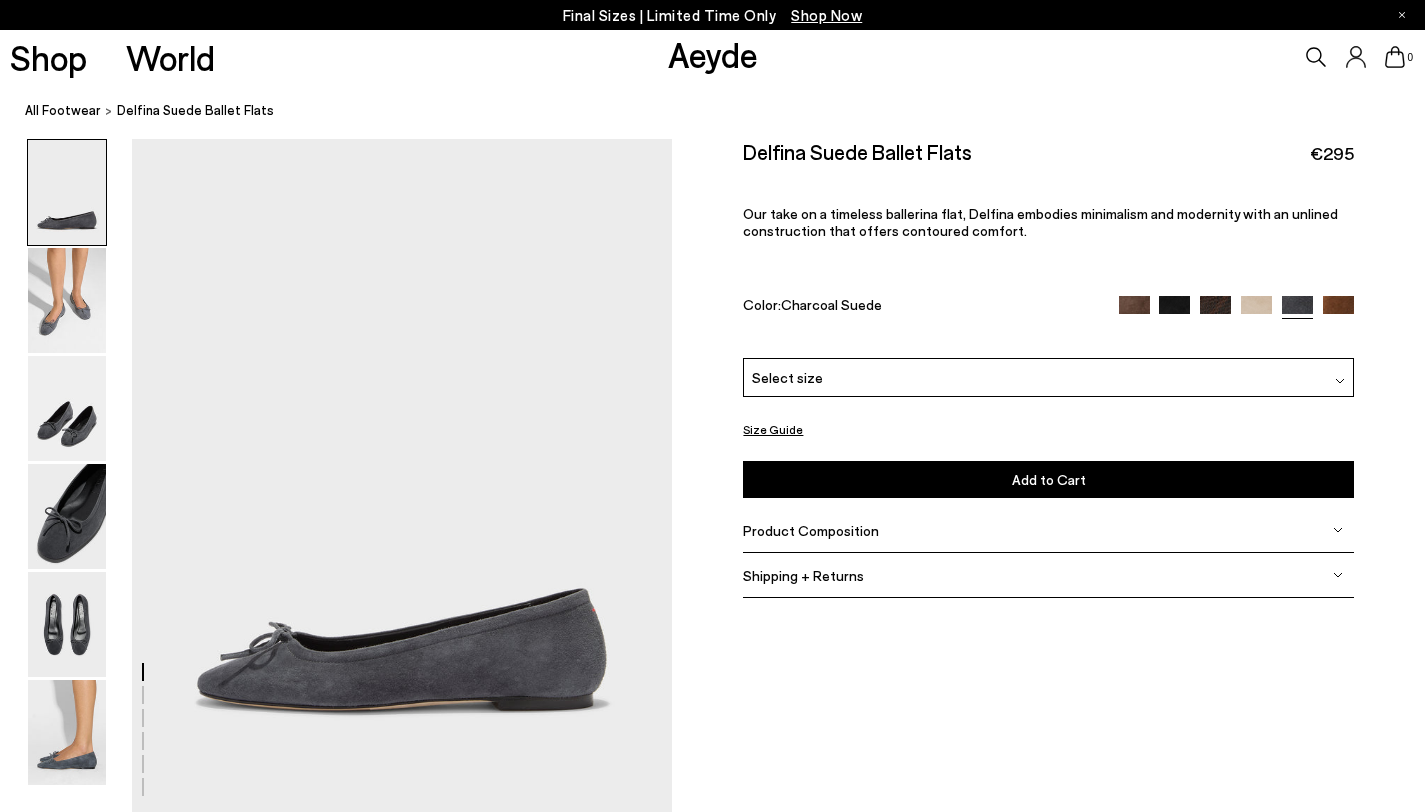 click at bounding box center (1338, 311) 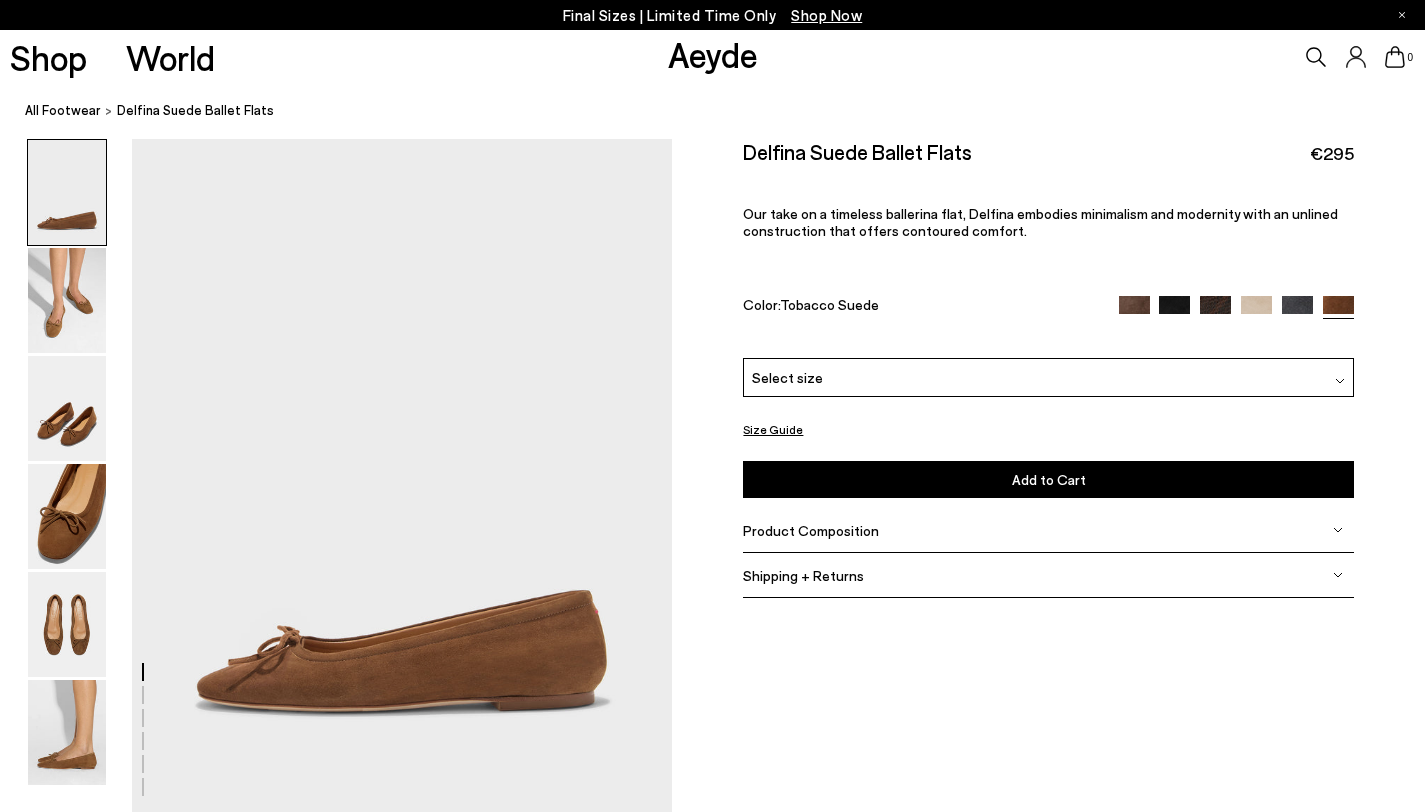 scroll, scrollTop: 0, scrollLeft: 0, axis: both 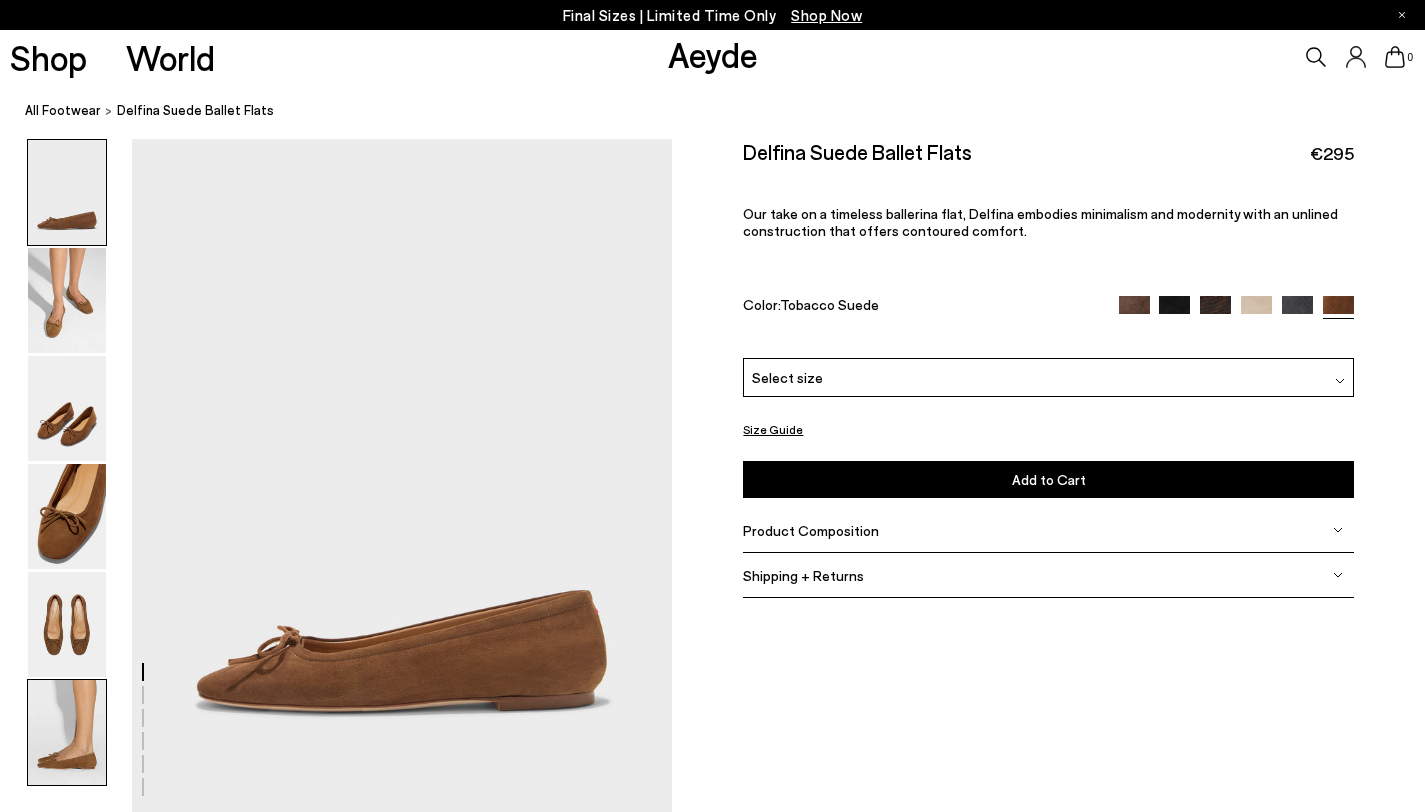 click at bounding box center (67, 732) 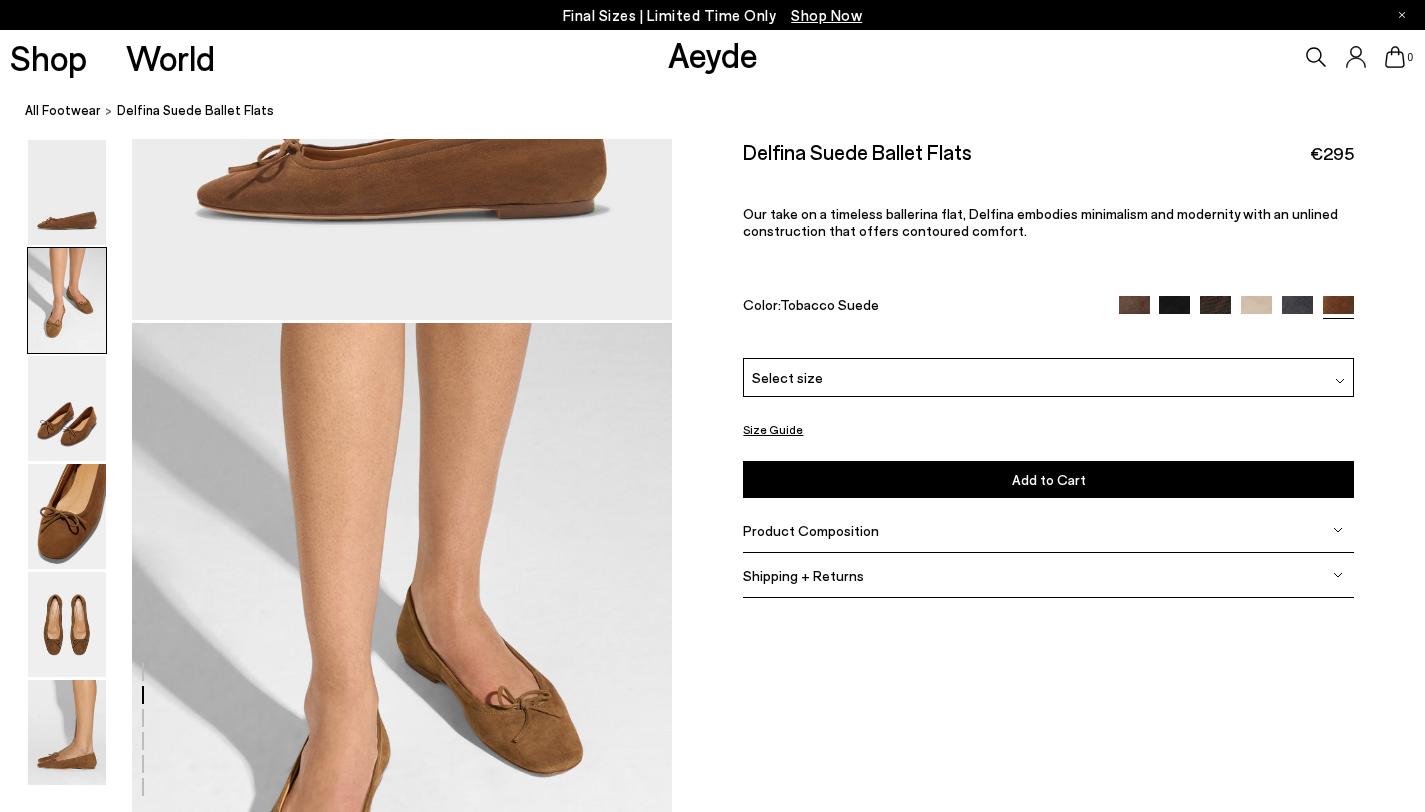scroll, scrollTop: 852, scrollLeft: 0, axis: vertical 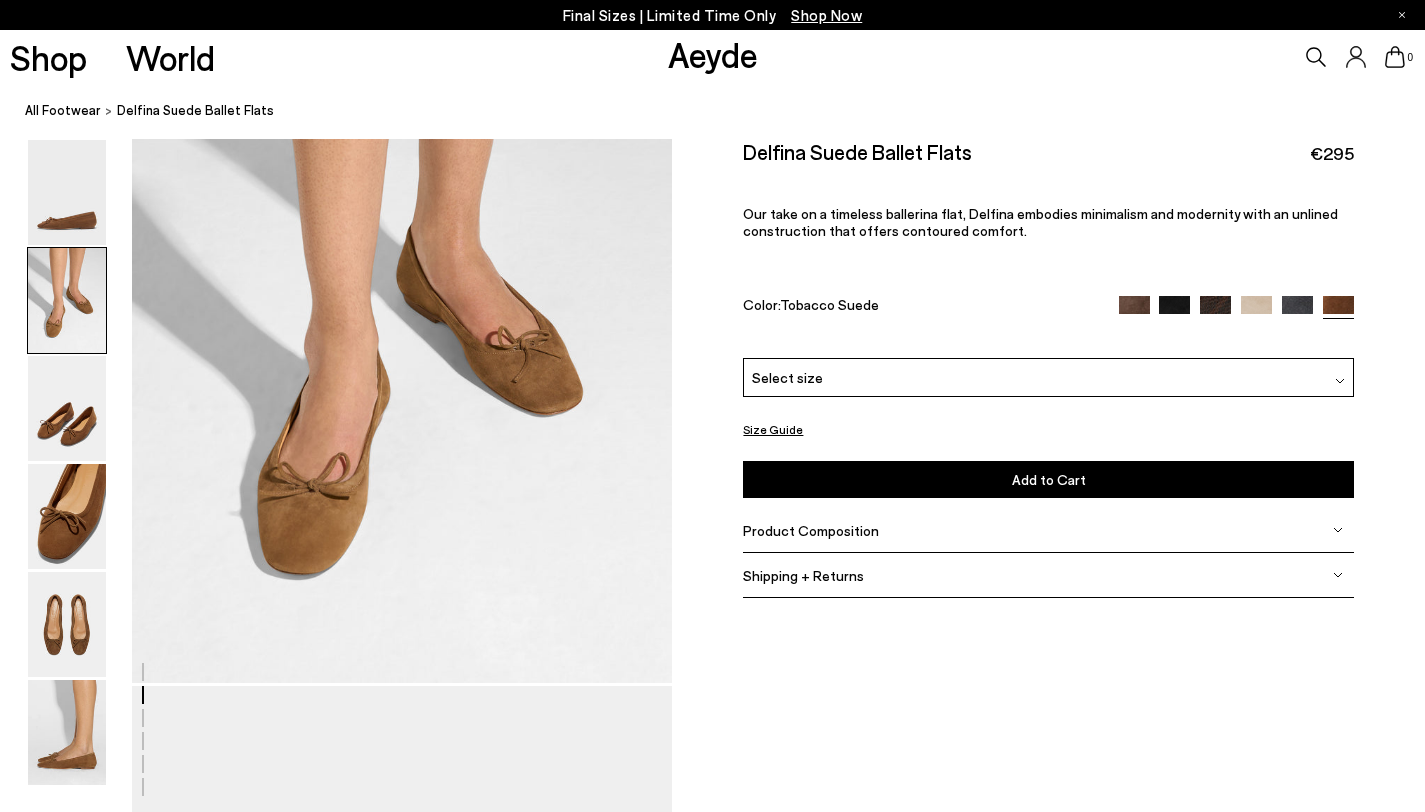 click at bounding box center (1215, 311) 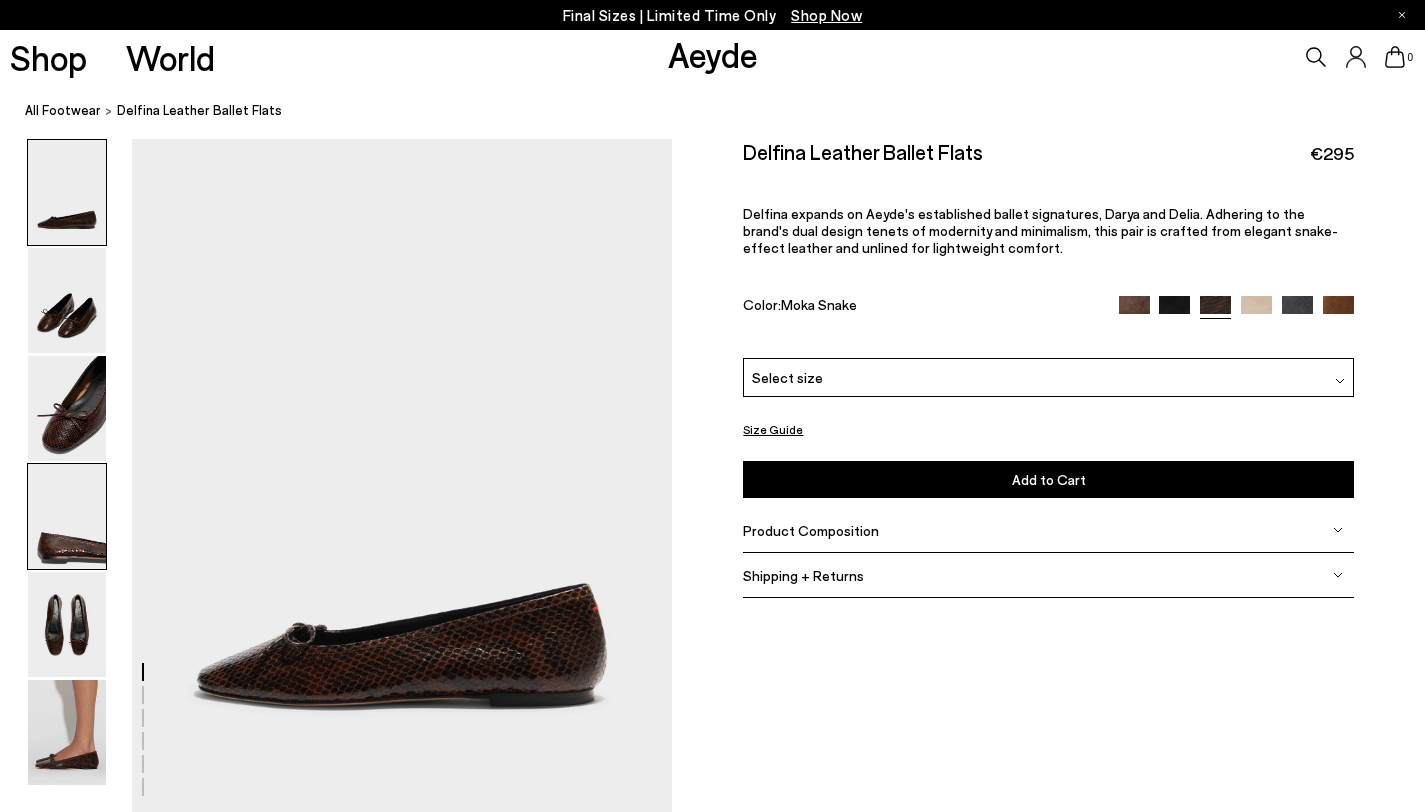 scroll, scrollTop: 0, scrollLeft: 0, axis: both 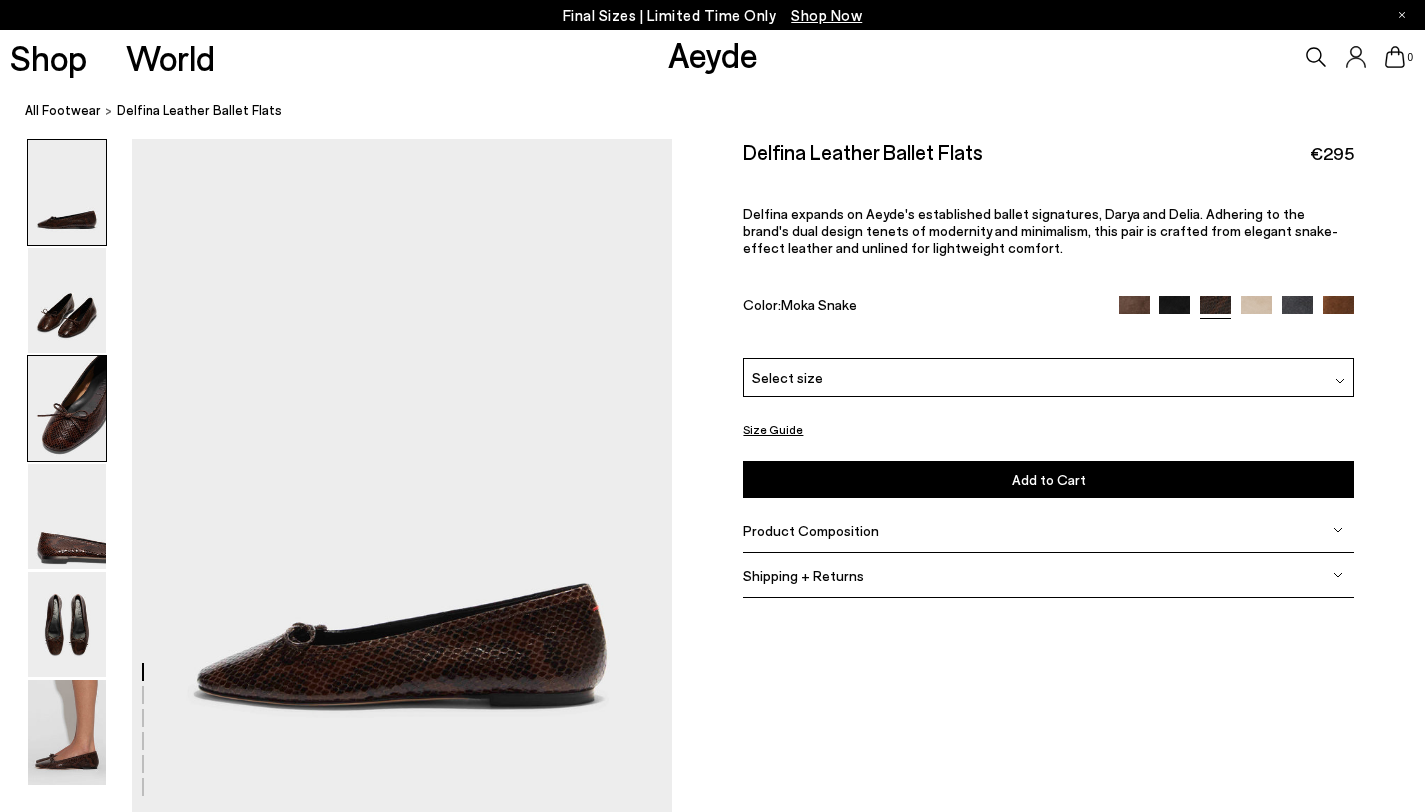 click at bounding box center (67, 408) 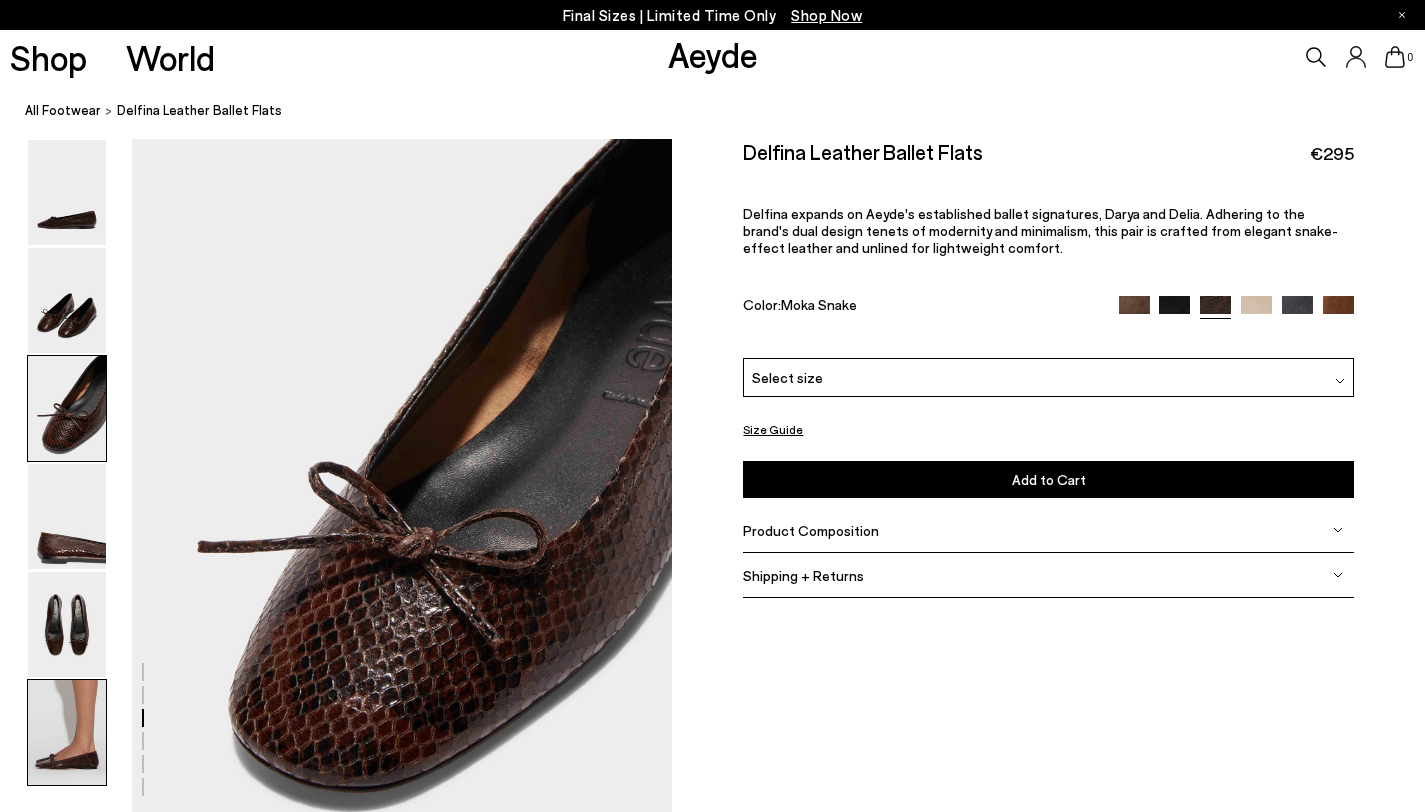 click at bounding box center (67, 732) 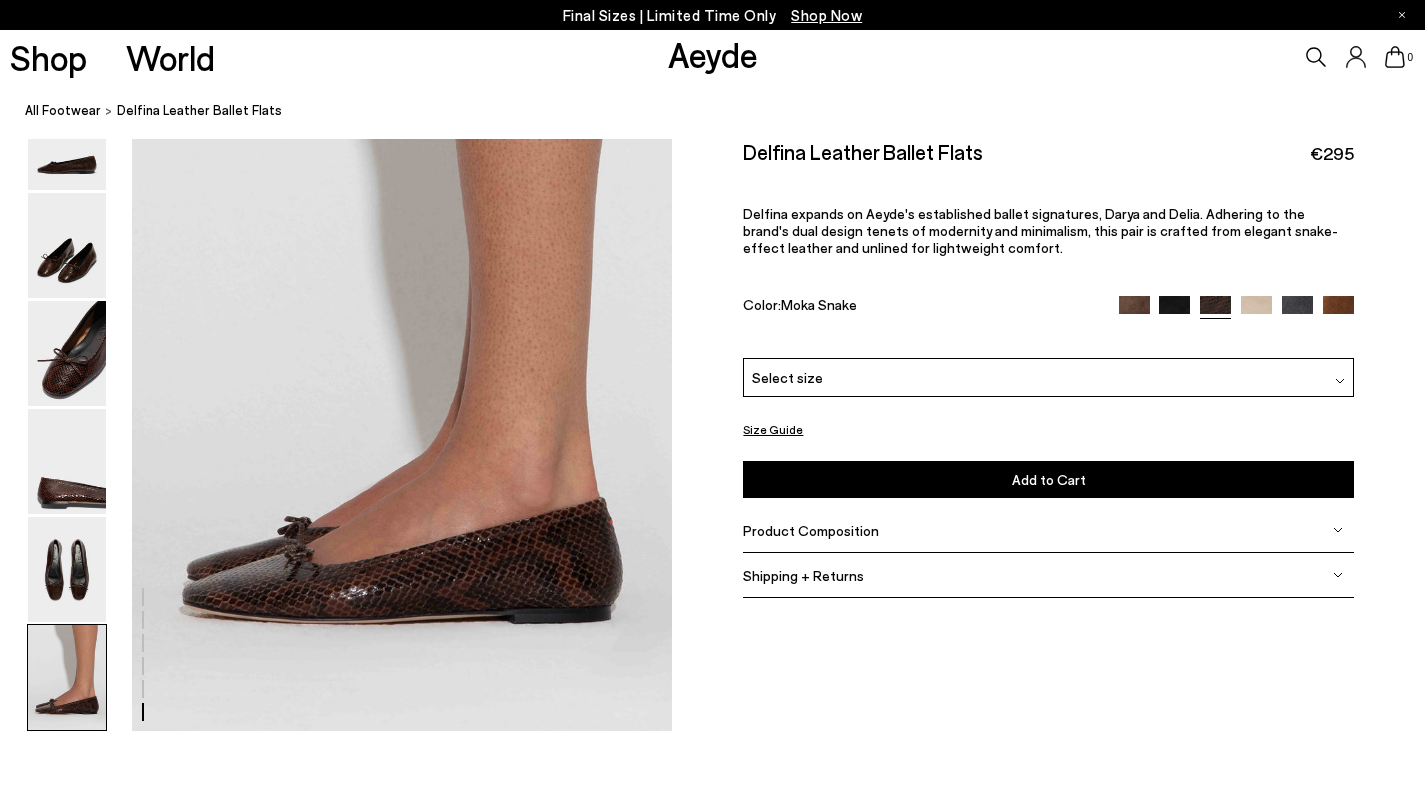 scroll, scrollTop: 3708, scrollLeft: 0, axis: vertical 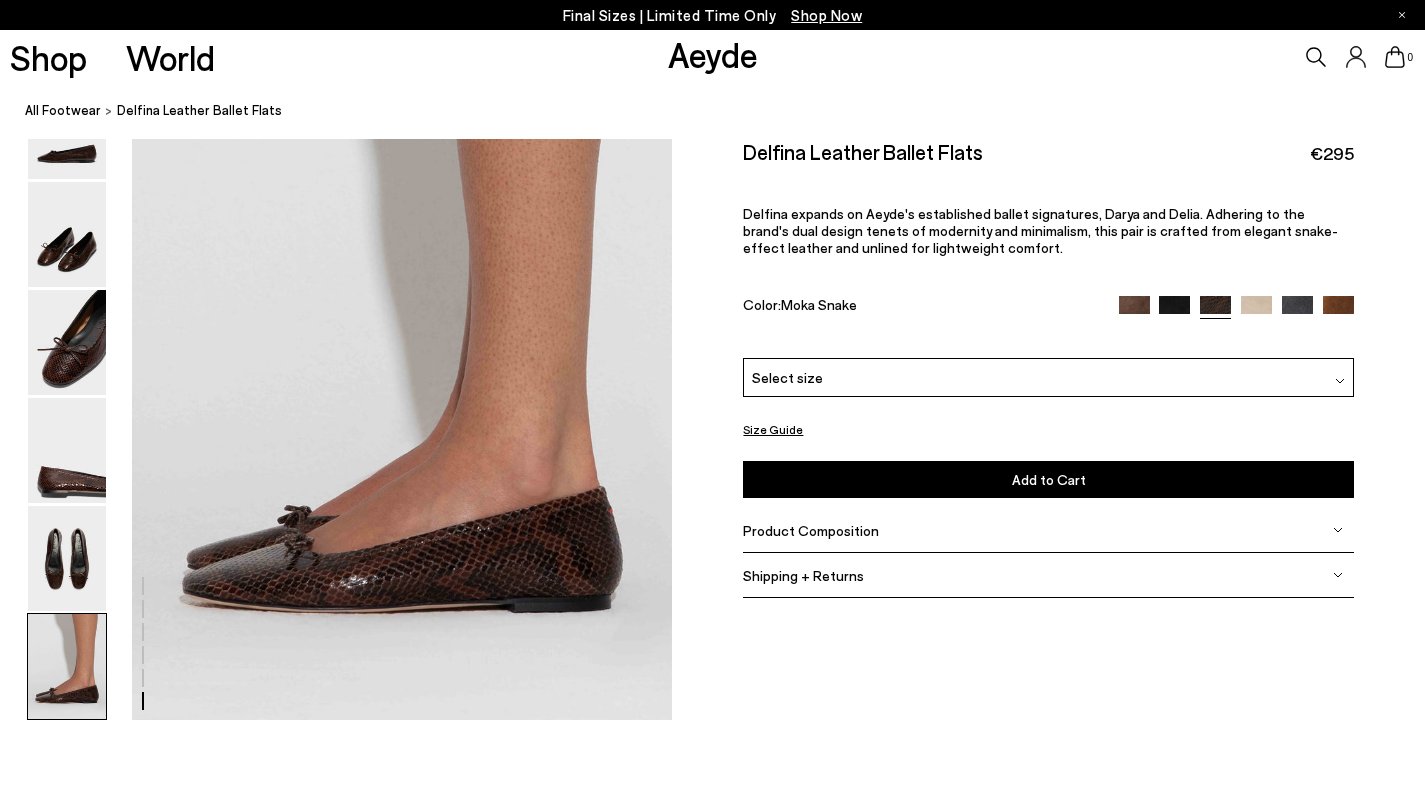 click at bounding box center (67, 666) 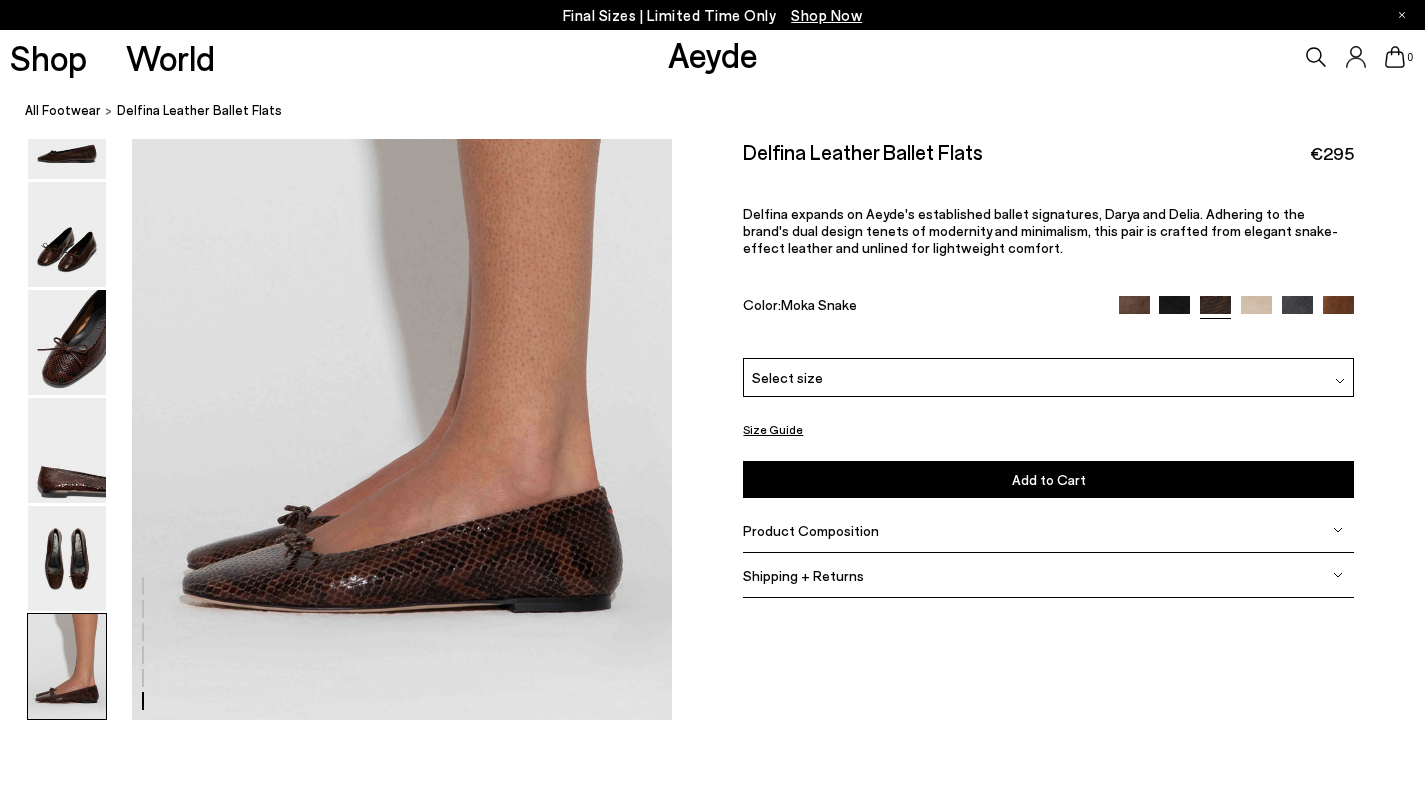 click at bounding box center (1134, 311) 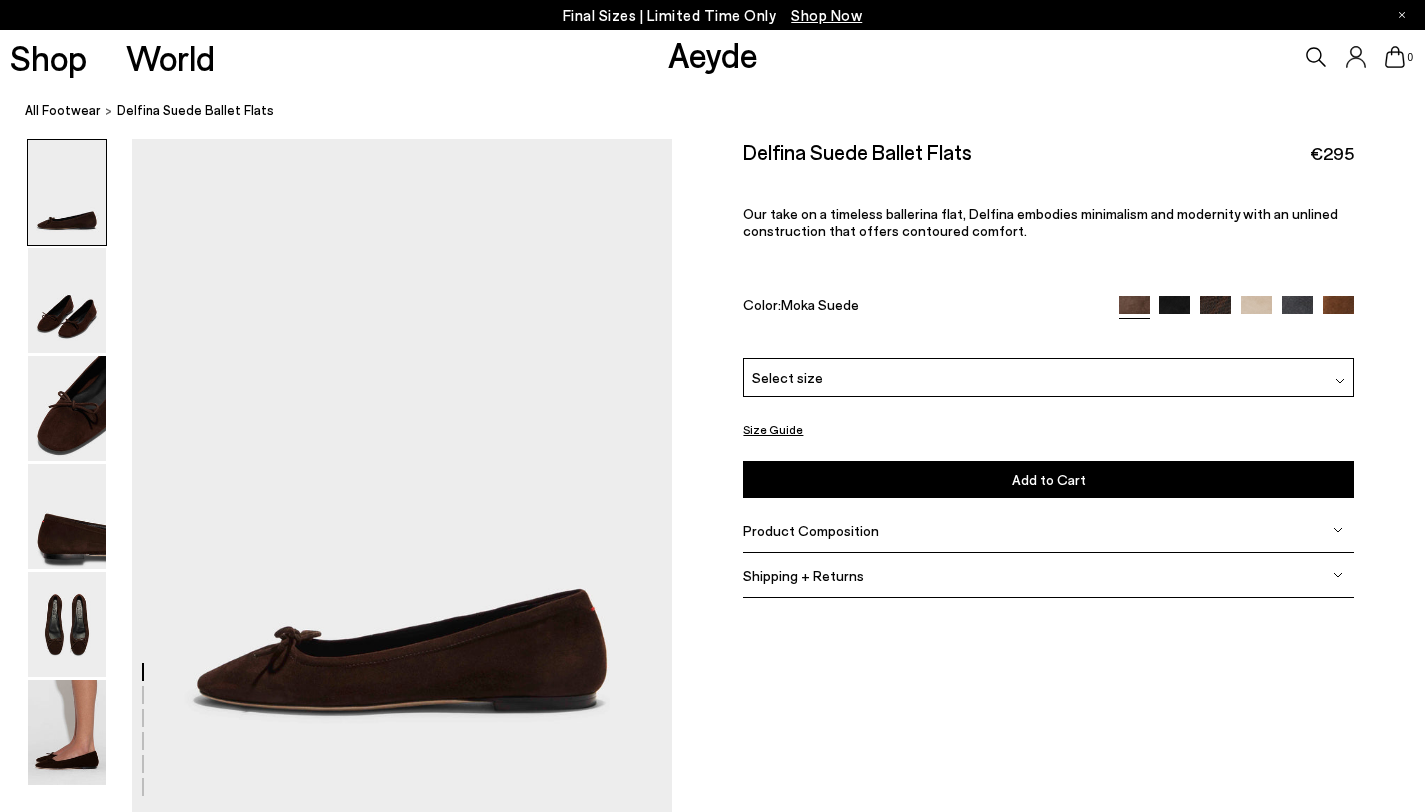 scroll, scrollTop: 0, scrollLeft: 0, axis: both 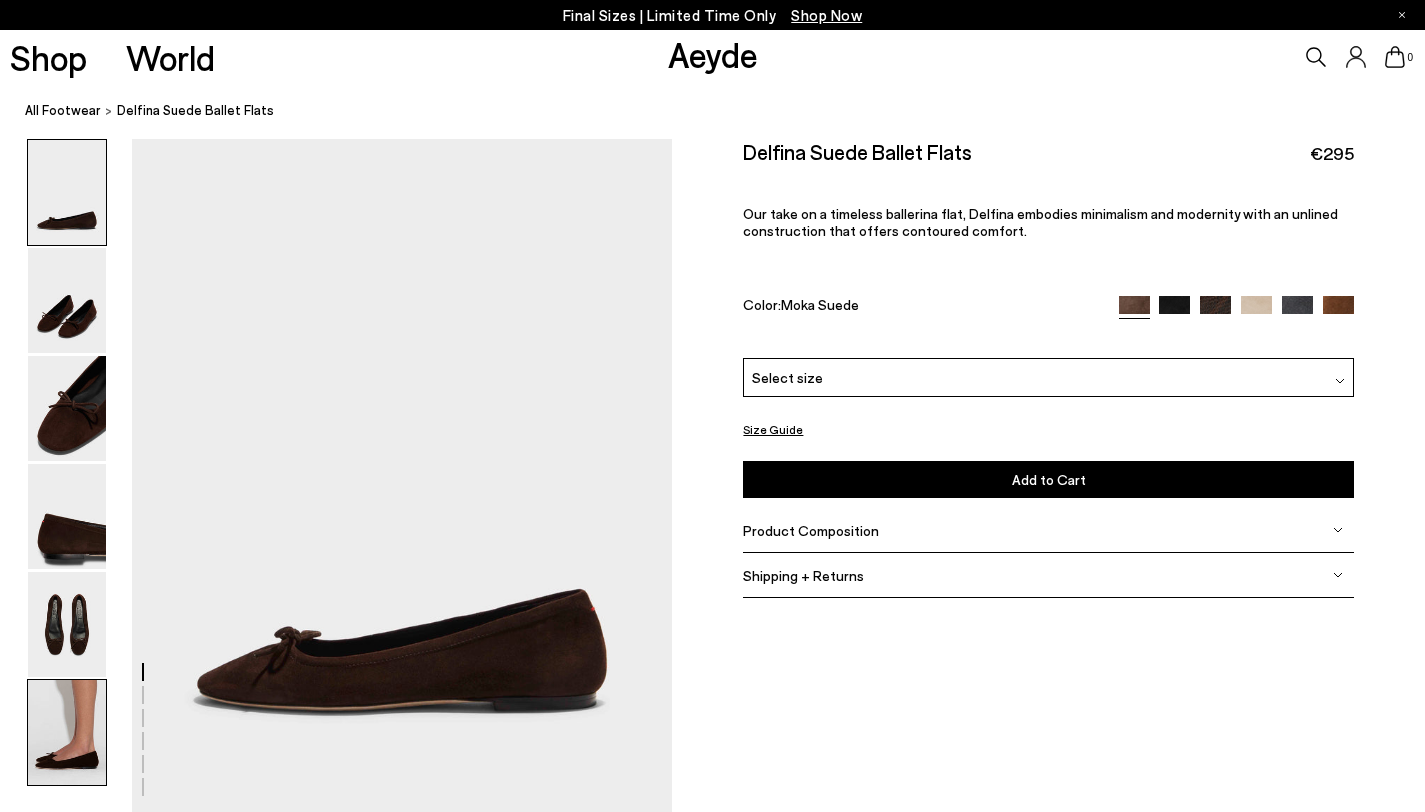 click at bounding box center (67, 732) 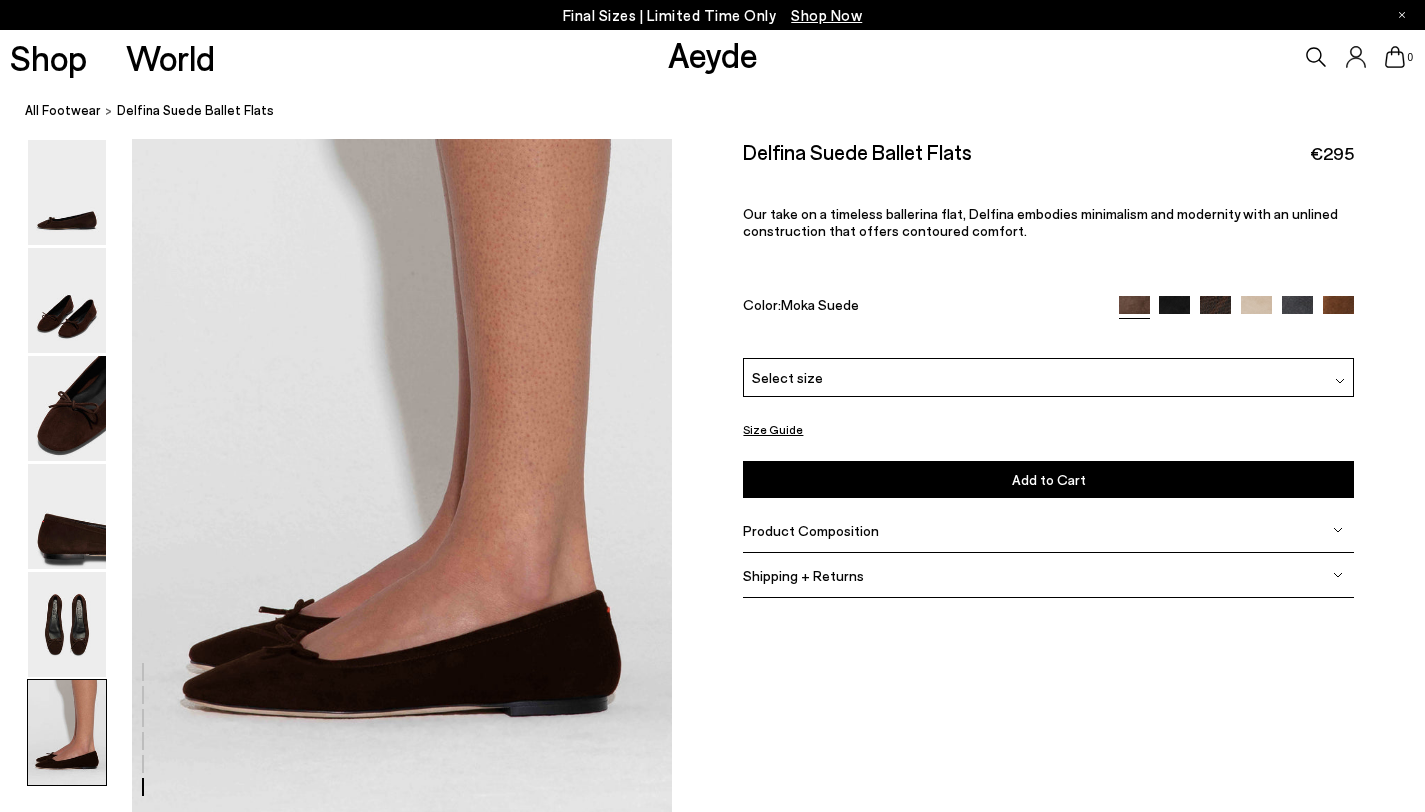 scroll, scrollTop: 3680, scrollLeft: 0, axis: vertical 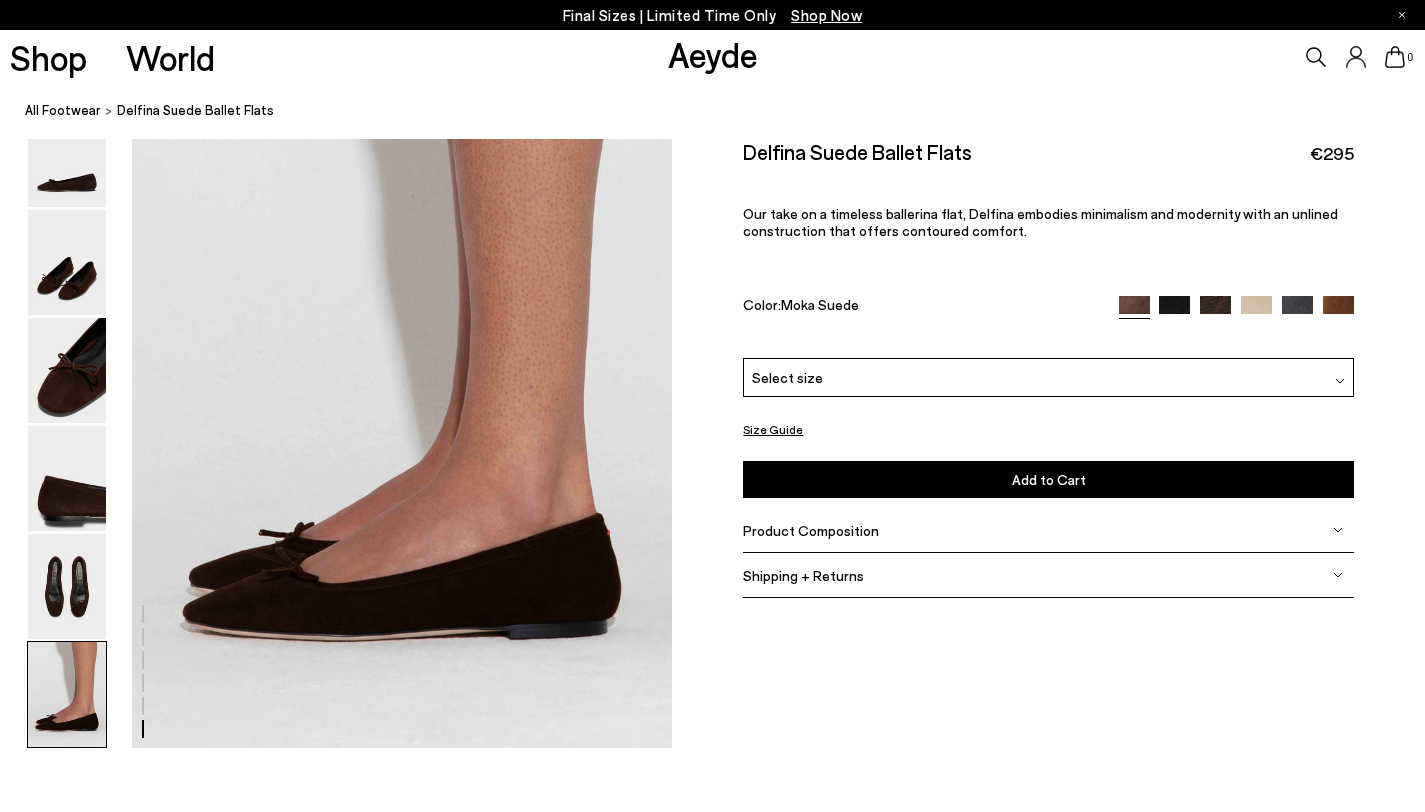 click at bounding box center (336, -1397) 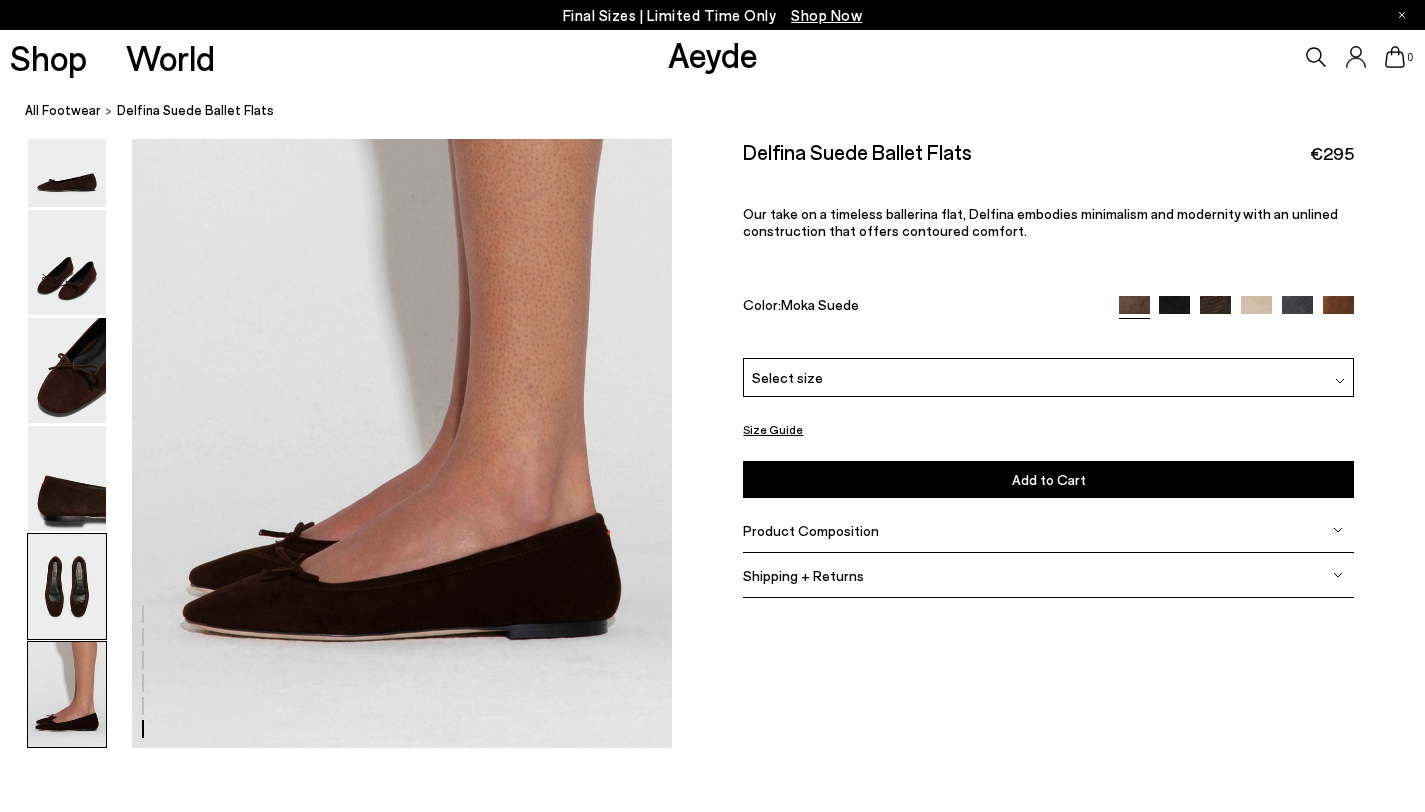 click at bounding box center (67, 586) 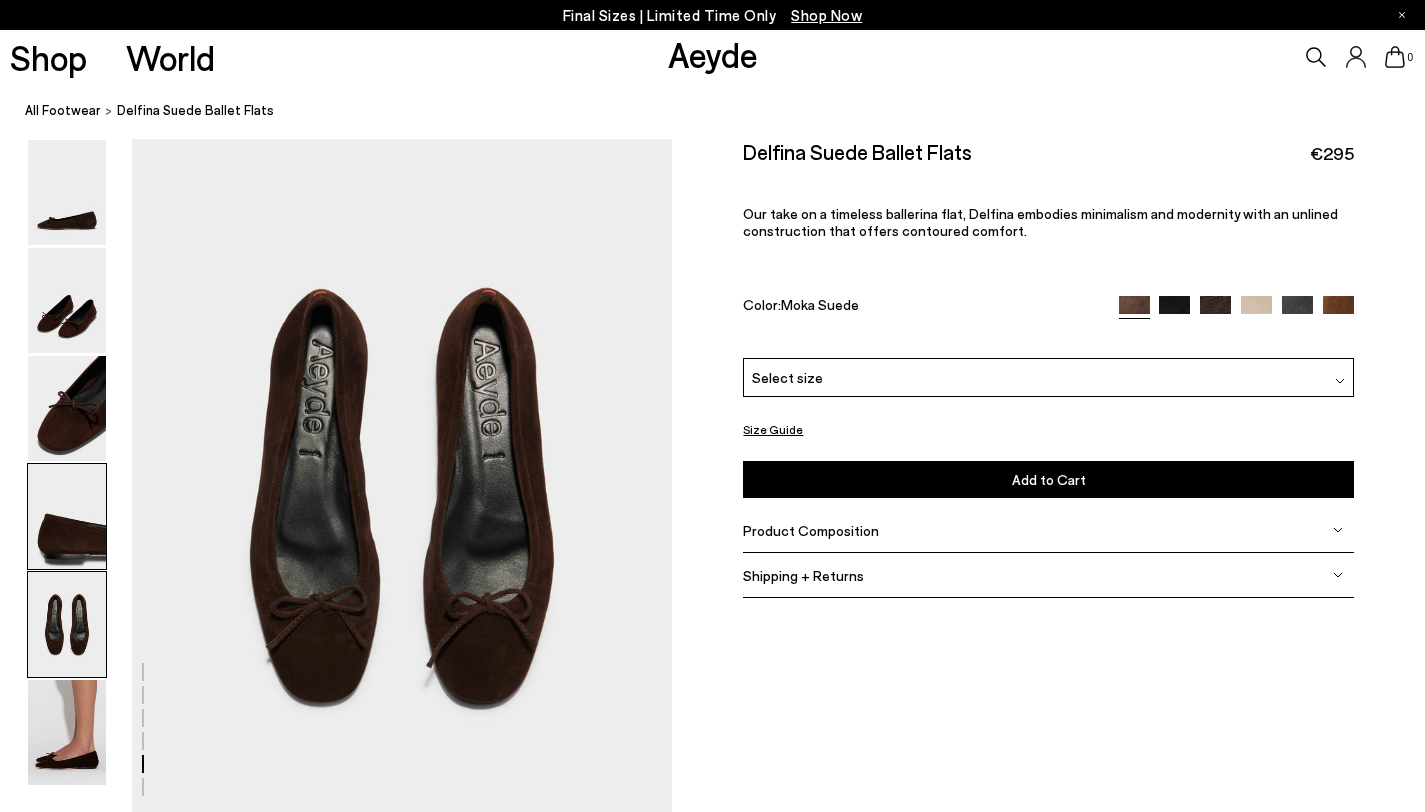 click at bounding box center [67, 516] 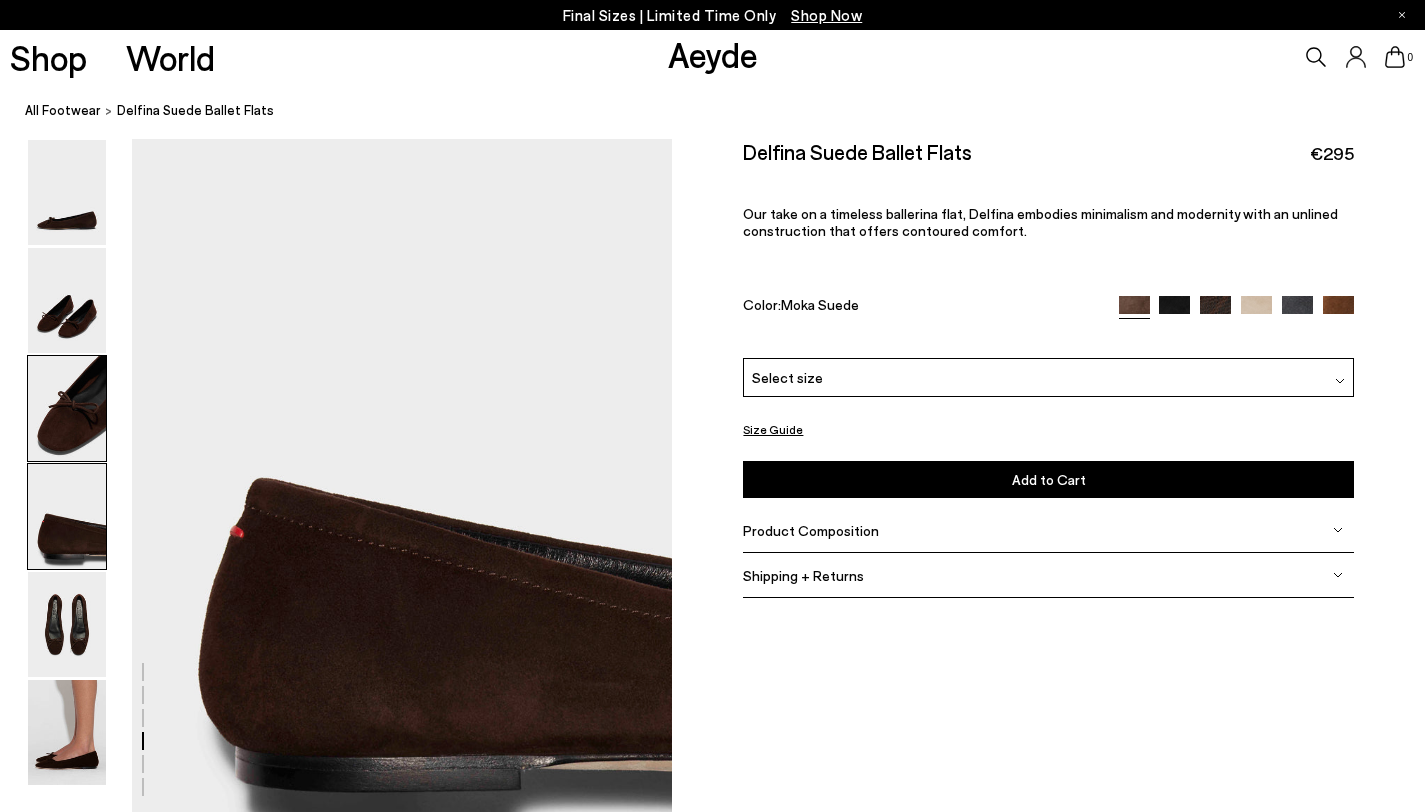 click at bounding box center [67, 408] 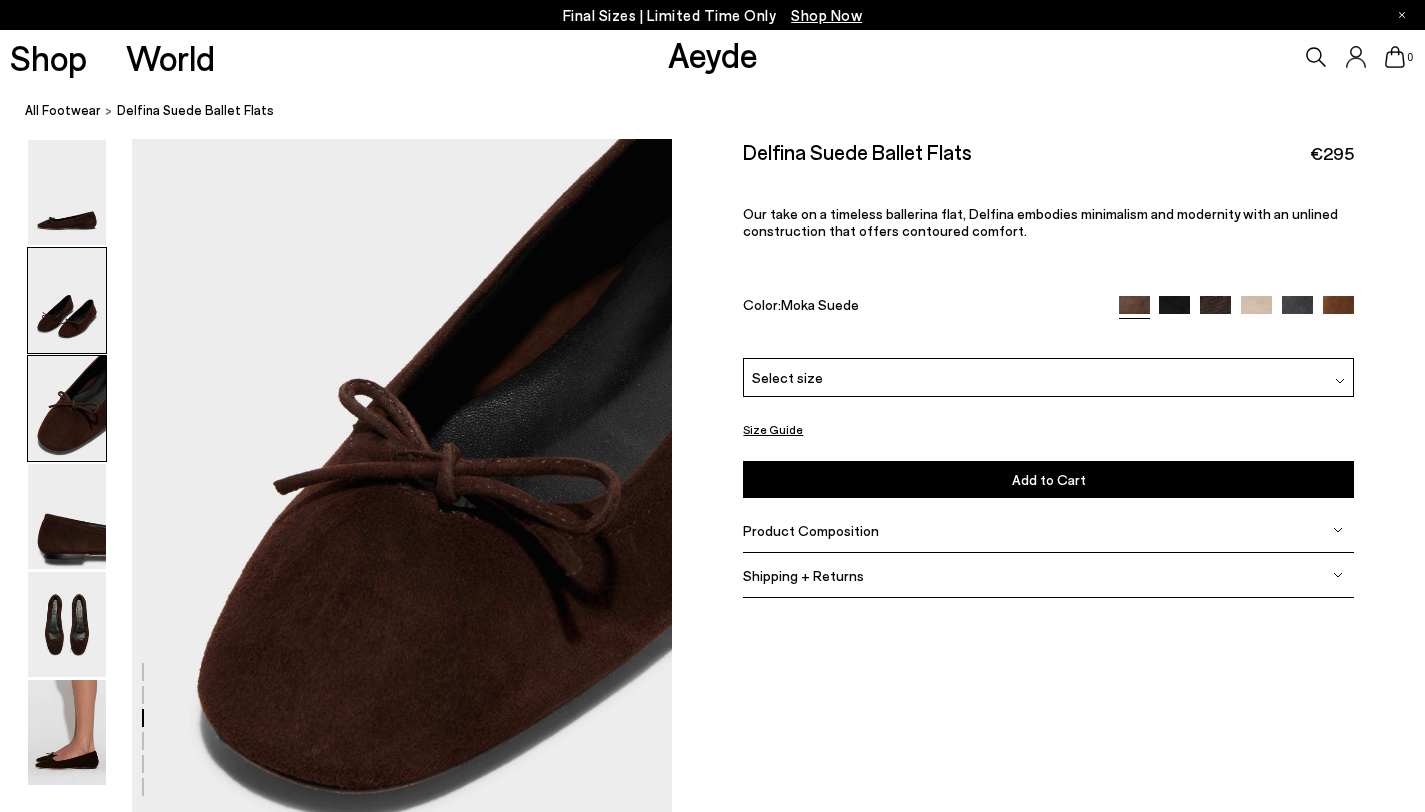 click at bounding box center (67, 300) 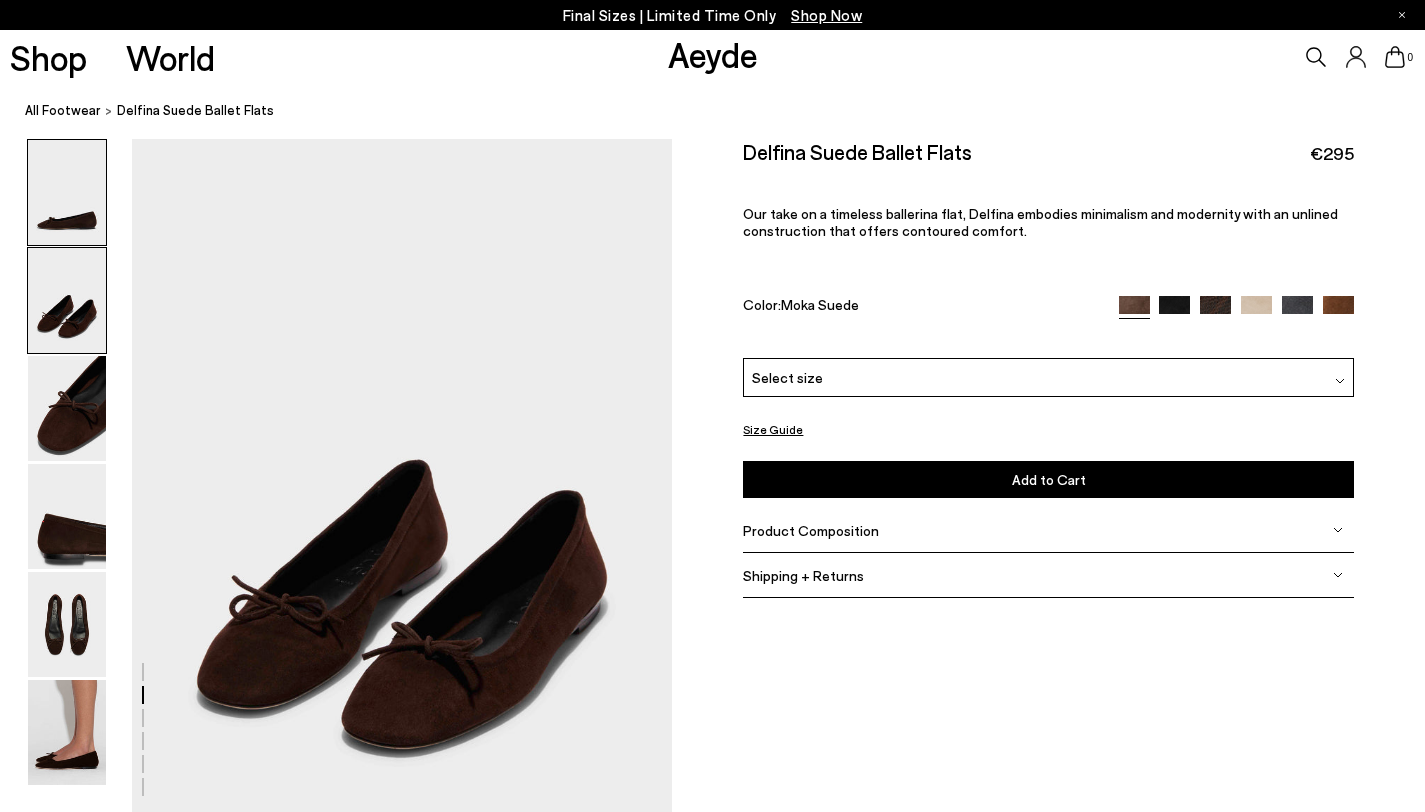 click at bounding box center [67, 192] 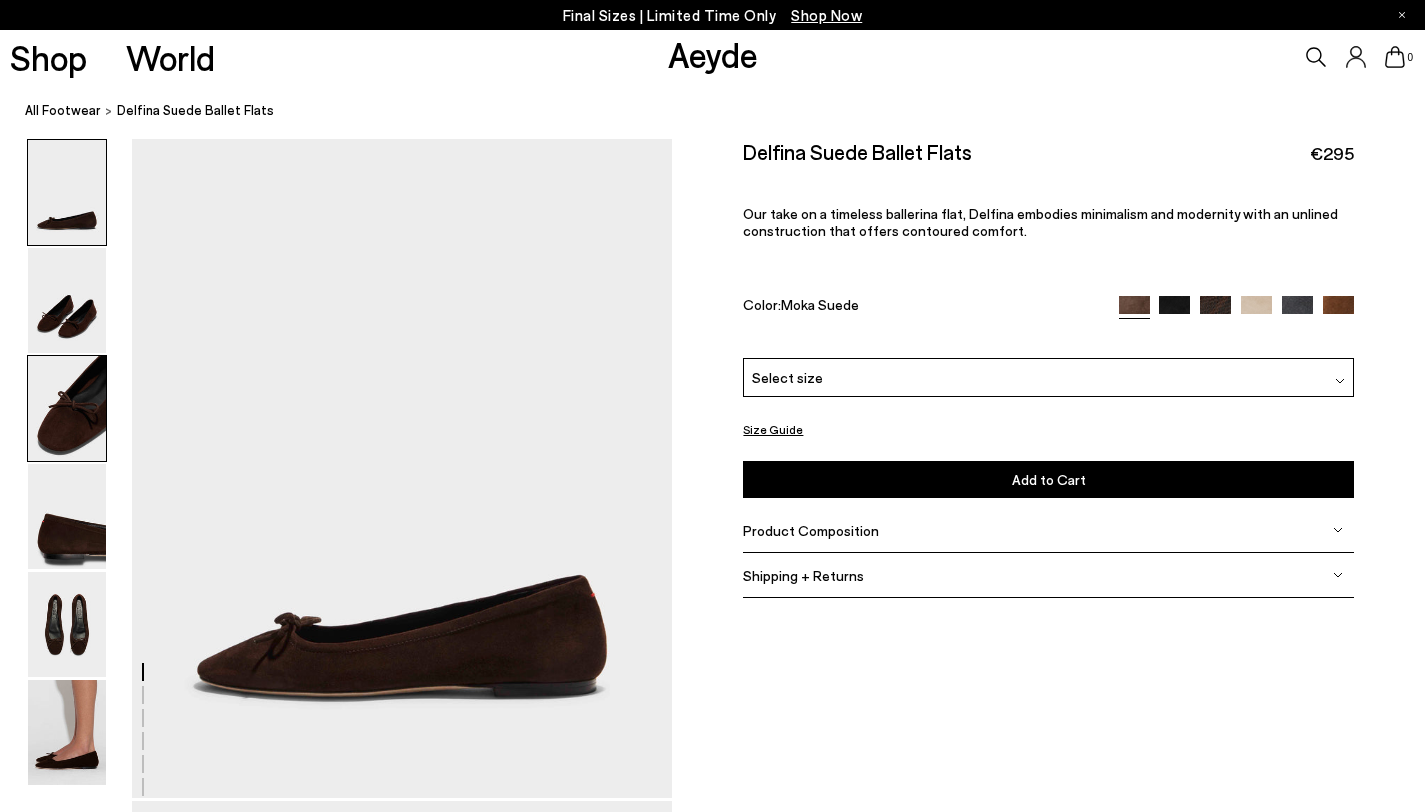 scroll, scrollTop: 0, scrollLeft: 0, axis: both 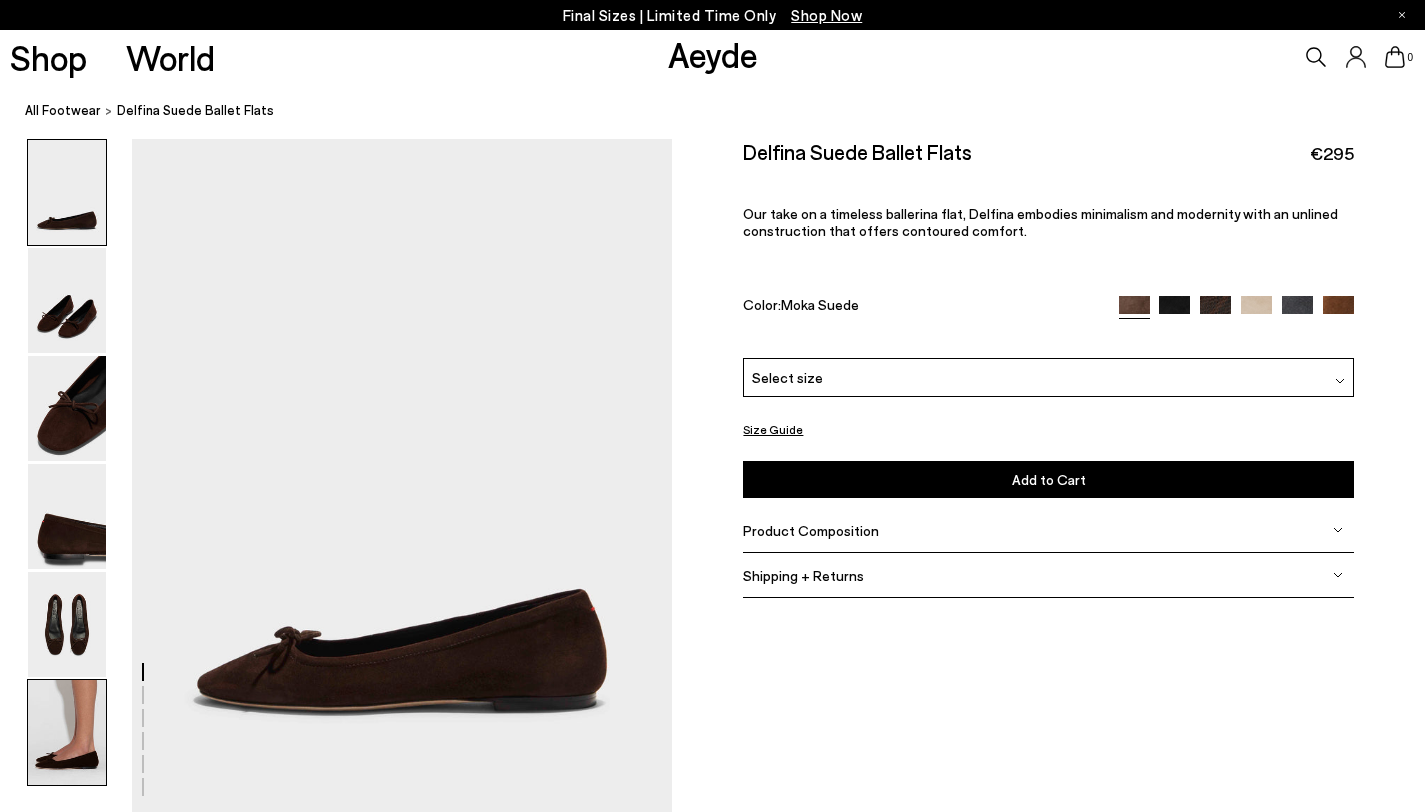 click at bounding box center [67, 732] 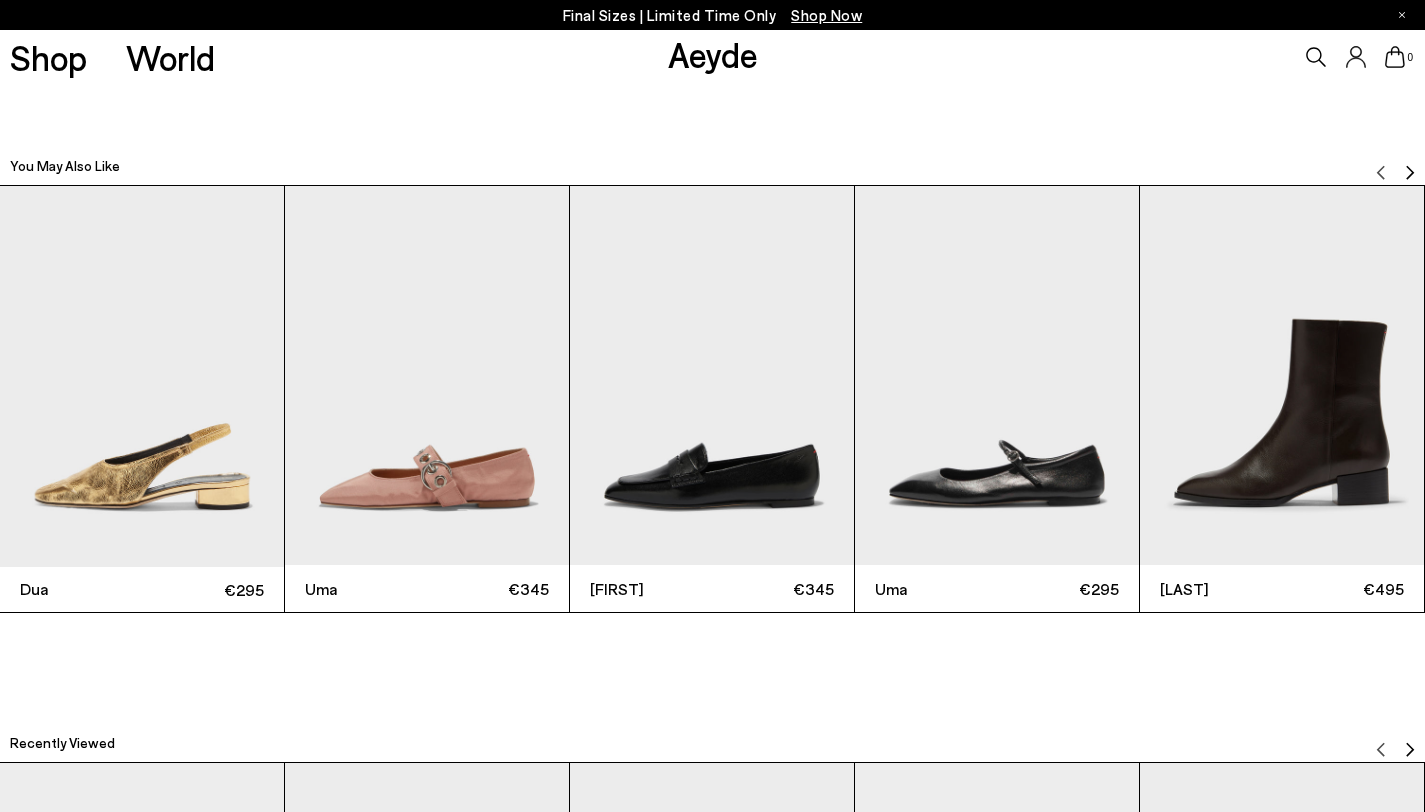 scroll, scrollTop: 4429, scrollLeft: 0, axis: vertical 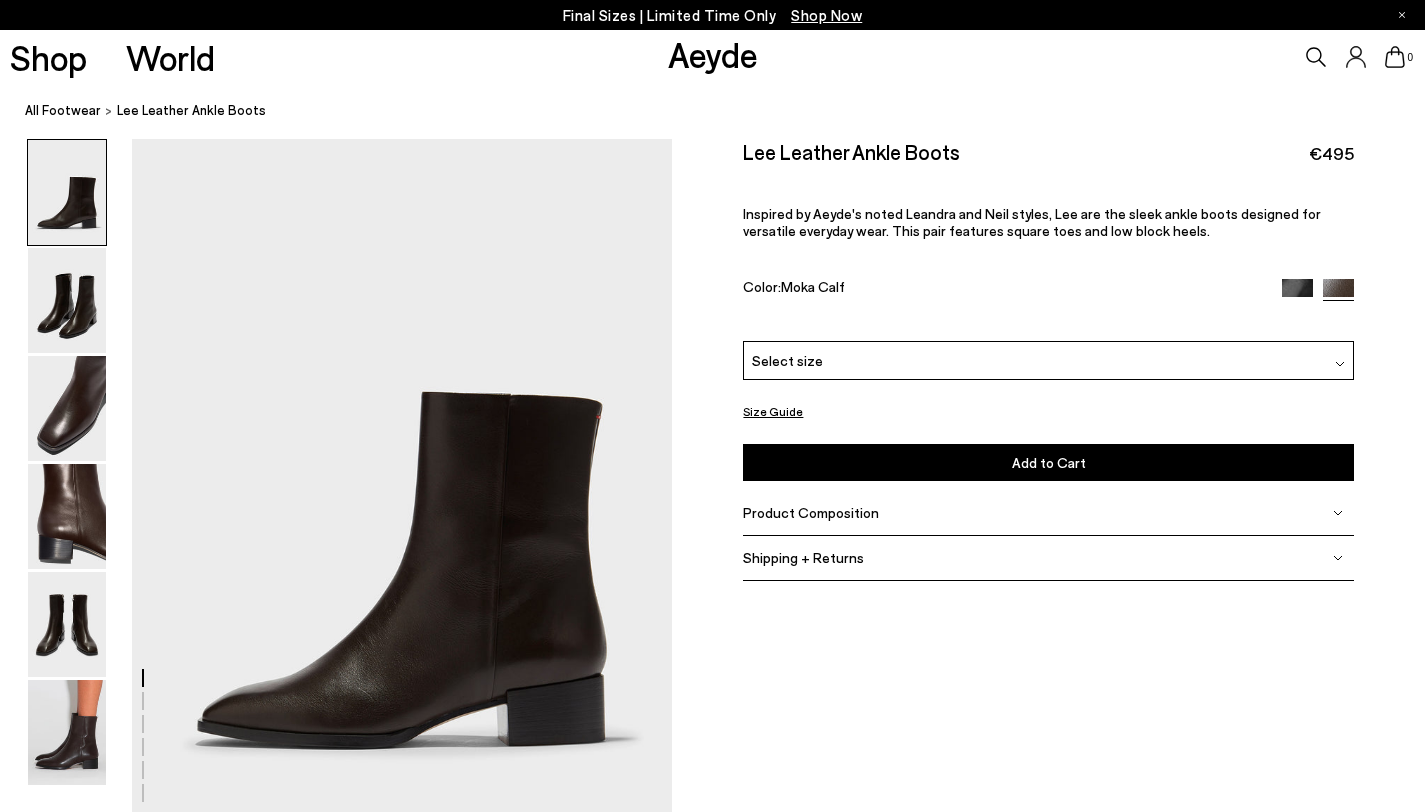 click at bounding box center (336, 2307) 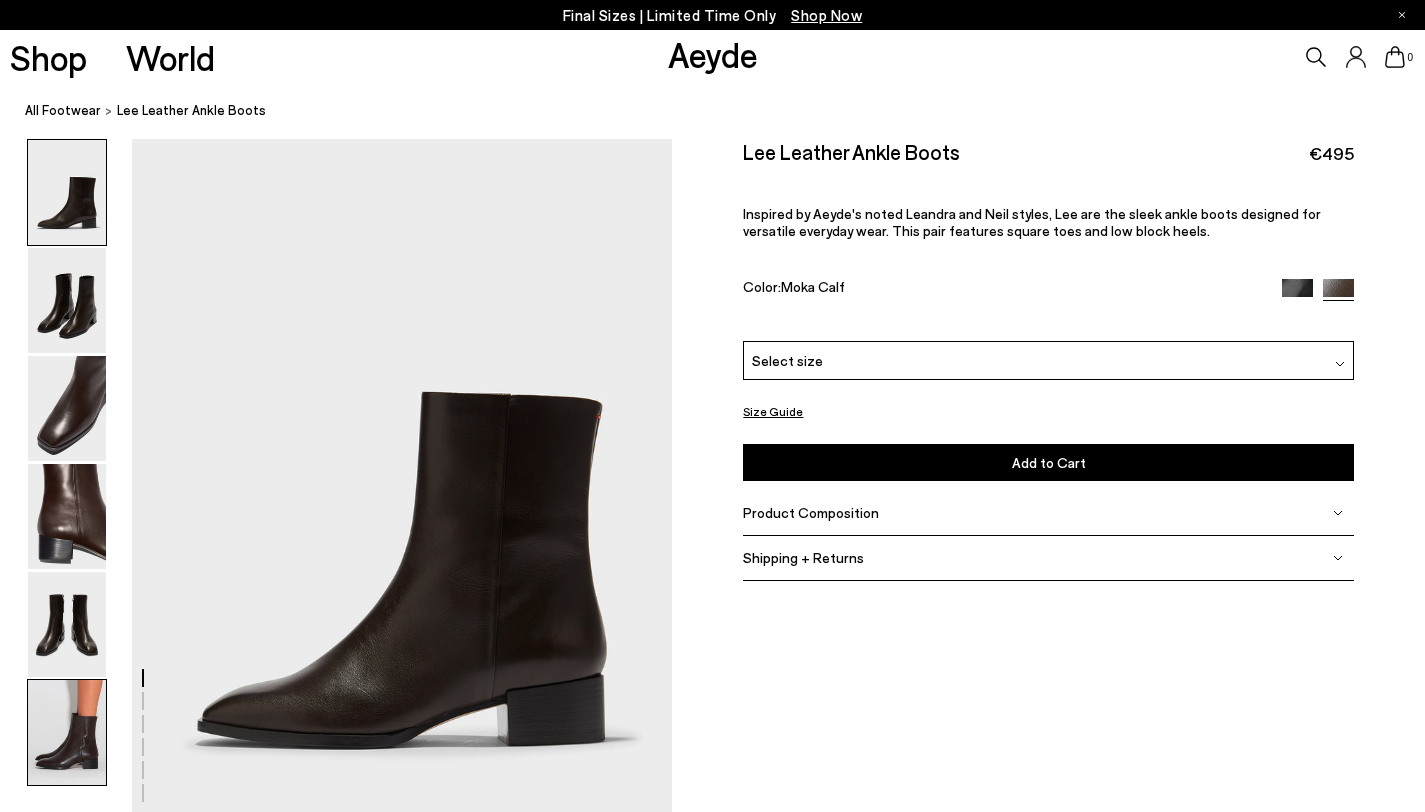 click at bounding box center [67, 732] 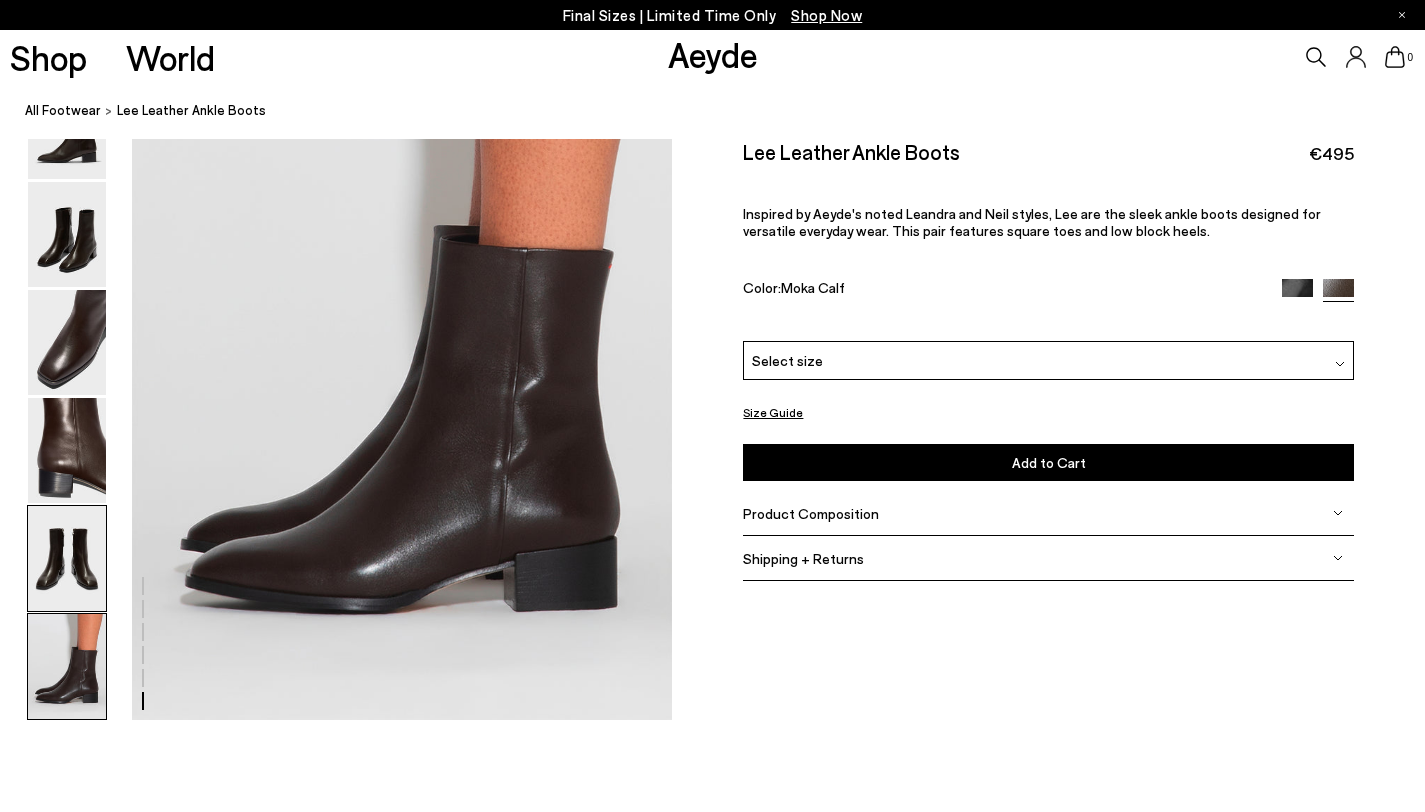 click at bounding box center [67, 558] 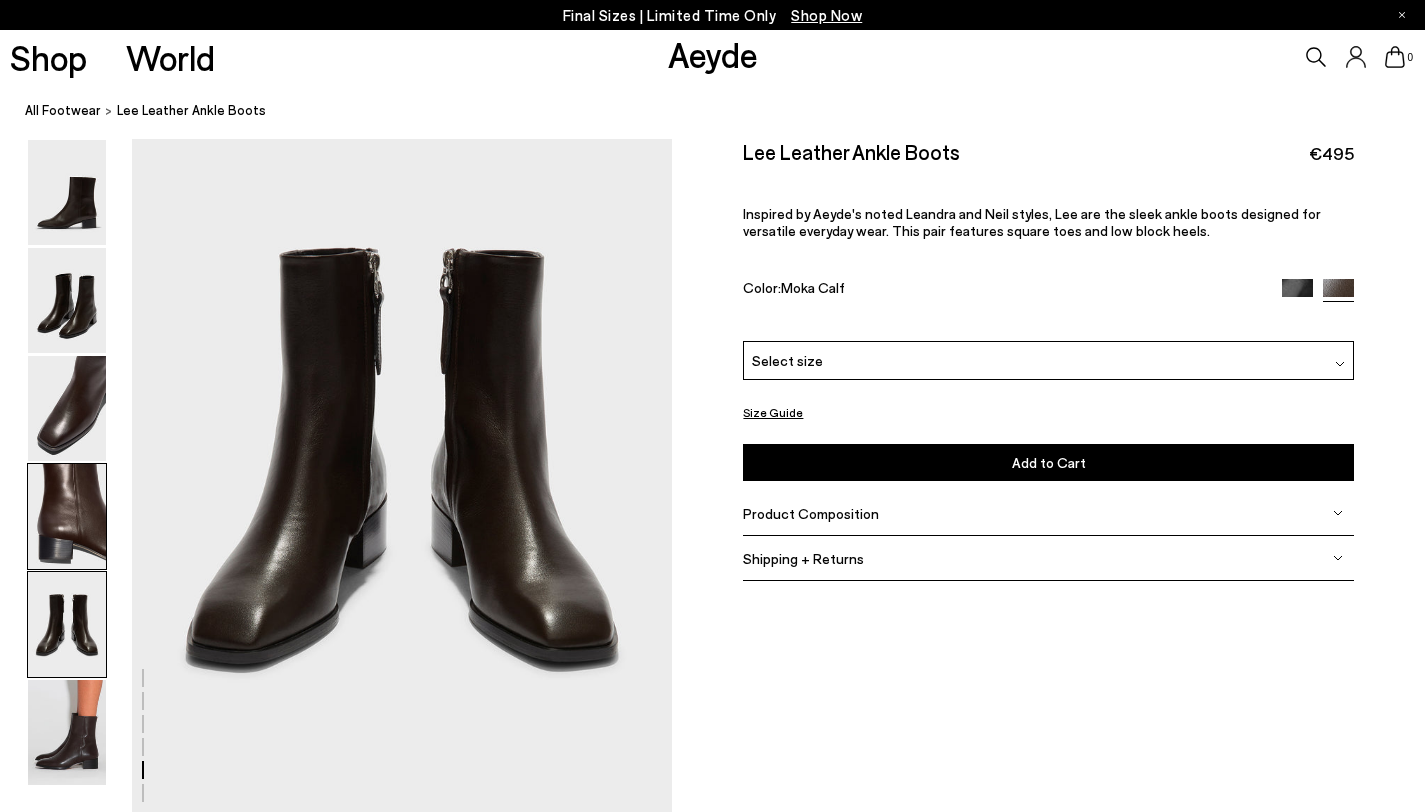 scroll, scrollTop: 2895, scrollLeft: 0, axis: vertical 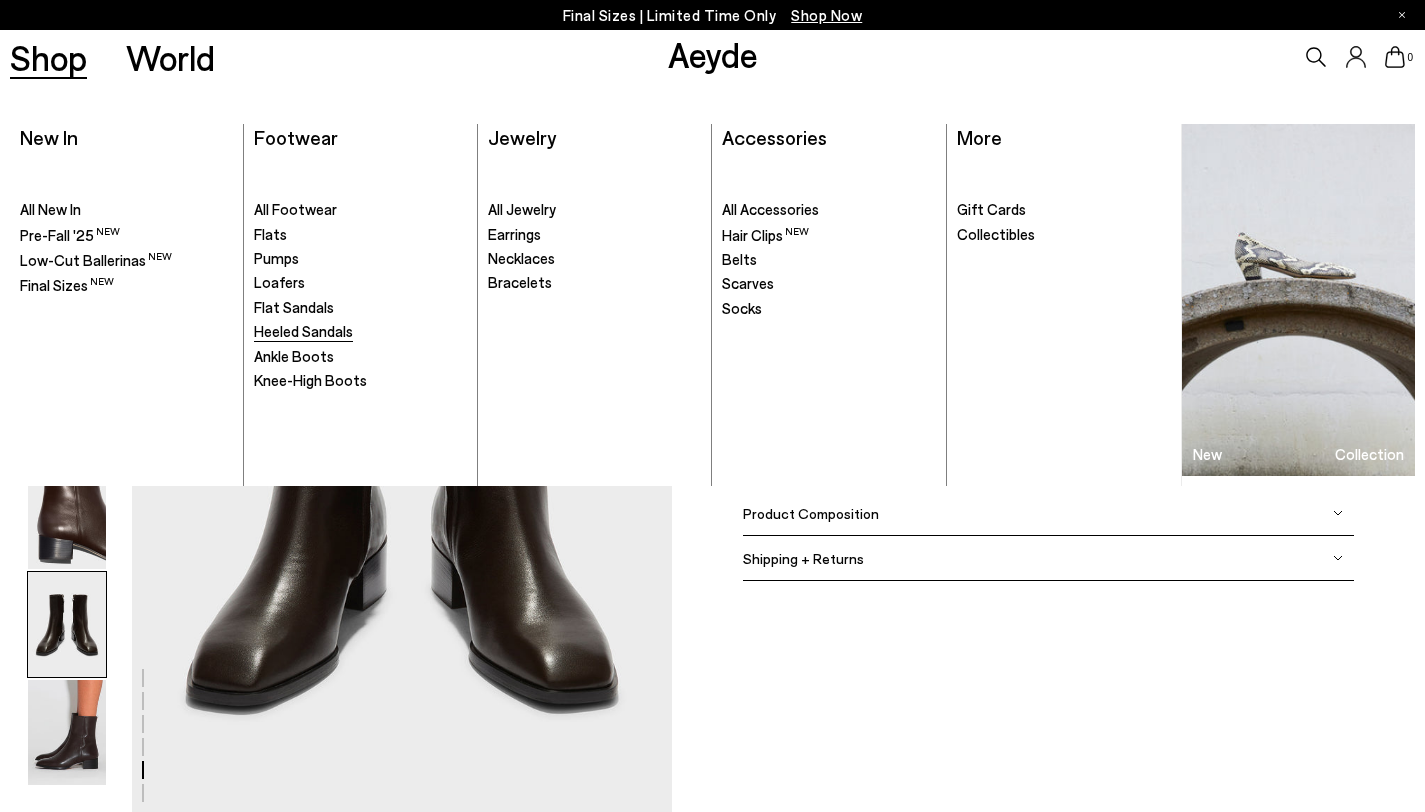 click on "Heeled Sandals" at bounding box center (303, 331) 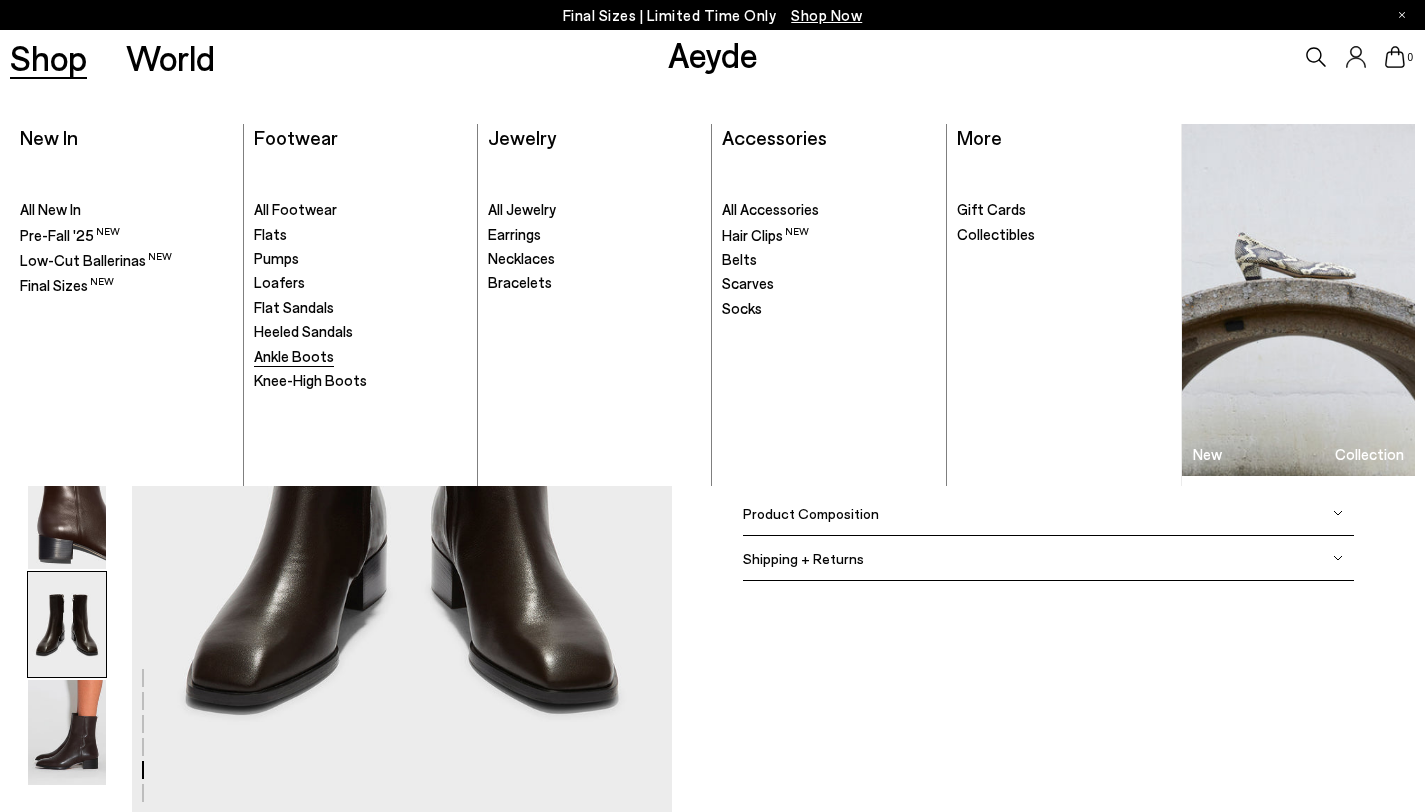 click on "Ankle Boots" at bounding box center (294, 356) 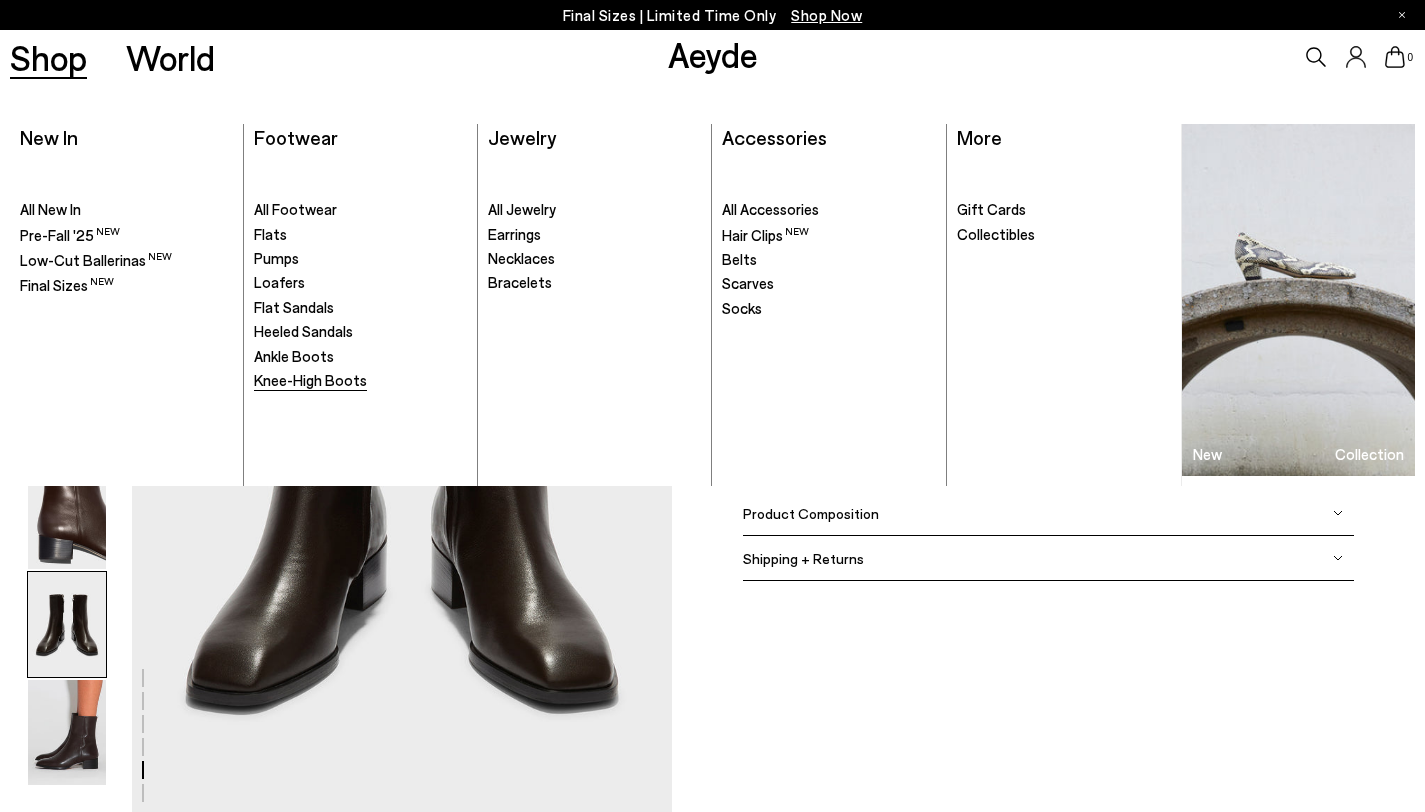click on "Knee-High Boots" at bounding box center (310, 380) 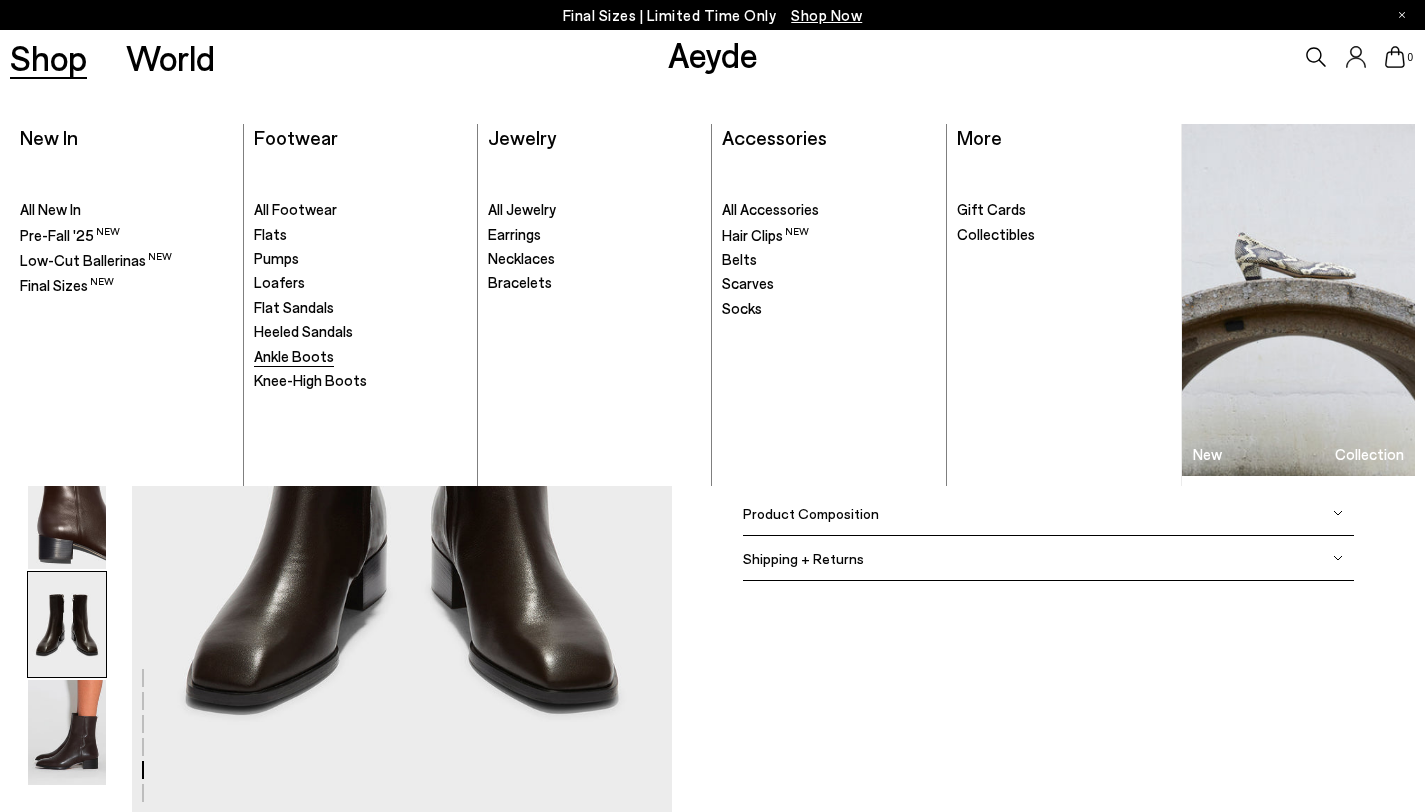 click on "Ankle Boots" at bounding box center (294, 356) 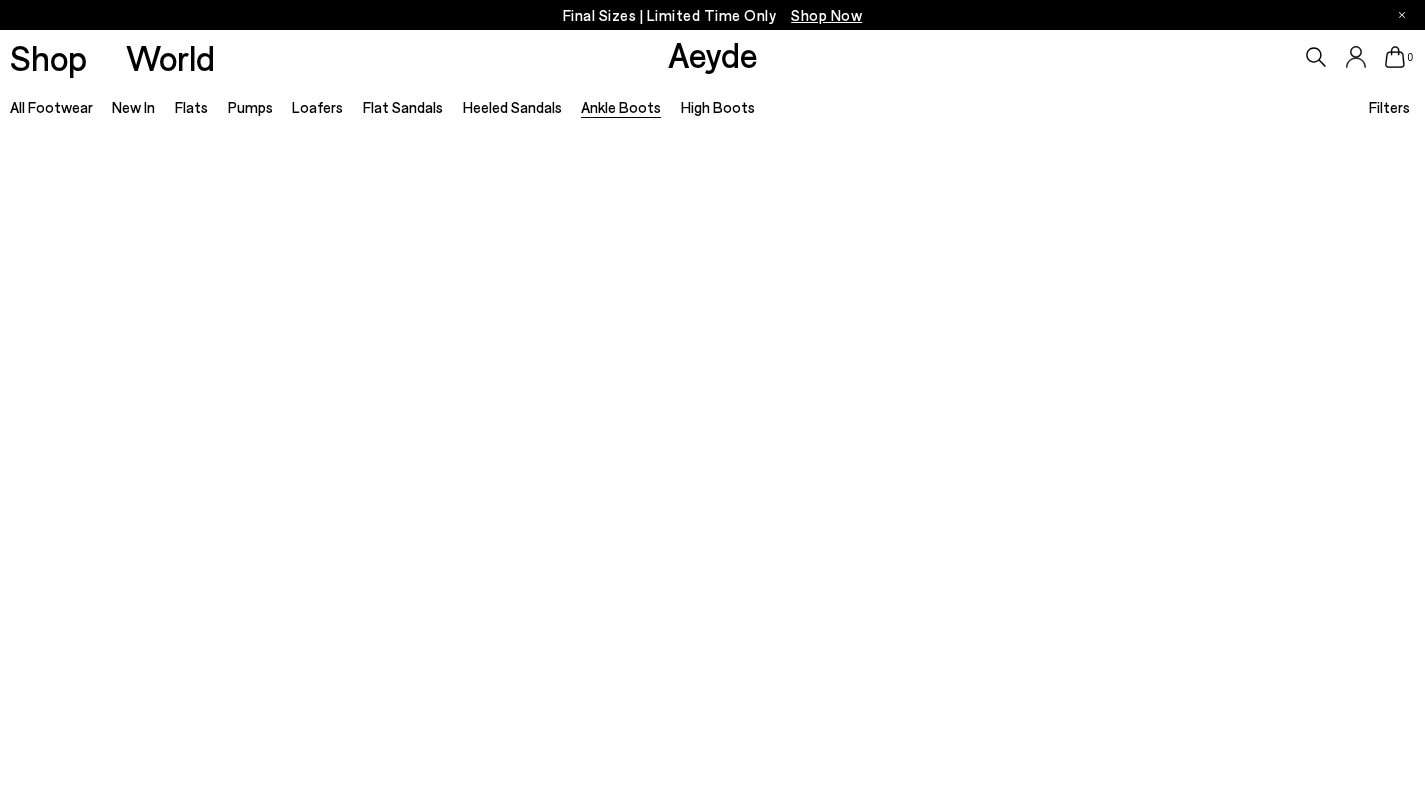 scroll, scrollTop: 0, scrollLeft: 0, axis: both 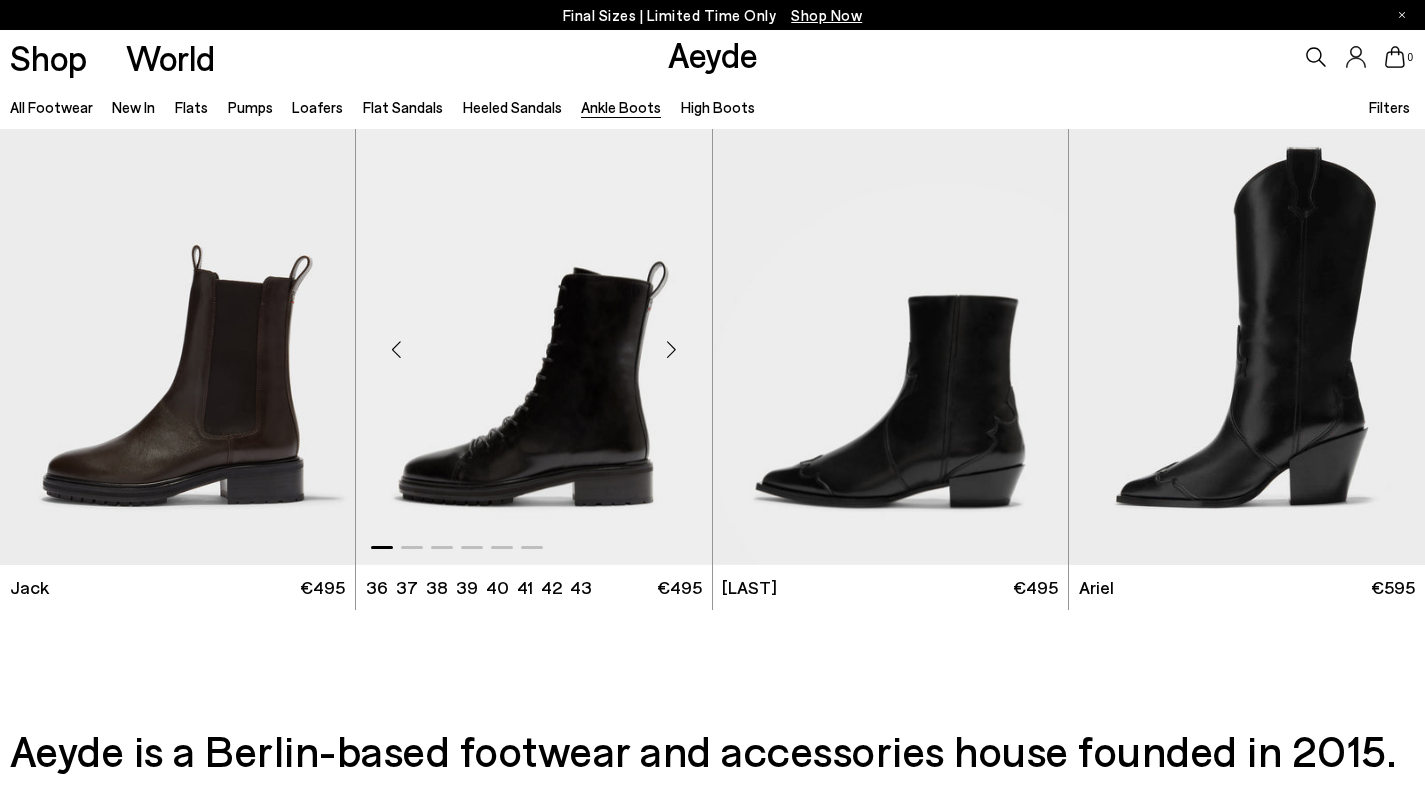 click at bounding box center [672, 349] 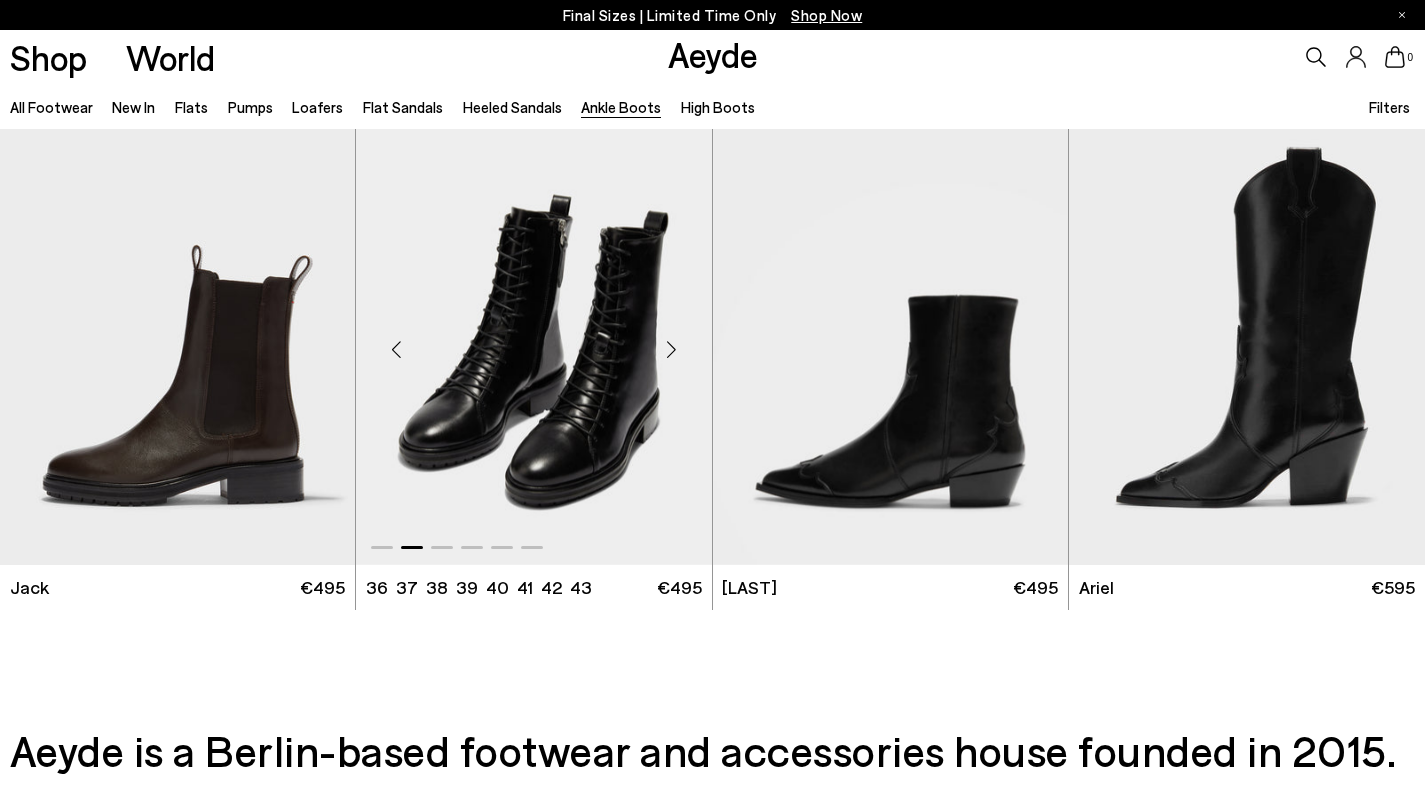 click at bounding box center (672, 349) 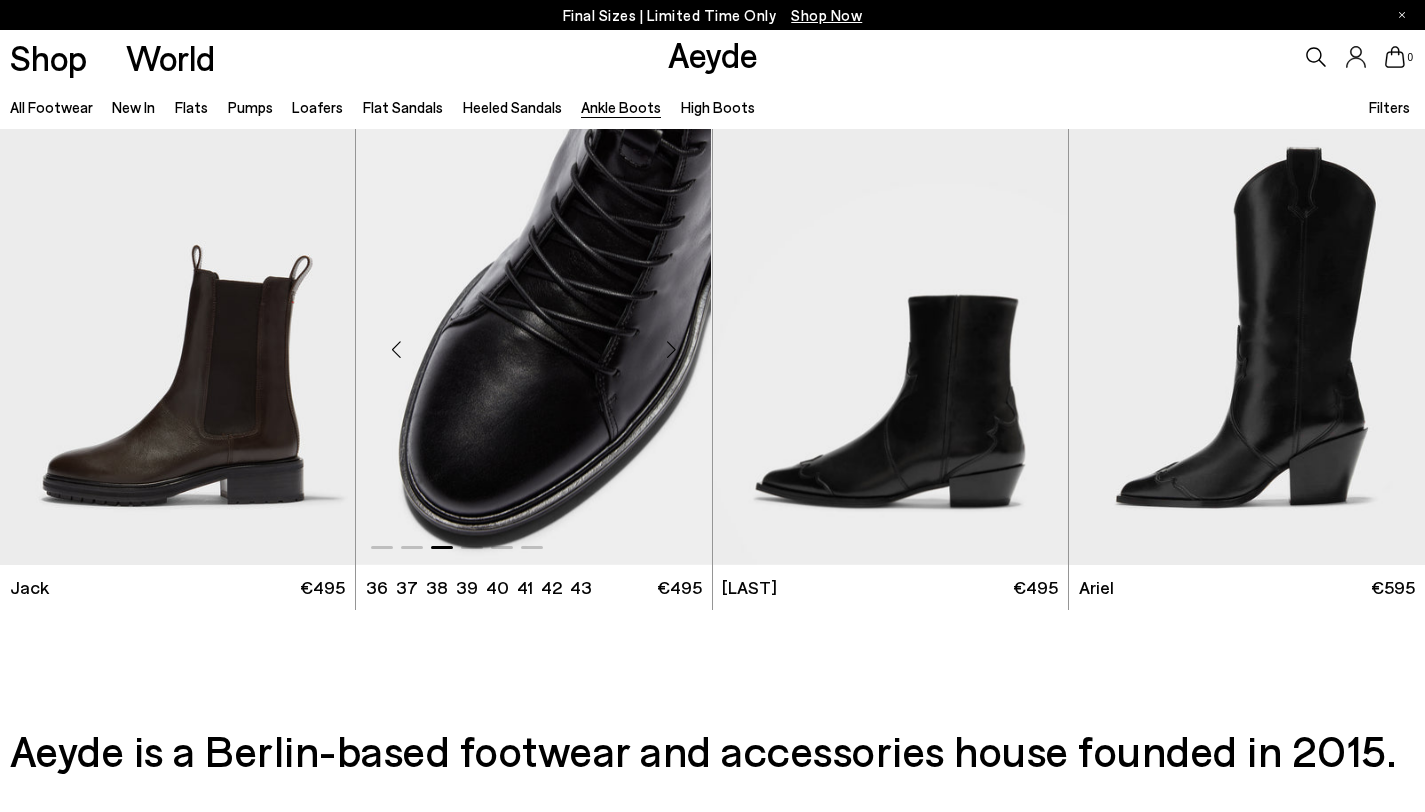 click at bounding box center [672, 349] 